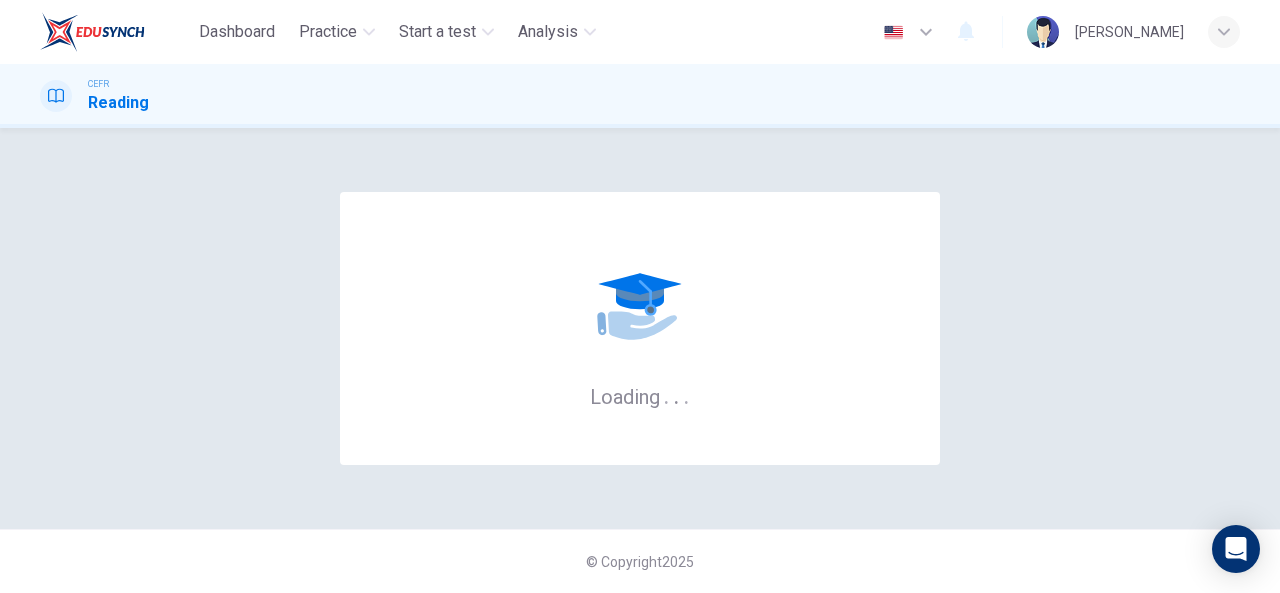 scroll, scrollTop: 0, scrollLeft: 0, axis: both 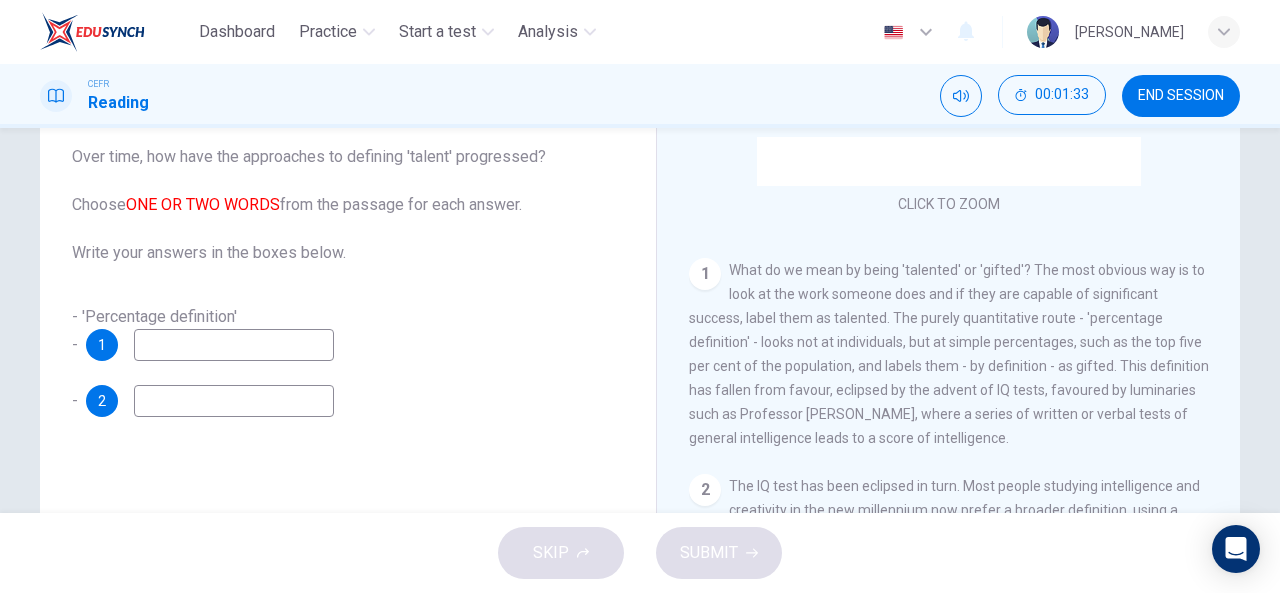 click at bounding box center [234, 345] 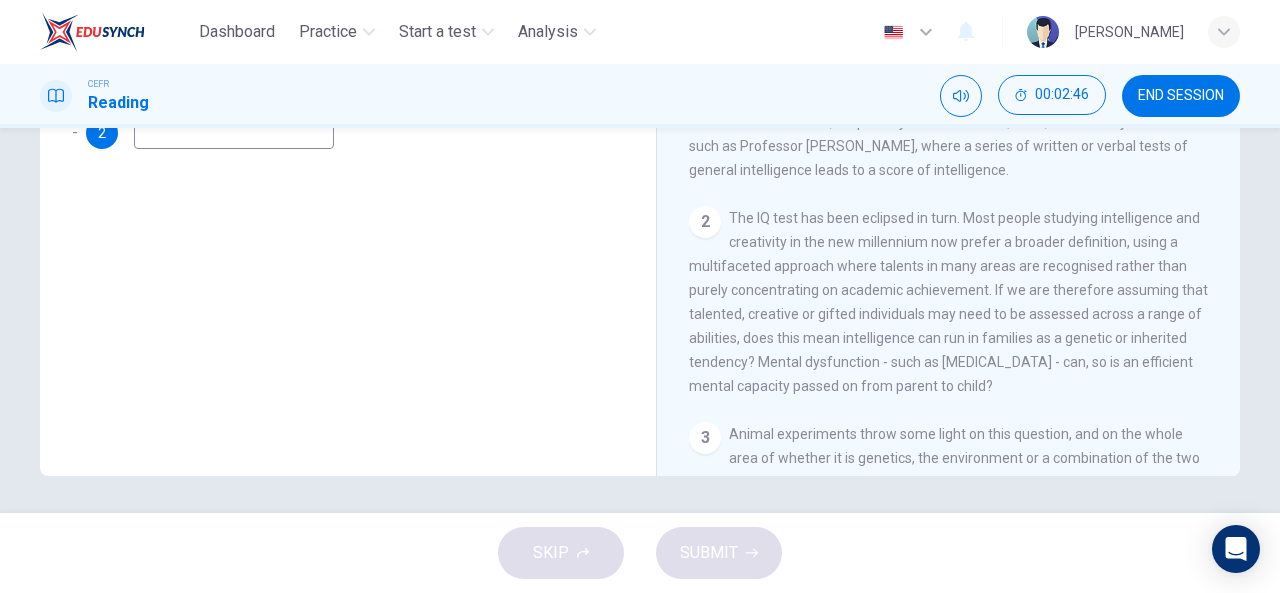scroll, scrollTop: 390, scrollLeft: 0, axis: vertical 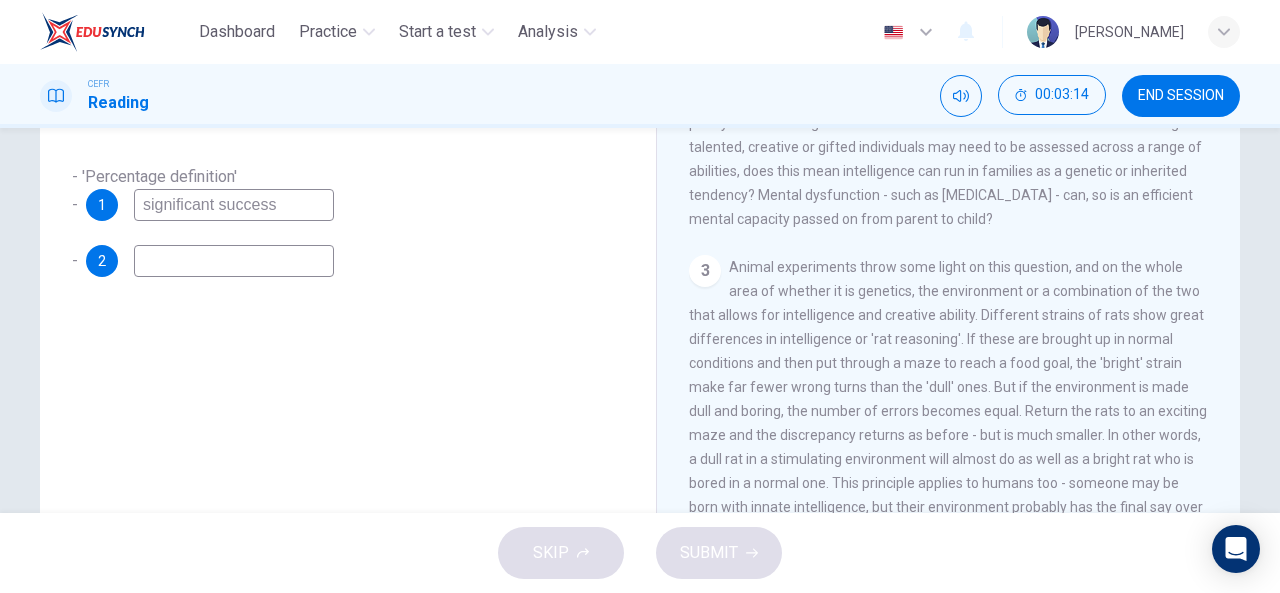 type on "significant success" 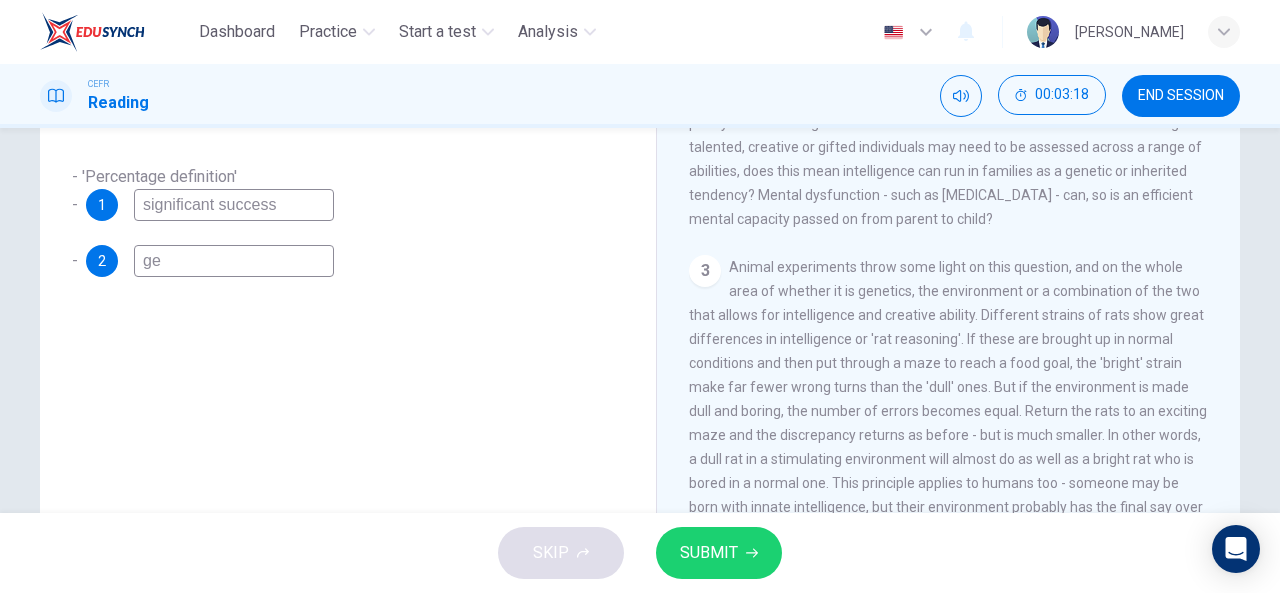 type on "g" 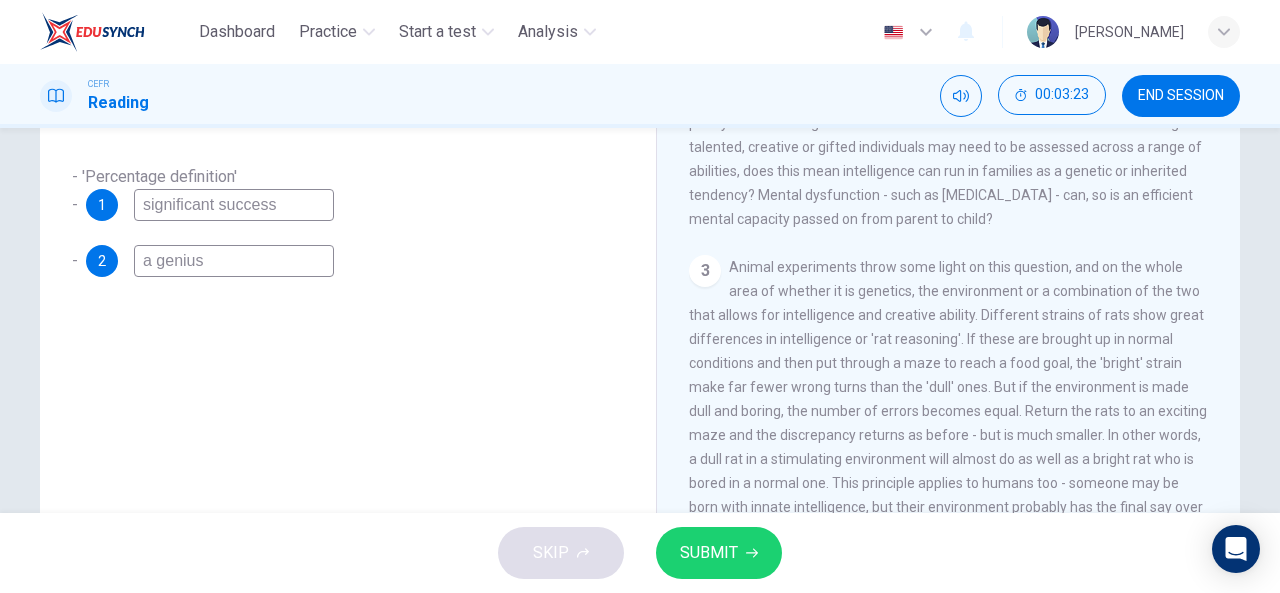 type on "a genius" 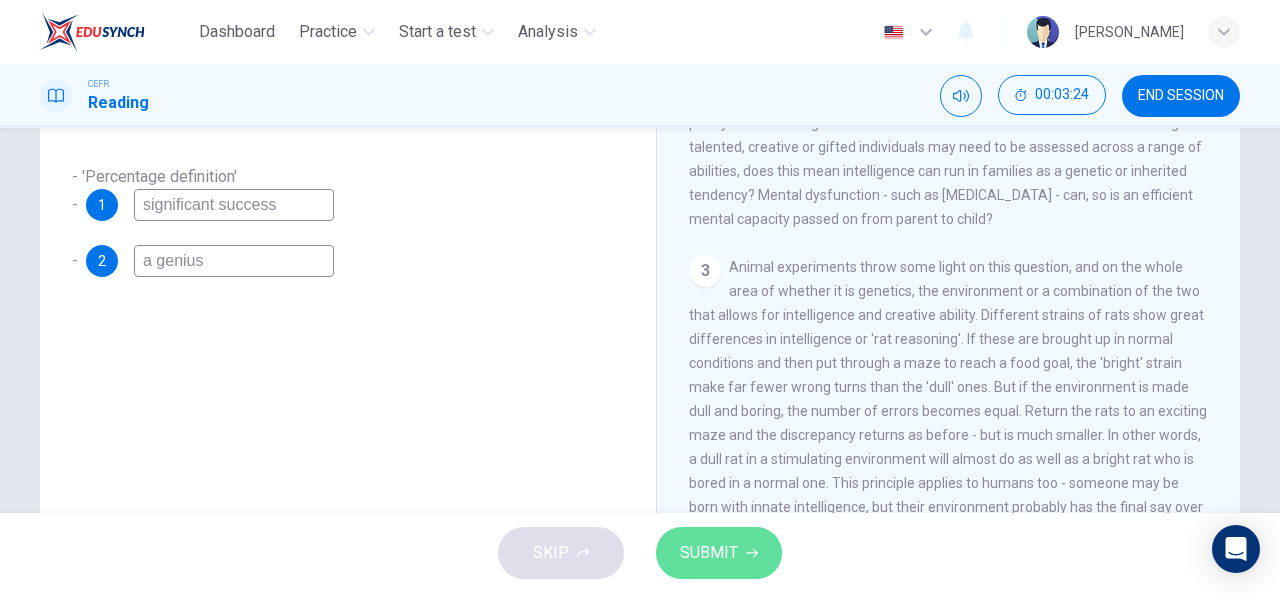 click on "SUBMIT" at bounding box center [709, 553] 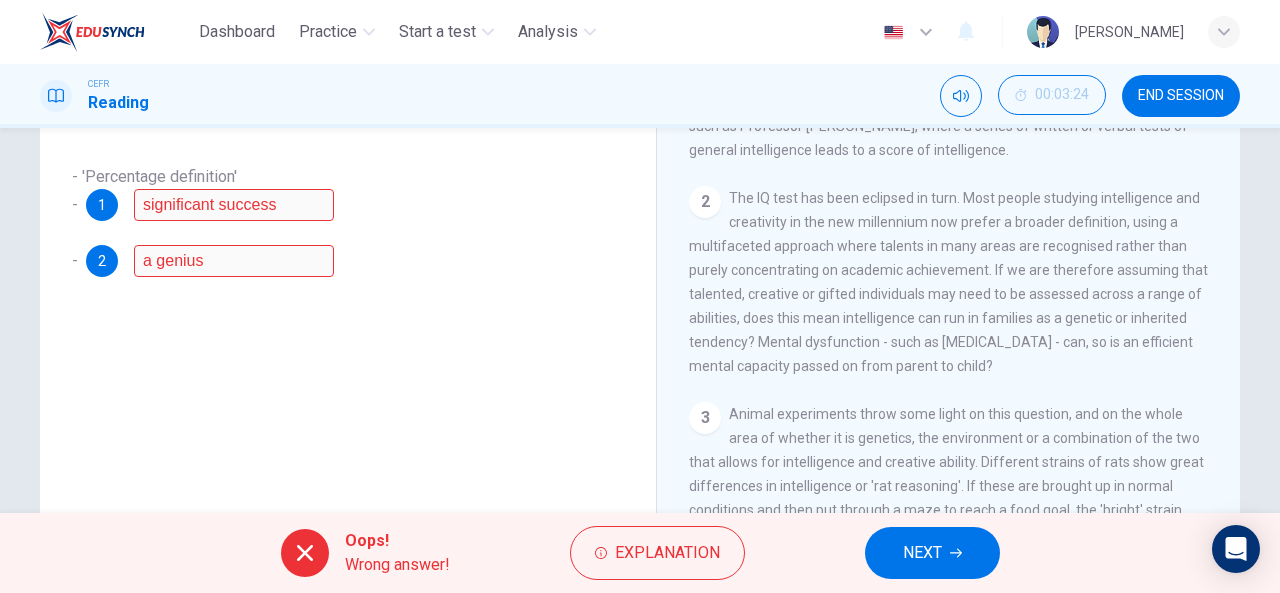 scroll, scrollTop: 447, scrollLeft: 0, axis: vertical 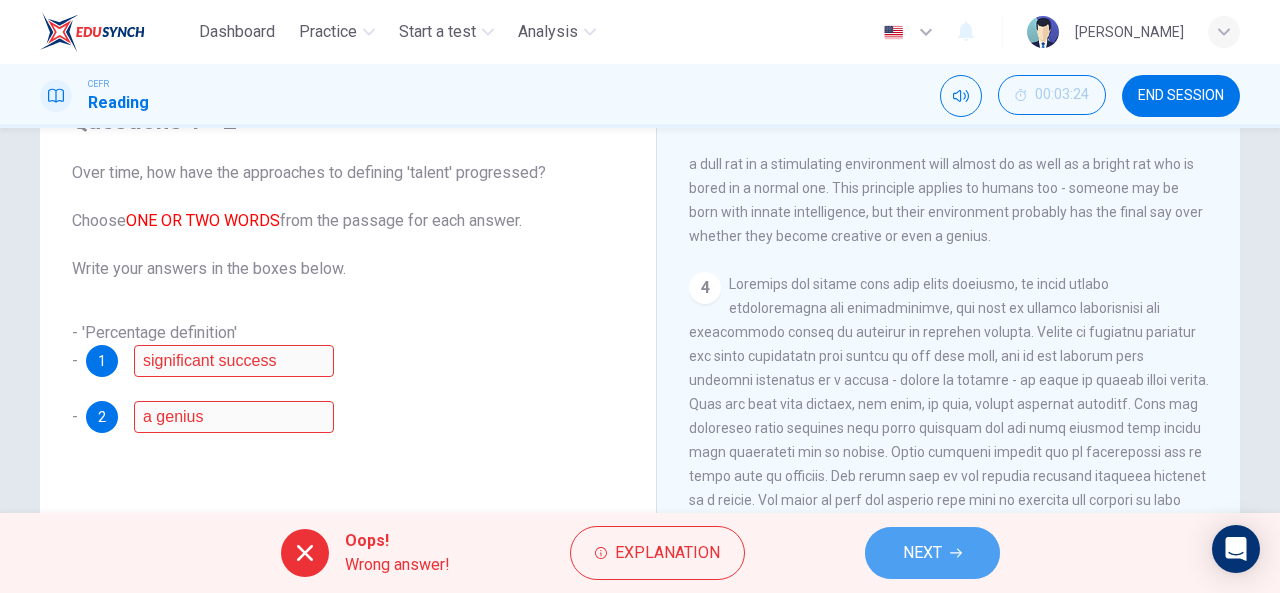 click on "NEXT" at bounding box center (922, 553) 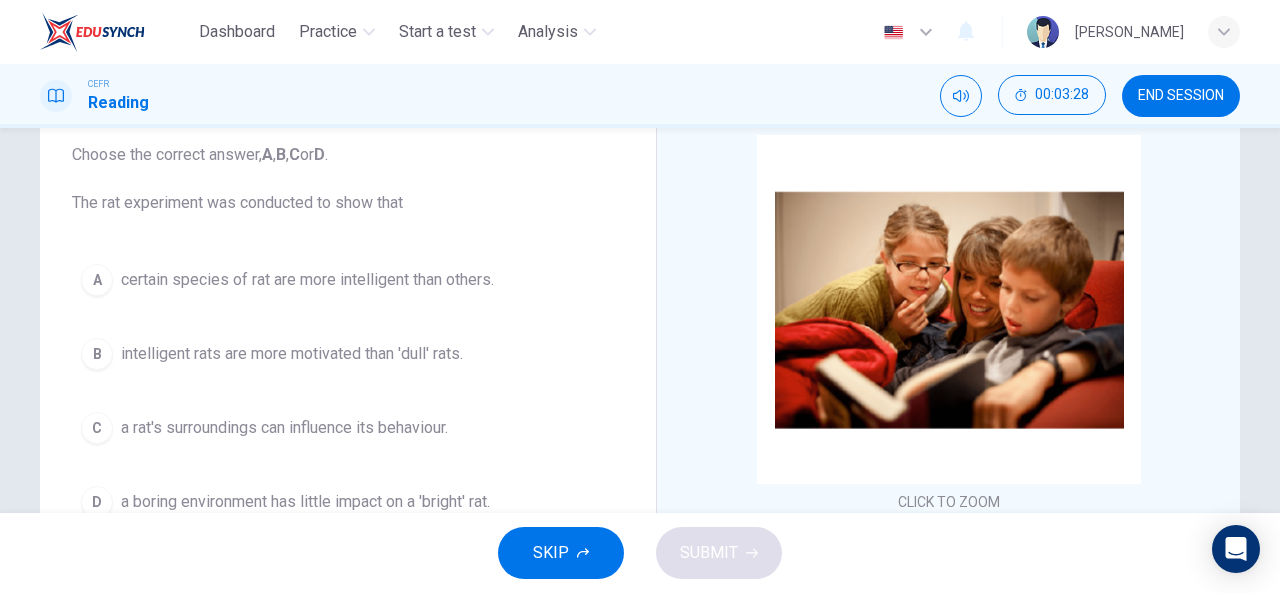 scroll, scrollTop: 123, scrollLeft: 0, axis: vertical 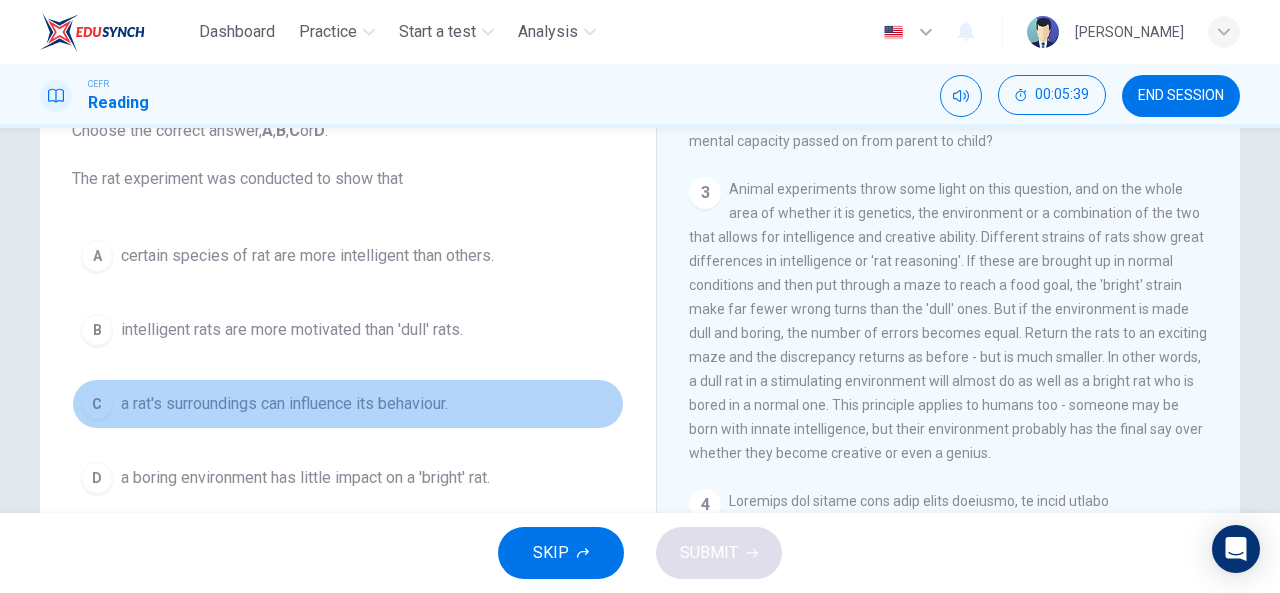 click on "a rat's surroundings can influence its behaviour." at bounding box center (284, 404) 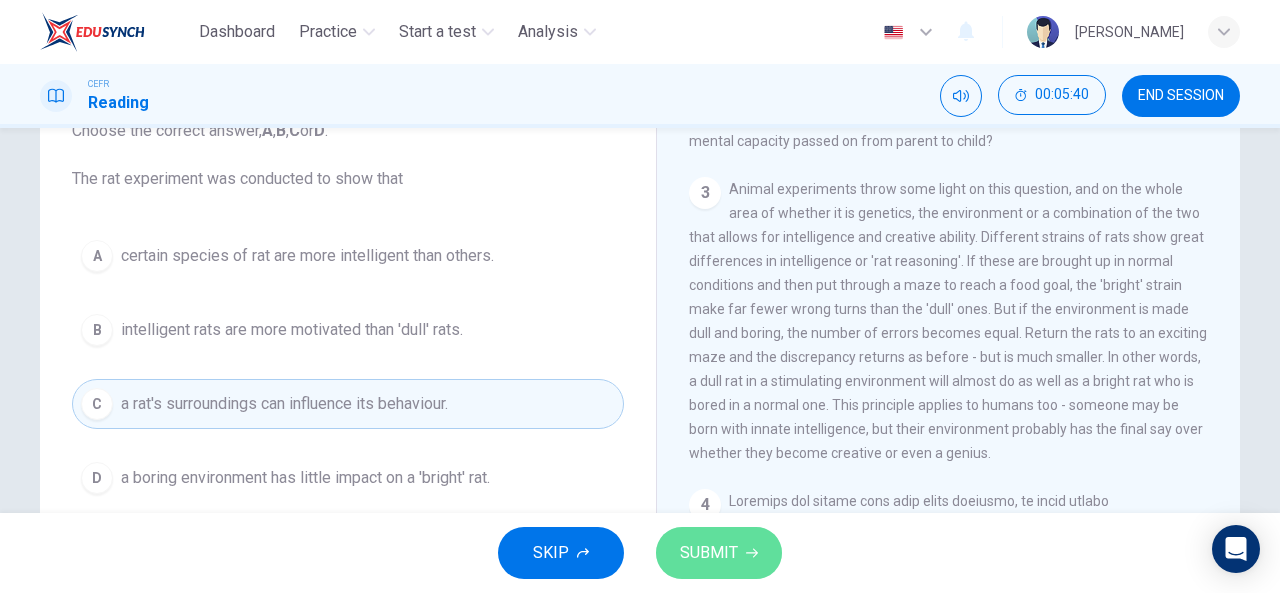 click on "SUBMIT" at bounding box center [709, 553] 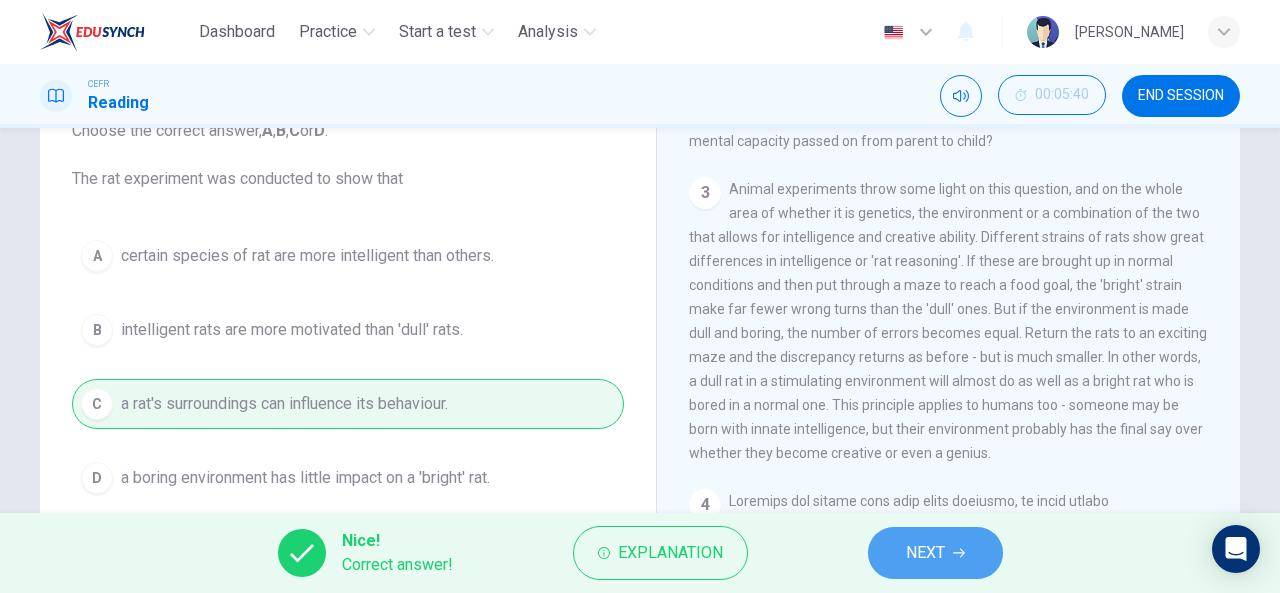 click on "NEXT" at bounding box center [925, 553] 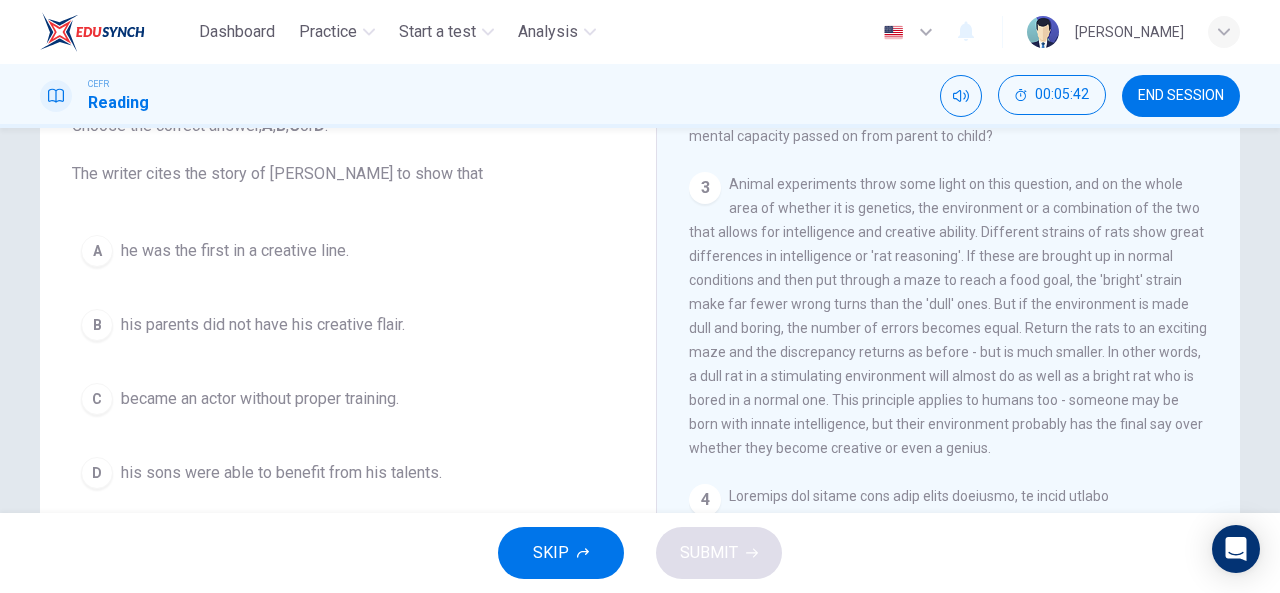 scroll, scrollTop: 151, scrollLeft: 0, axis: vertical 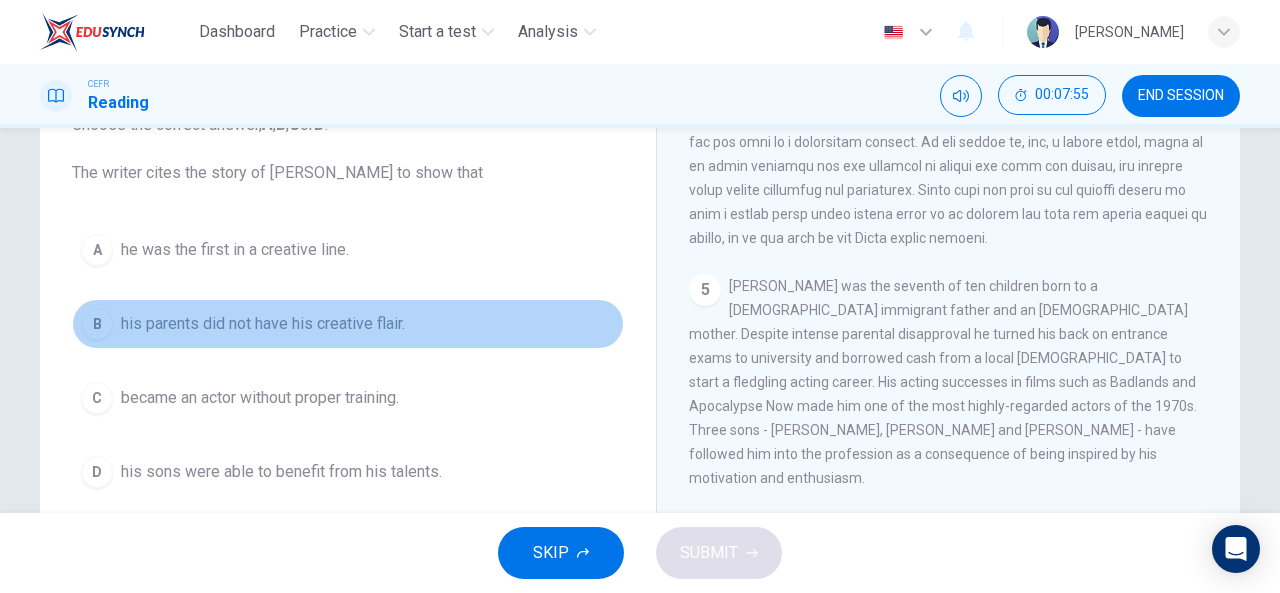 click on "his parents did not have his creative flair." at bounding box center (263, 324) 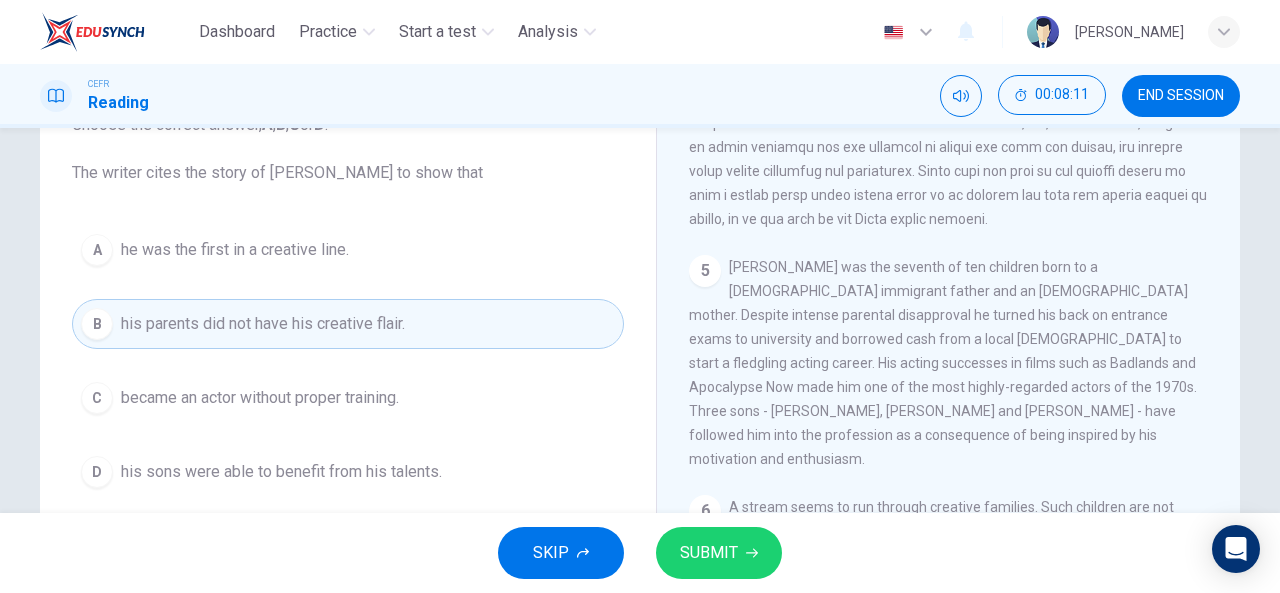 scroll, scrollTop: 1448, scrollLeft: 0, axis: vertical 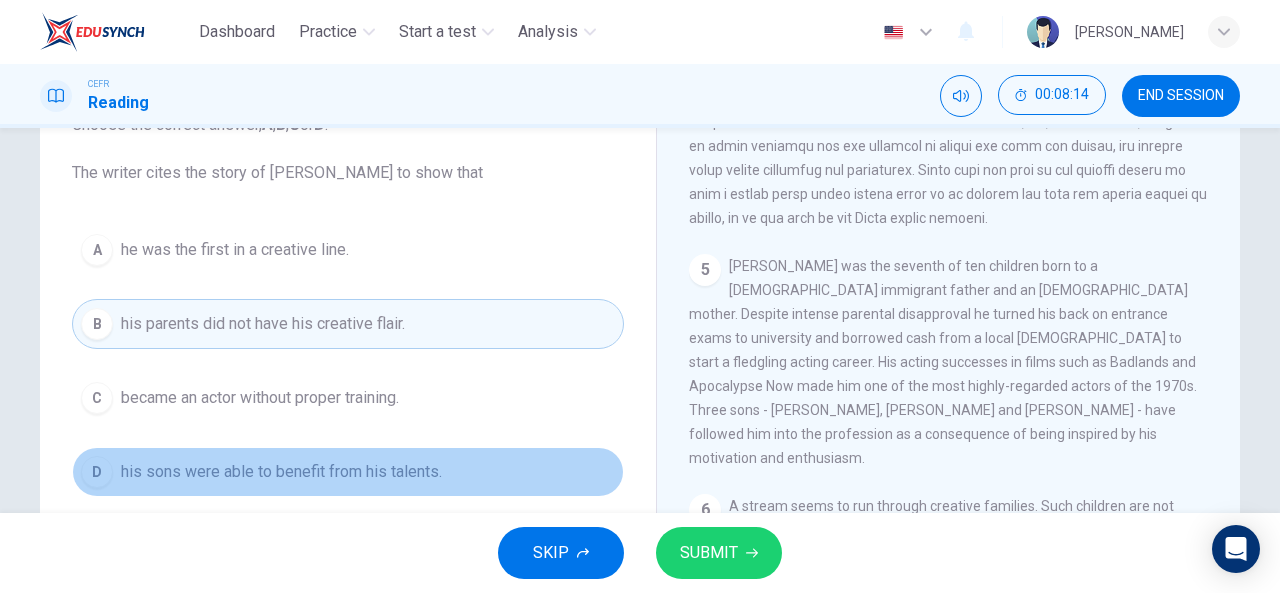 click on "his sons were able to benefit from his talents." at bounding box center (281, 472) 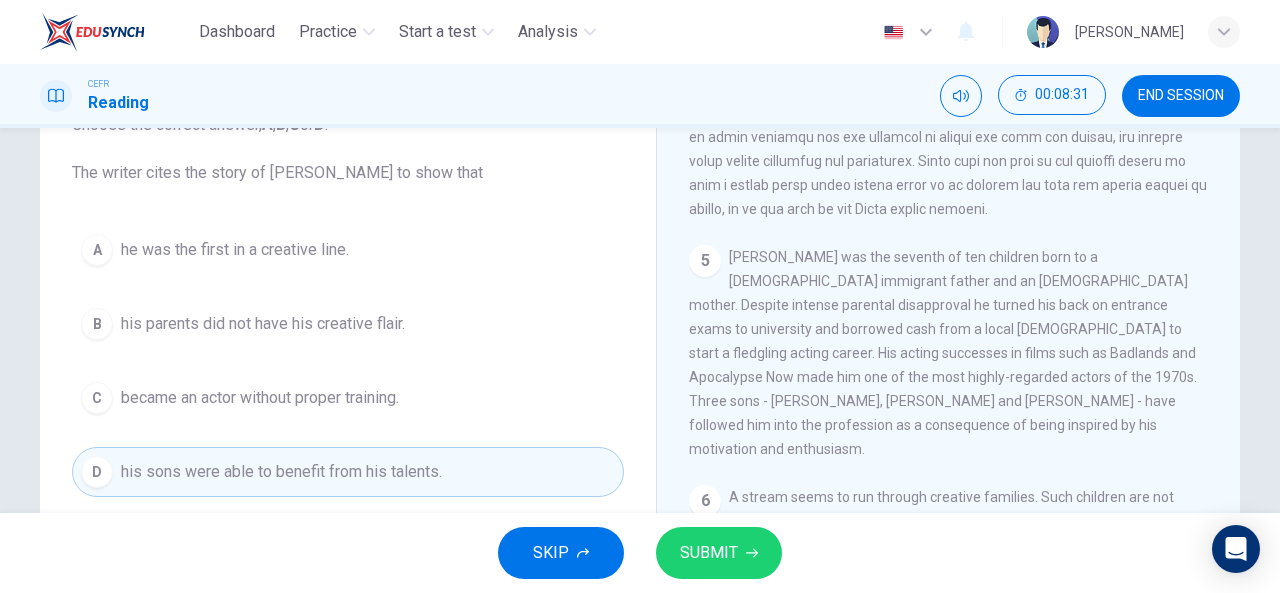 scroll, scrollTop: 1458, scrollLeft: 0, axis: vertical 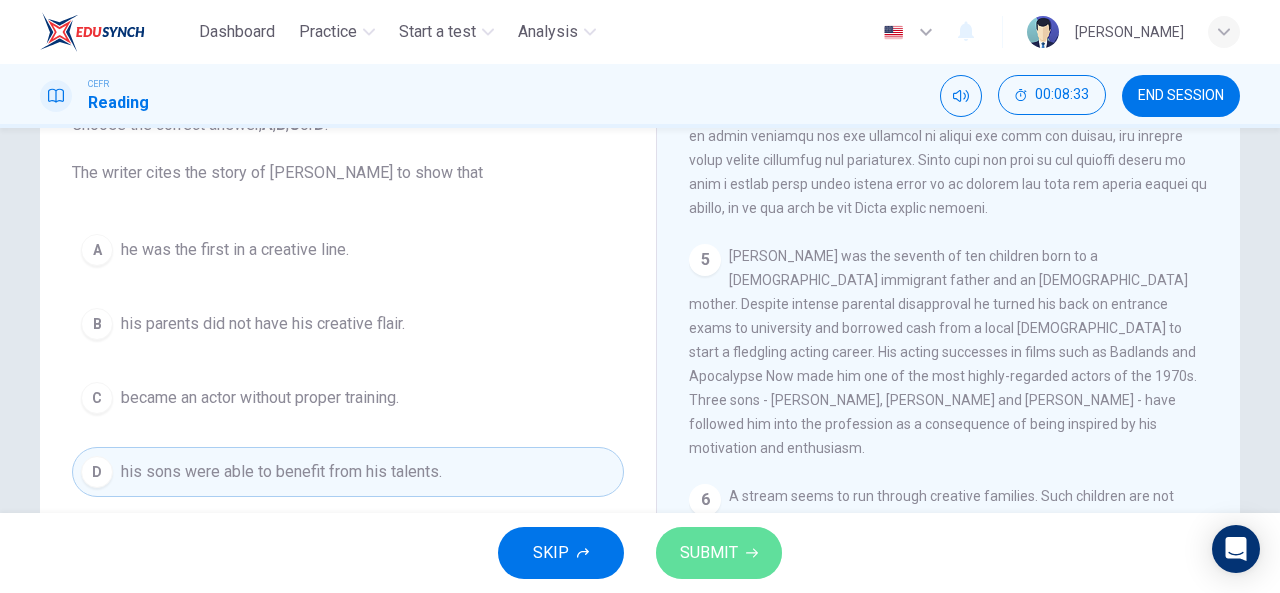 click on "SUBMIT" at bounding box center [709, 553] 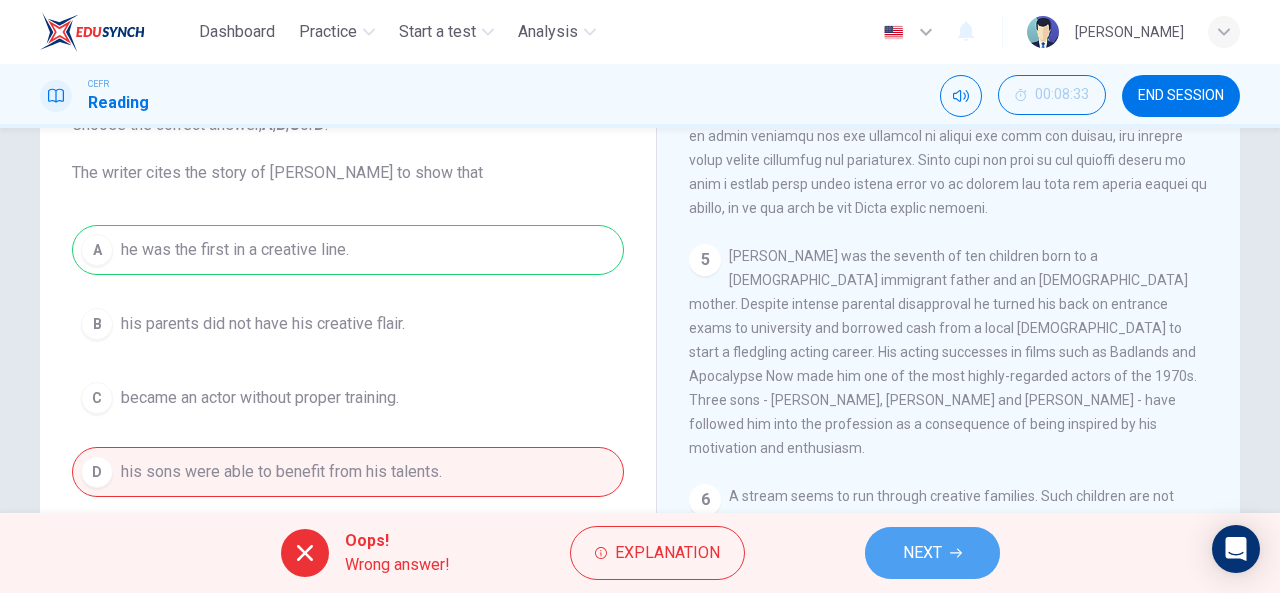 click on "NEXT" at bounding box center [922, 553] 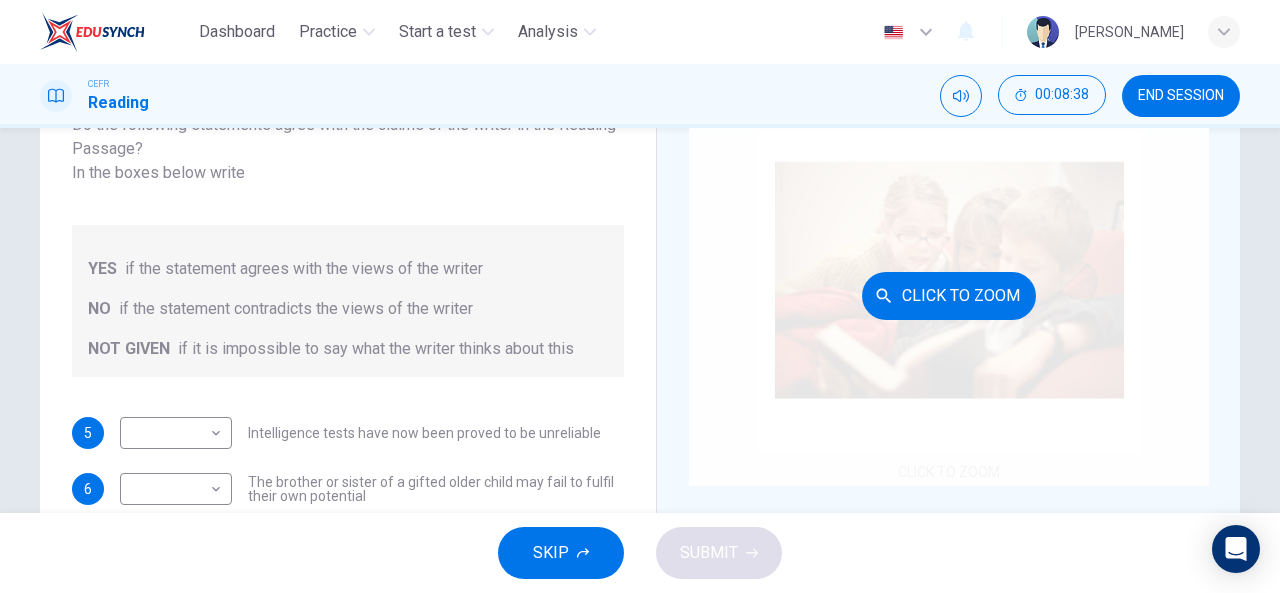 scroll, scrollTop: 162, scrollLeft: 0, axis: vertical 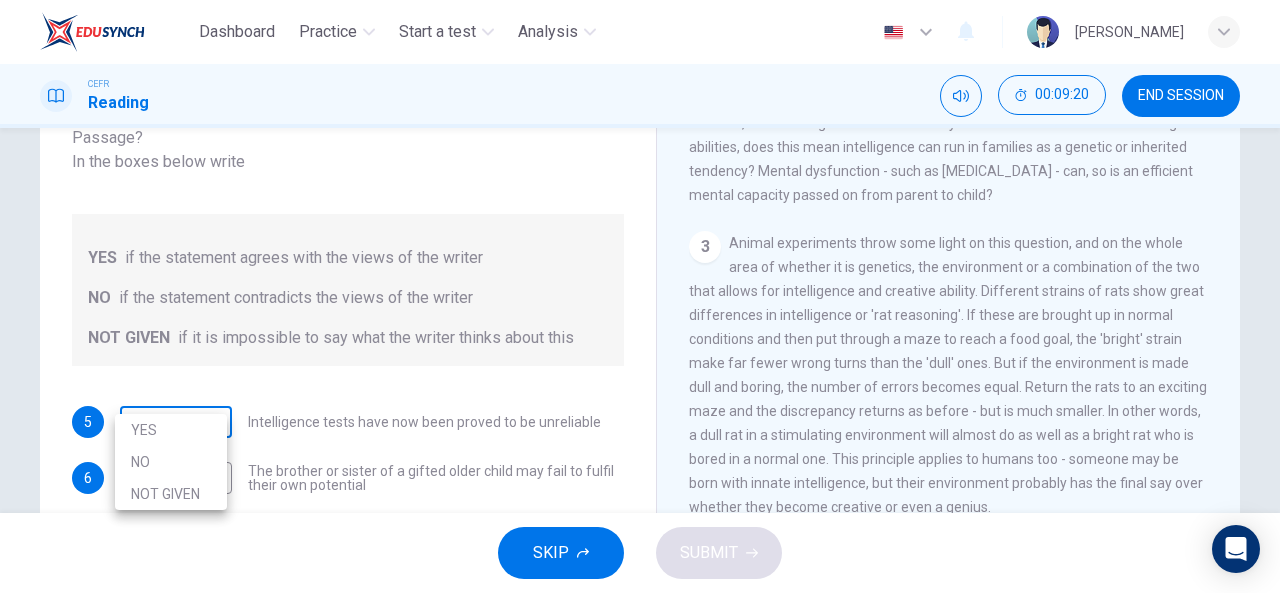 click on "Dashboard Practice Start a test Analysis English en ​ [PERSON_NAME] BINTI MAT ZIN CEFR Reading 00:09:20 END SESSION Questions 5 - 9 Do the following statements agree with the claims of the writer in the Reading Passage?
In the boxes below write YES if the statement agrees with the views of the writer NO if the statement contradicts the views of the writer NOT GIVEN if it is impossible to say what the writer thinks about this 5 ​ ​ Intelligence tests have now been proved to be unreliable 6 ​ ​ The brother or sister of a gifted older child may fail to fulfil their own potential 7 ​ ​ The importance of luck in the genius equation tends to be ignored 8 ​ ​ [PERSON_NAME] was acutely aware of his own remarkable talent 9 ​ ​ [PERSON_NAME] and [PERSON_NAME] would have achieved success in any era Nurturing Talent within the Family CLICK TO ZOOM Click to Zoom 1 2 3 4 5 6 7 8 SKIP SUBMIT EduSynch - Online Language Proficiency Testing
Dashboard Practice Start a test Analysis Notifications © Copyright  2025 NO" at bounding box center [640, 296] 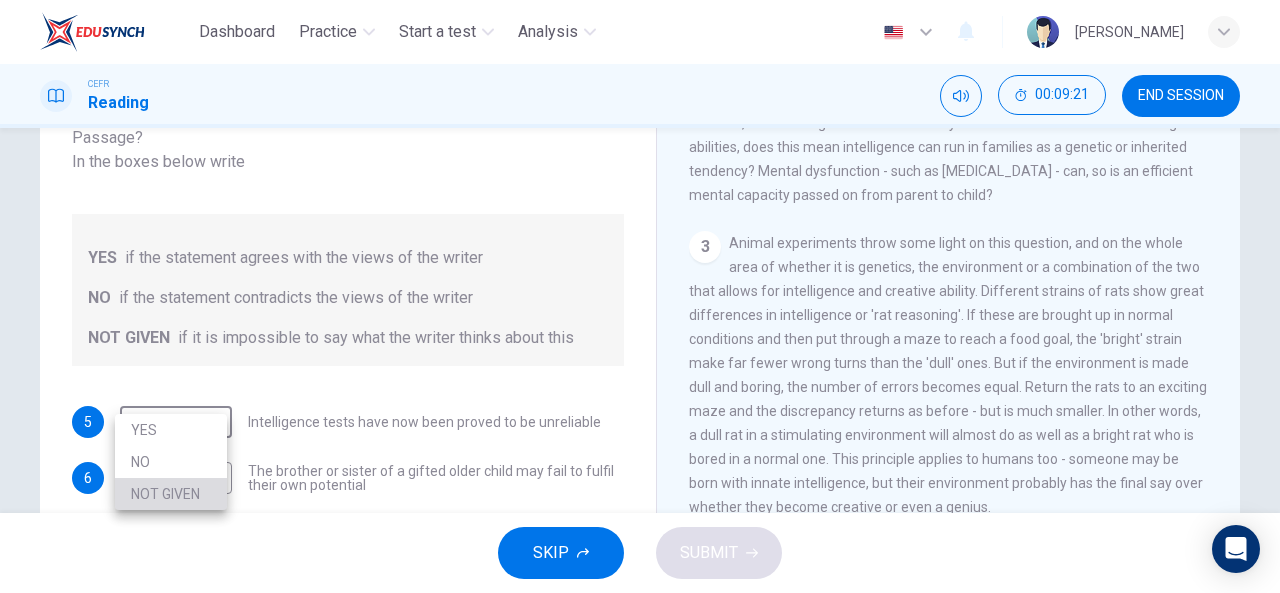 click on "NOT GIVEN" at bounding box center [171, 494] 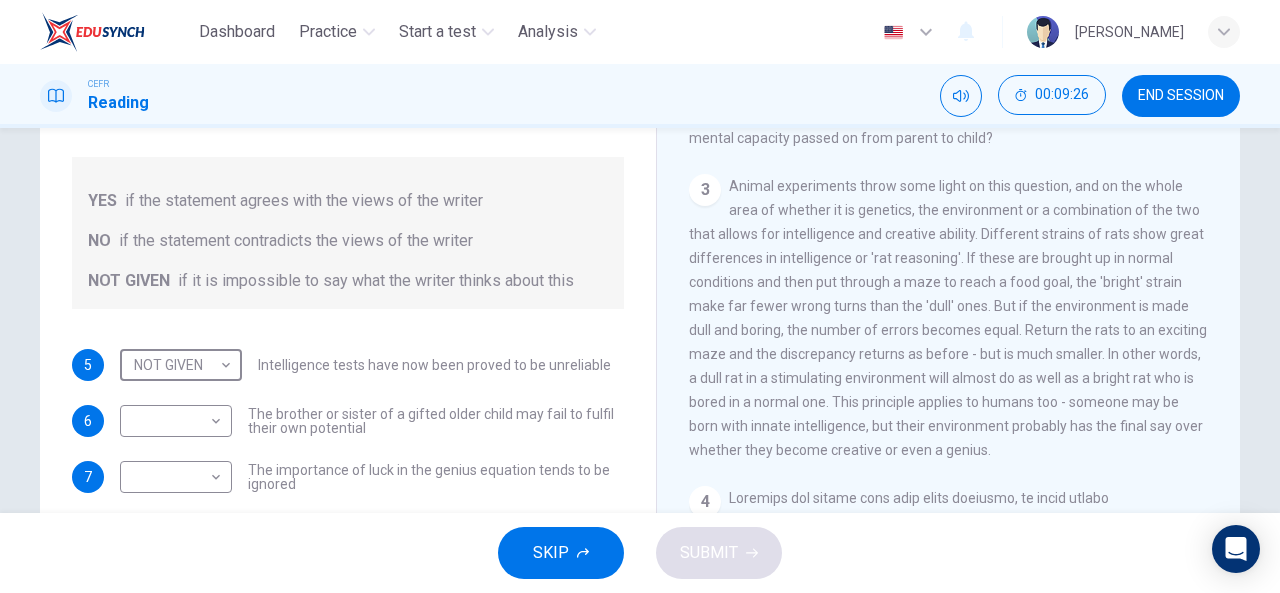 scroll, scrollTop: 220, scrollLeft: 0, axis: vertical 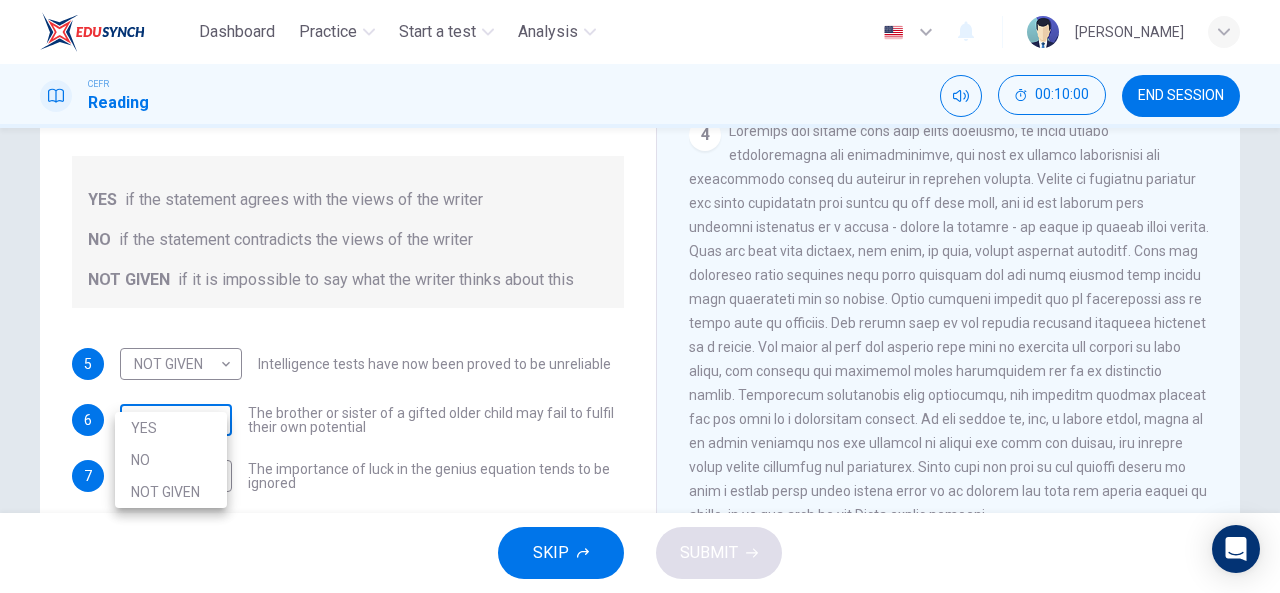 click on "Dashboard Practice Start a test Analysis English en ​ [PERSON_NAME] ZIN CEFR Reading 00:10:00 END SESSION Questions 5 - 9 Do the following statements agree with the claims of the writer in the Reading Passage?
In the boxes below write YES if the statement agrees with the views of the writer NO if the statement contradicts the views of the writer NOT GIVEN if it is impossible to say what the writer thinks about this 5 NOT GIVEN NOT GIVEN ​ Intelligence tests have now been proved to be unreliable 6 ​ ​ The brother or sister of a gifted older child may fail to fulfil their own potential 7 ​ ​ The importance of luck in the genius equation tends to be ignored 8 ​ ​ [PERSON_NAME] was acutely aware of his own remarkable talent 9 ​ ​ [PERSON_NAME] and [PERSON_NAME] would have achieved success in any era Nurturing Talent within the Family CLICK TO ZOOM Click to Zoom 1 2 3 4 5 6 7 8 SKIP SUBMIT EduSynch - Online Language Proficiency Testing
Dashboard Practice Start a test Analysis Notifications 2025" at bounding box center [640, 296] 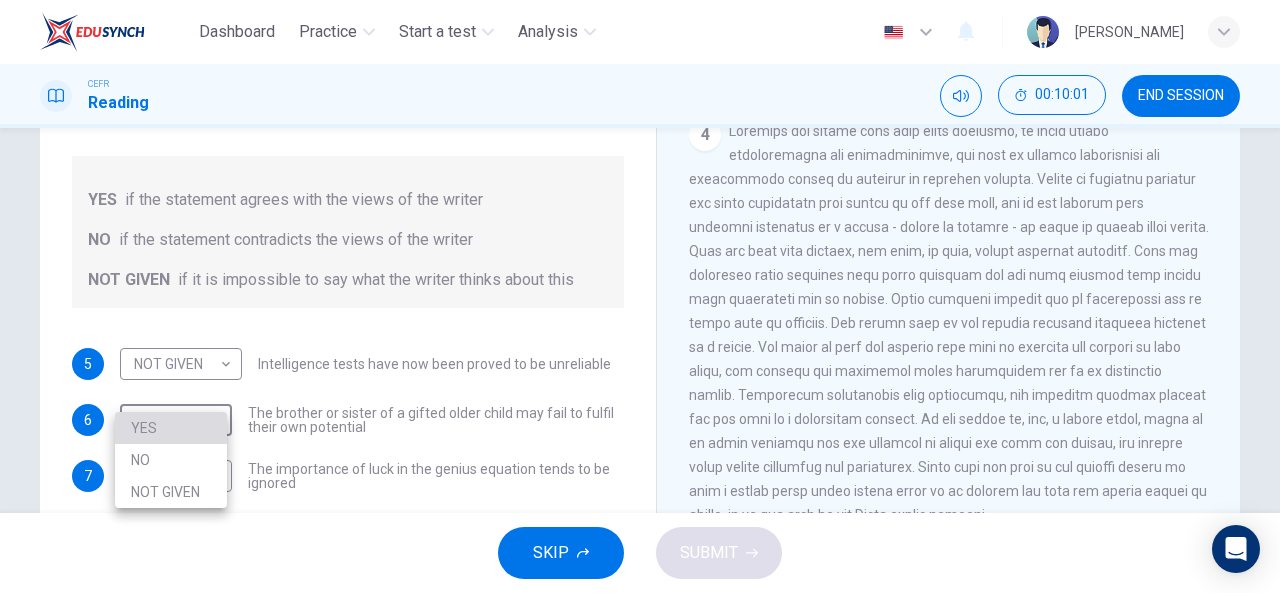 click on "YES" at bounding box center [171, 428] 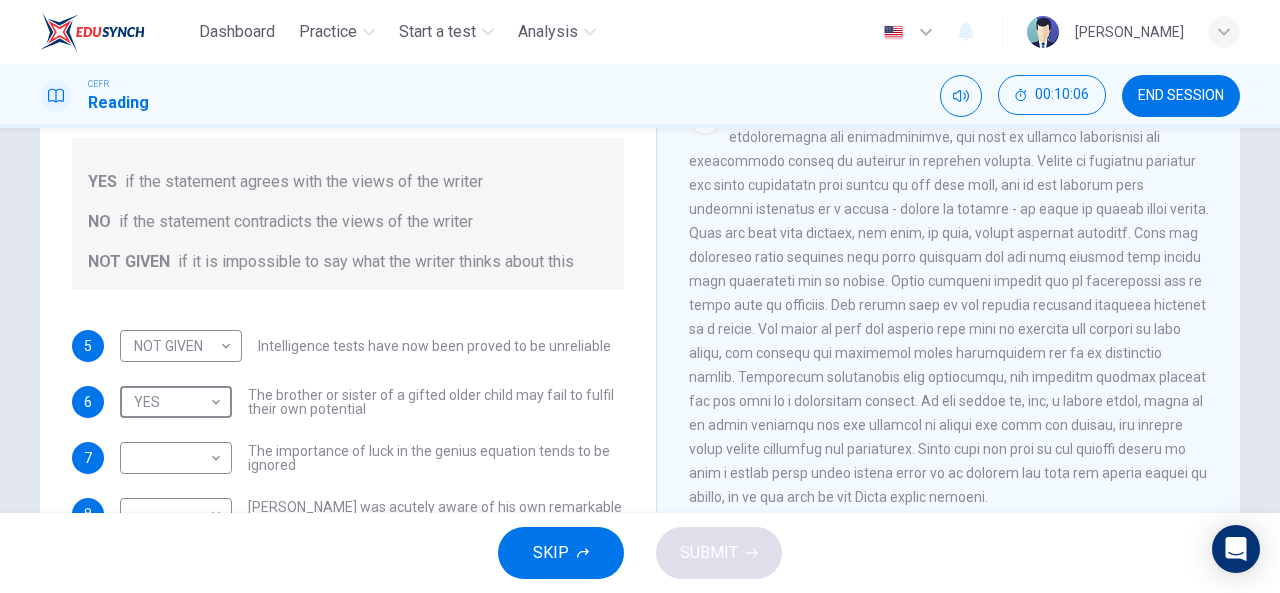 scroll, scrollTop: 239, scrollLeft: 0, axis: vertical 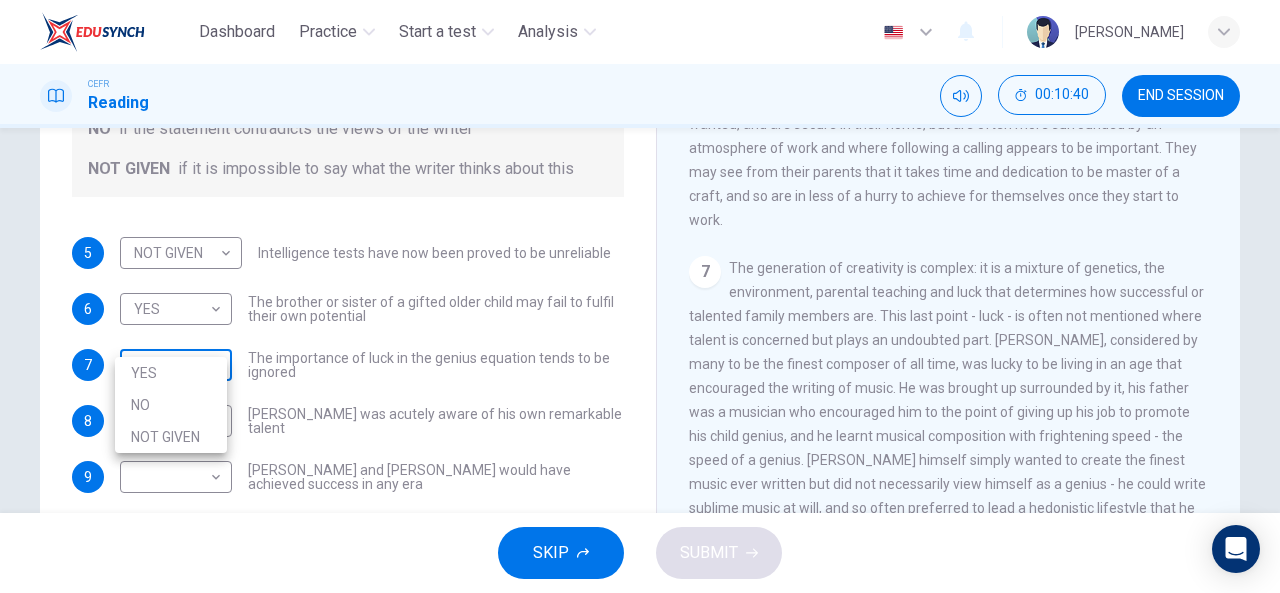 click on "Dashboard Practice Start a test Analysis English en ​ [PERSON_NAME] BINTI MAT ZIN CEFR Reading 00:10:40 END SESSION Questions 5 - 9 Do the following statements agree with the claims of the writer in the Reading Passage?
In the boxes below write YES if the statement agrees with the views of the writer NO if the statement contradicts the views of the writer NOT GIVEN if it is impossible to say what the writer thinks about this 5 NOT GIVEN NOT GIVEN ​ Intelligence tests have now been proved to be unreliable 6 YES YES ​ The brother or sister of a gifted older child may fail to fulfil their own potential 7 ​ ​ The importance of luck in the genius equation tends to be ignored 8 ​ ​ [PERSON_NAME] was acutely aware of his own remarkable talent 9 ​ ​ [PERSON_NAME] and [PERSON_NAME] would have achieved success in any era Nurturing Talent within the Family CLICK TO ZOOM Click to Zoom 1 2 3 4 5 6 7 8 SKIP SUBMIT EduSynch - Online Language Proficiency Testing
Dashboard Practice Start a test Analysis Notifications" at bounding box center (640, 296) 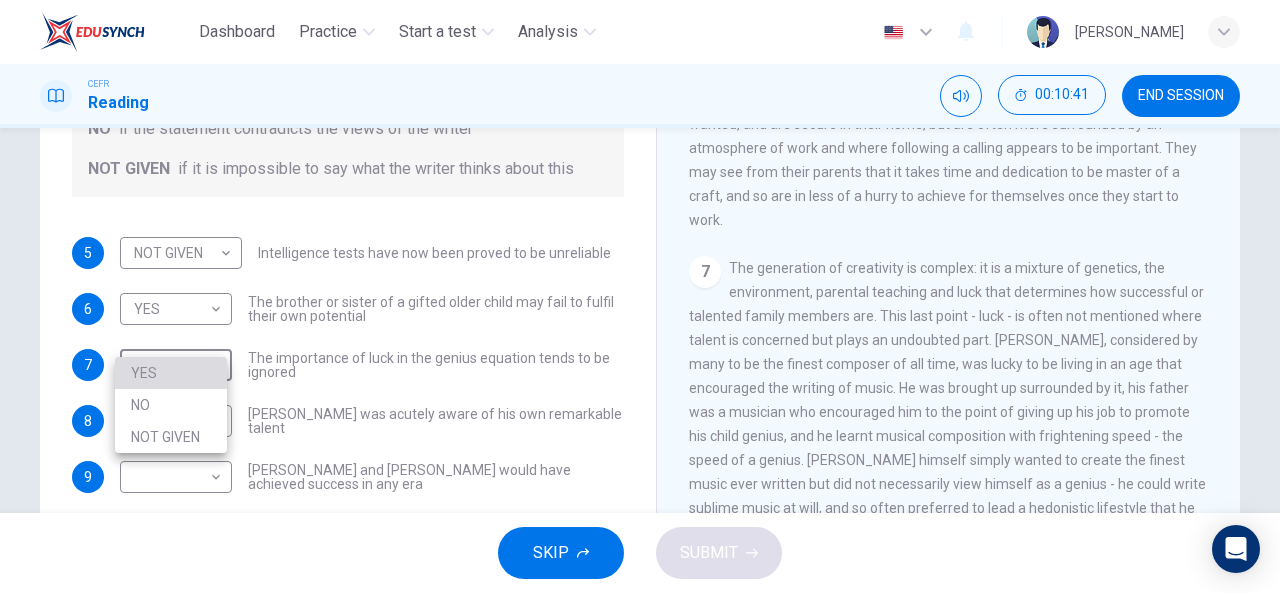 click on "YES" at bounding box center (171, 373) 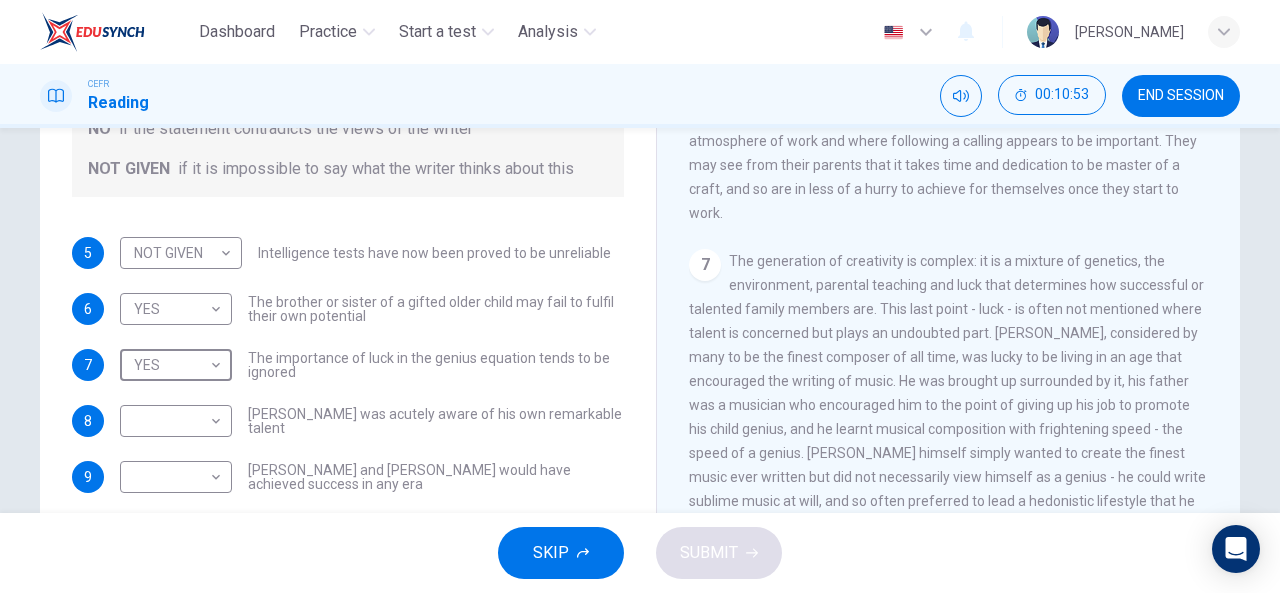 scroll, scrollTop: 1706, scrollLeft: 0, axis: vertical 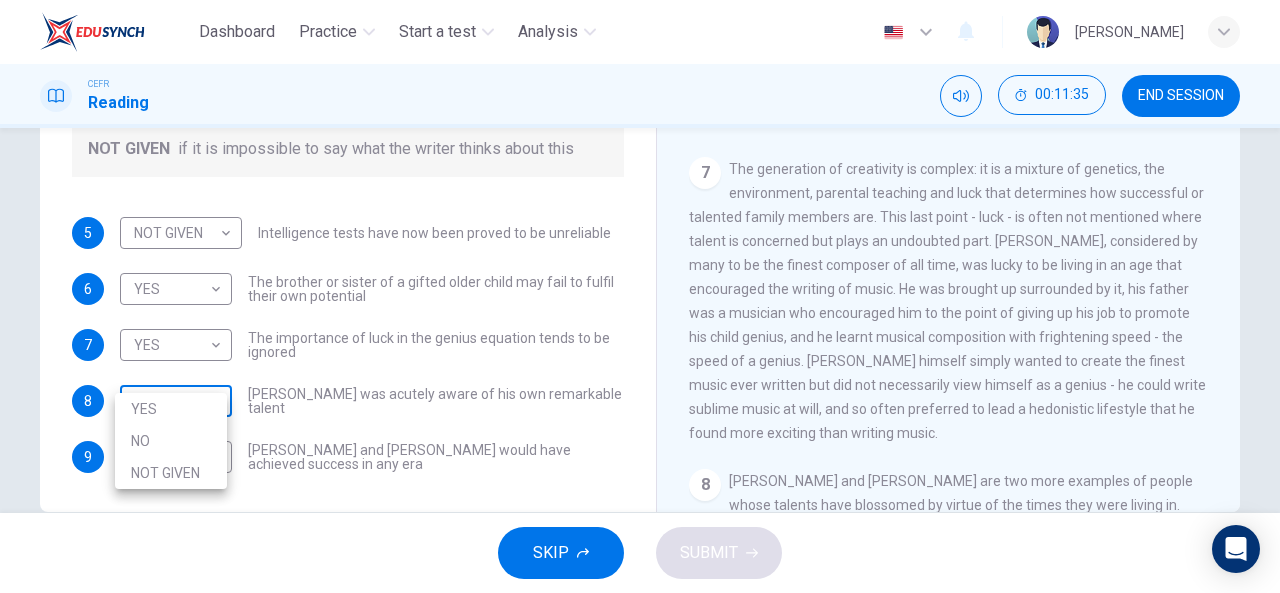 click on "Dashboard Practice Start a test Analysis English en ​ [PERSON_NAME] ZIN CEFR Reading 00:11:35 END SESSION Questions 5 - 9 Do the following statements agree with the claims of the writer in the Reading Passage?
In the boxes below write YES if the statement agrees with the views of the writer NO if the statement contradicts the views of the writer NOT GIVEN if it is impossible to say what the writer thinks about this 5 NOT GIVEN NOT GIVEN ​ Intelligence tests have now been proved to be unreliable 6 YES YES ​ The brother or sister of a gifted older child may fail to fulfil their own potential 7 YES YES ​ The importance of luck in the genius equation tends to be ignored 8 ​ ​ [PERSON_NAME] was acutely aware of his own remarkable talent 9 ​ ​ [PERSON_NAME] and [PERSON_NAME] would have achieved success in any era Nurturing Talent within the Family CLICK TO ZOOM Click to Zoom 1 2 3 4 5 6 7 8 SKIP SUBMIT EduSynch - Online Language Proficiency Testing
Dashboard Practice Start a test Analysis 2025 YES NO" at bounding box center (640, 296) 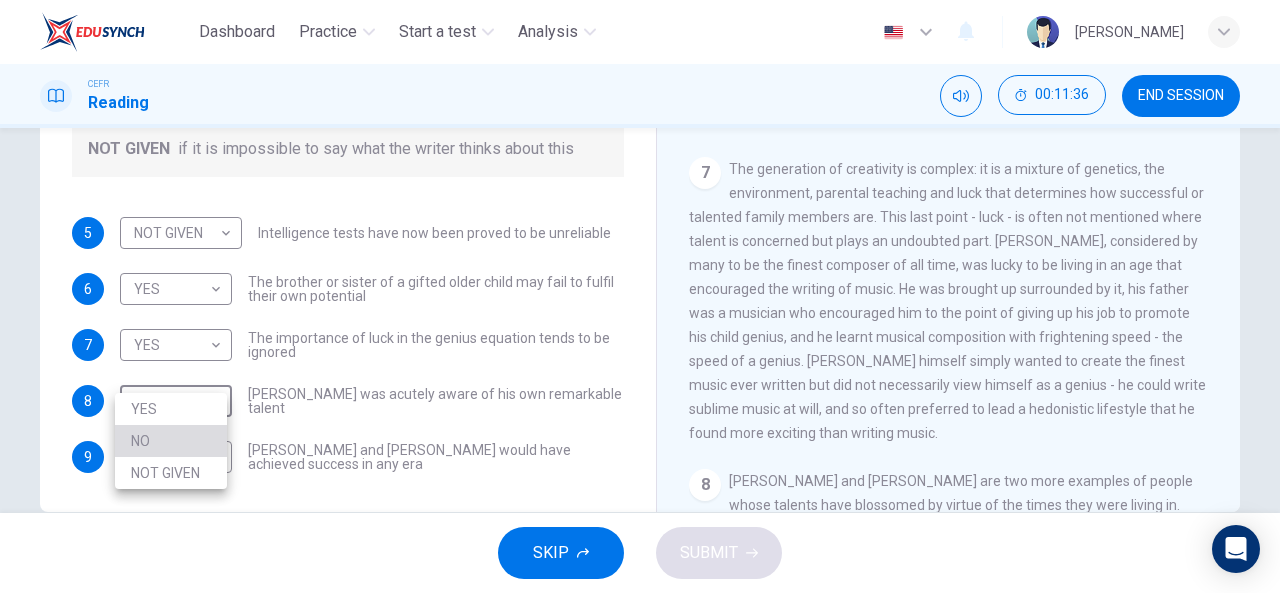 click on "NO" at bounding box center [171, 441] 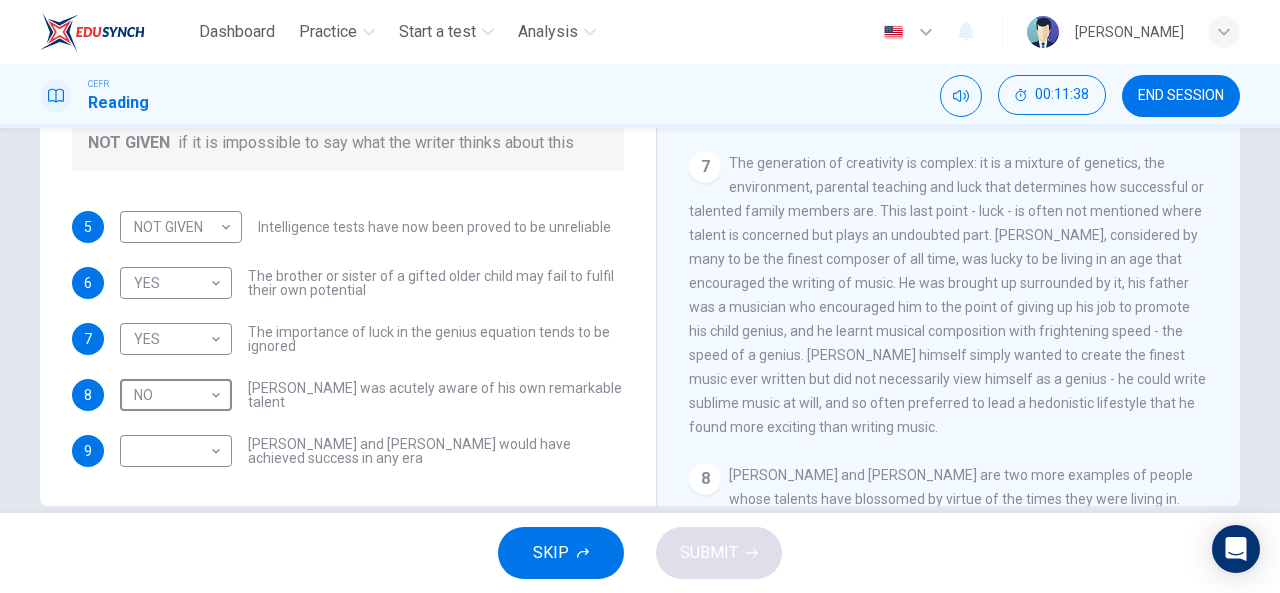 scroll, scrollTop: 359, scrollLeft: 0, axis: vertical 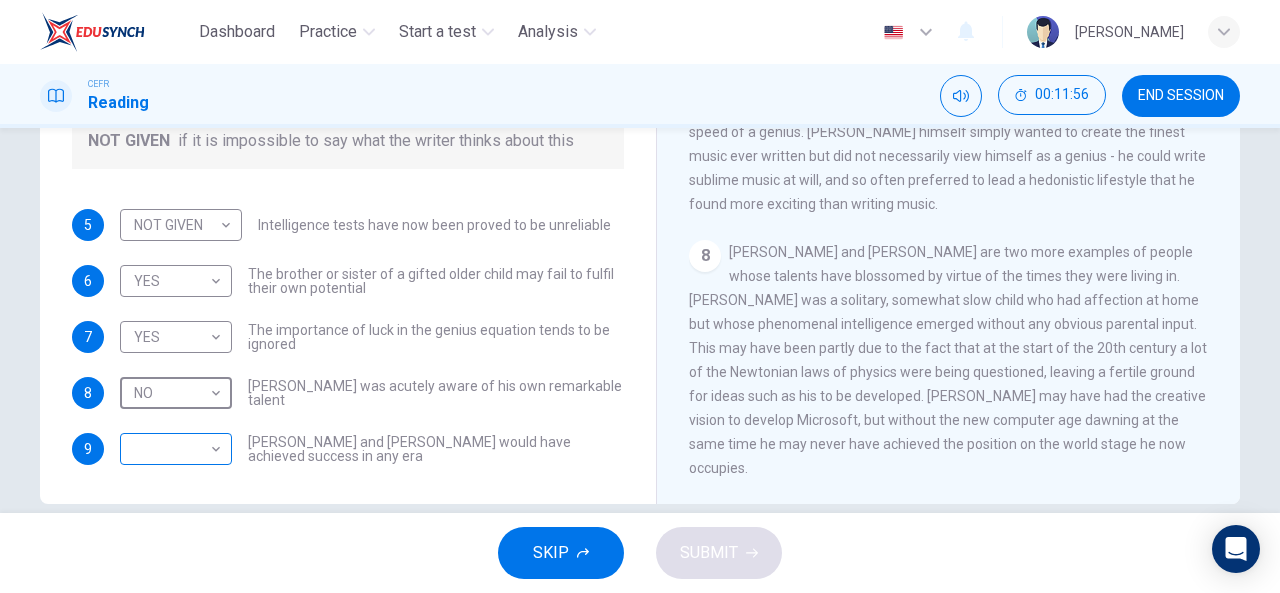 click on "Dashboard Practice Start a test Analysis English en ​ [PERSON_NAME] ZIN CEFR Reading 00:11:56 END SESSION Questions 5 - 9 Do the following statements agree with the claims of the writer in the Reading Passage?
In the boxes below write YES if the statement agrees with the views of the writer NO if the statement contradicts the views of the writer NOT GIVEN if it is impossible to say what the writer thinks about this 5 NOT GIVEN NOT GIVEN ​ Intelligence tests have now been proved to be unreliable 6 YES YES ​ The brother or sister of a gifted older child may fail to fulfil their own potential 7 YES YES ​ The importance of luck in the genius equation tends to be ignored 8 NO NO ​ [PERSON_NAME] was acutely aware of his own remarkable talent 9 ​ ​ [PERSON_NAME] and [PERSON_NAME] would have achieved success in any era Nurturing Talent within the Family CLICK TO ZOOM Click to Zoom 1 2 3 4 5 6 7 8 SKIP SUBMIT EduSynch - Online Language Proficiency Testing
Dashboard Practice Start a test Analysis 2025" at bounding box center (640, 296) 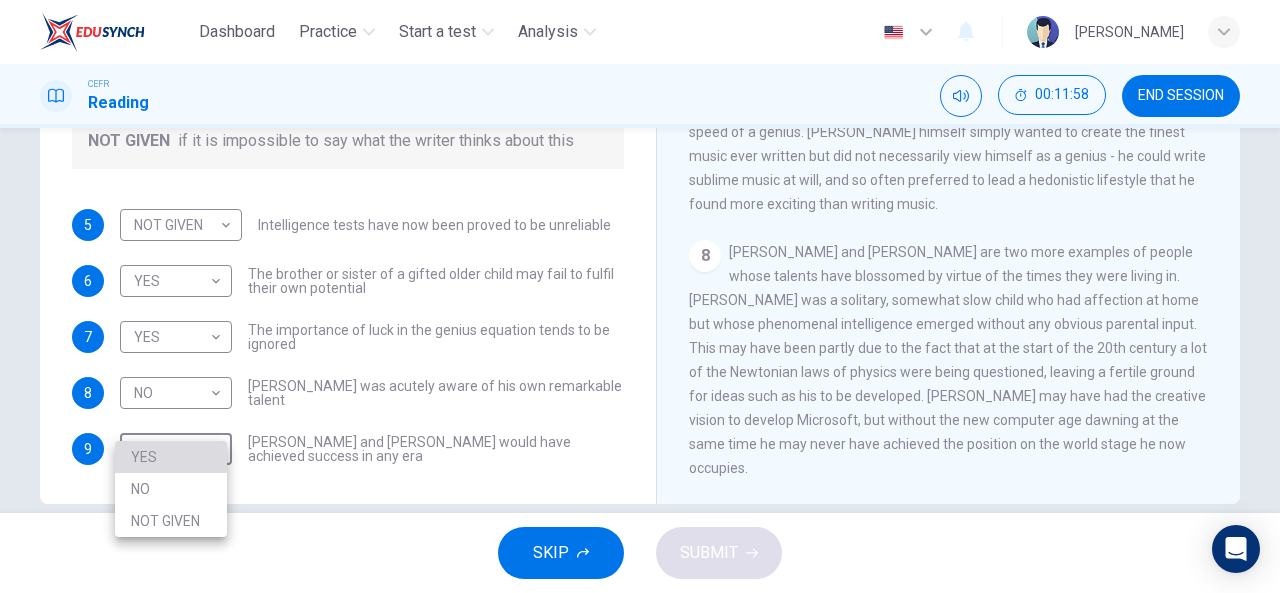 click on "YES" at bounding box center (171, 457) 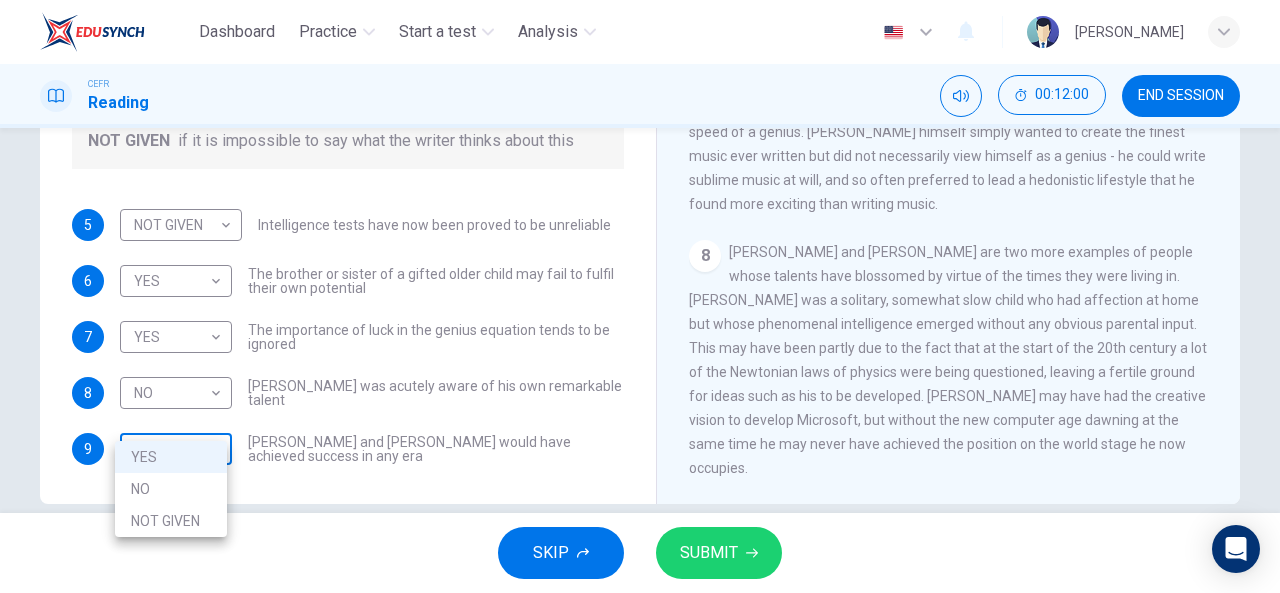 click on "Dashboard Practice Start a test Analysis English en ​ [PERSON_NAME] ZIN CEFR Reading 00:12:00 END SESSION Questions 5 - 9 Do the following statements agree with the claims of the writer in the Reading Passage?
In the boxes below write YES if the statement agrees with the views of the writer NO if the statement contradicts the views of the writer NOT GIVEN if it is impossible to say what the writer thinks about this 5 NOT GIVEN NOT GIVEN ​ Intelligence tests have now been proved to be unreliable 6 YES YES ​ The brother or sister of a gifted older child may fail to fulfil their own potential 7 YES YES ​ The importance of luck in the genius equation tends to be ignored 8 NO NO ​ [PERSON_NAME] was acutely aware of his own remarkable talent 9 YES YES ​ [PERSON_NAME] and [PERSON_NAME] would have achieved success in any era Nurturing Talent within the Family CLICK TO ZOOM Click to Zoom 1 2 3 4 5 6 7 8 SKIP SUBMIT EduSynch - Online Language Proficiency Testing
Dashboard Practice Start a test Analysis 2025" at bounding box center (640, 296) 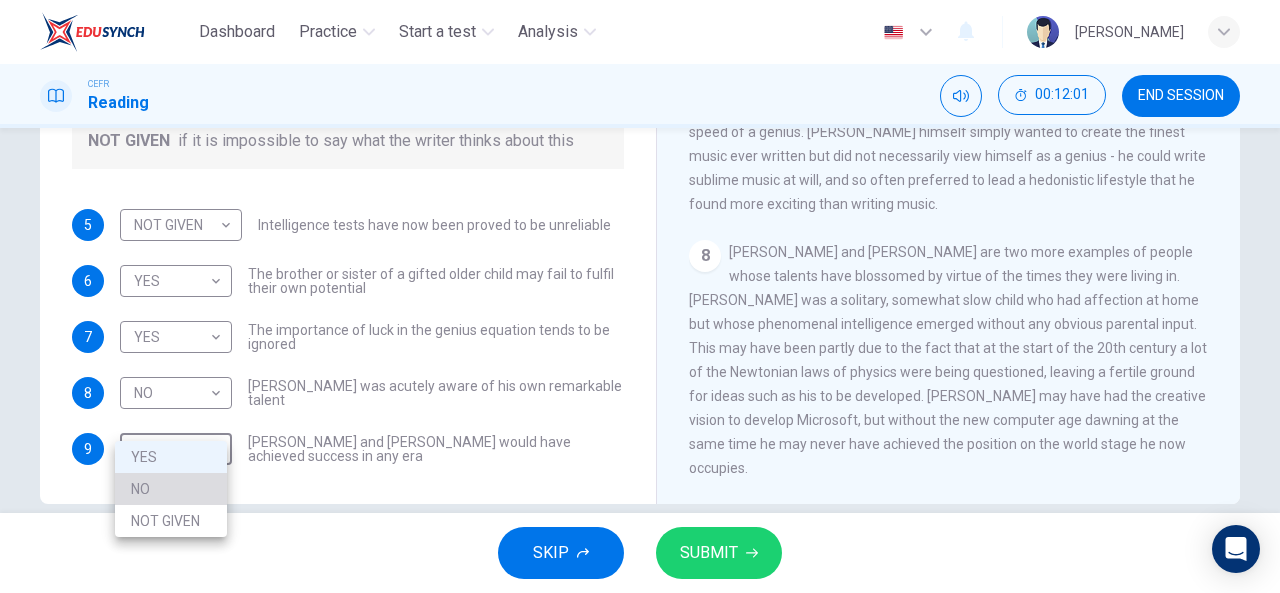 click on "NO" at bounding box center [171, 489] 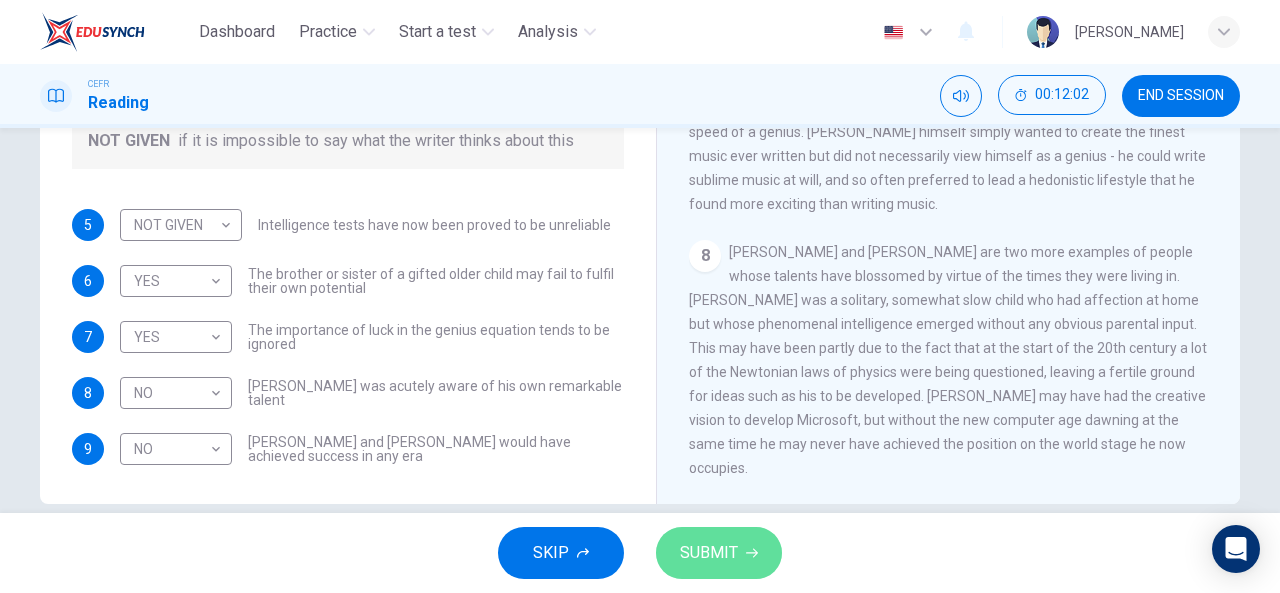 click on "SUBMIT" at bounding box center (719, 553) 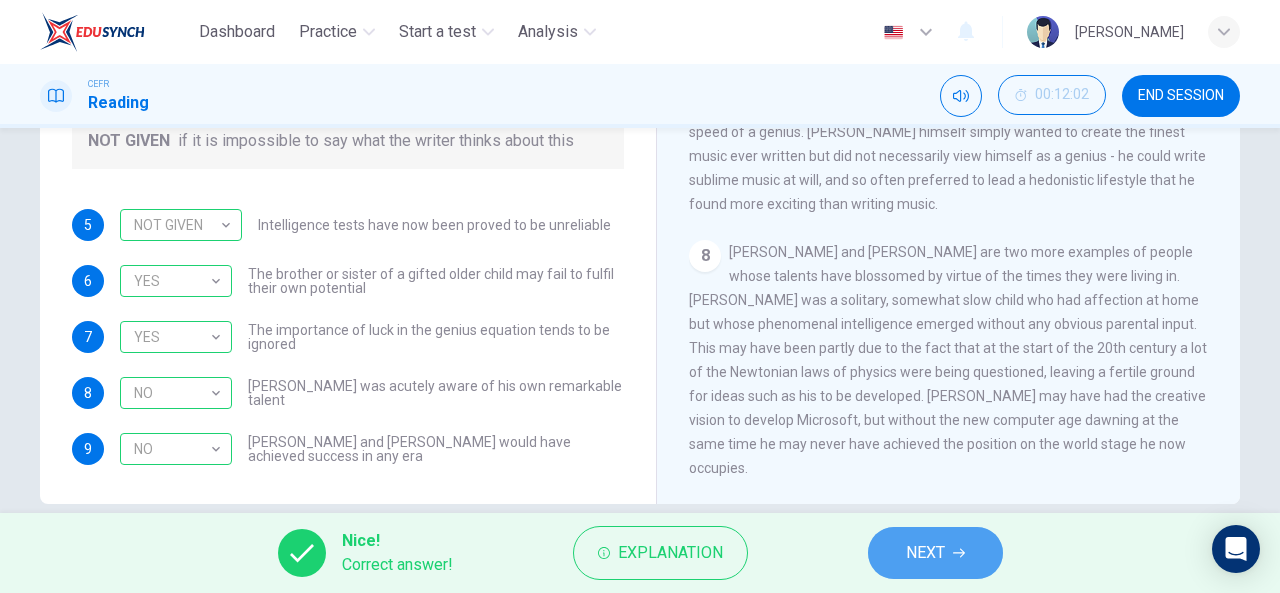 click on "NEXT" at bounding box center (925, 553) 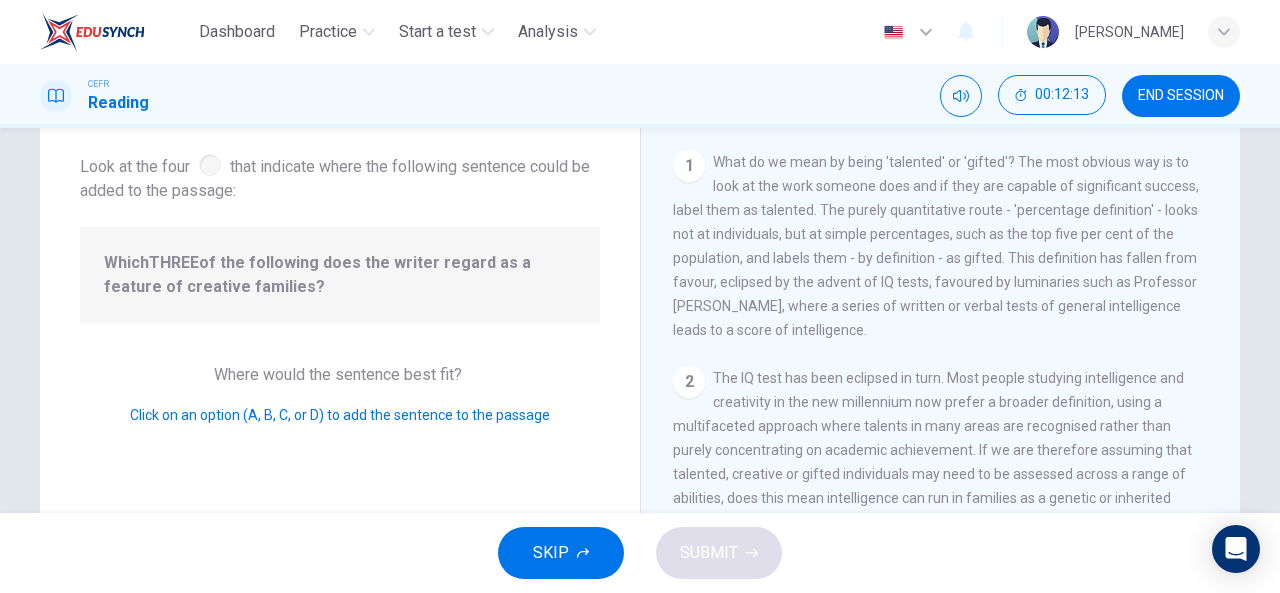 scroll, scrollTop: 107, scrollLeft: 0, axis: vertical 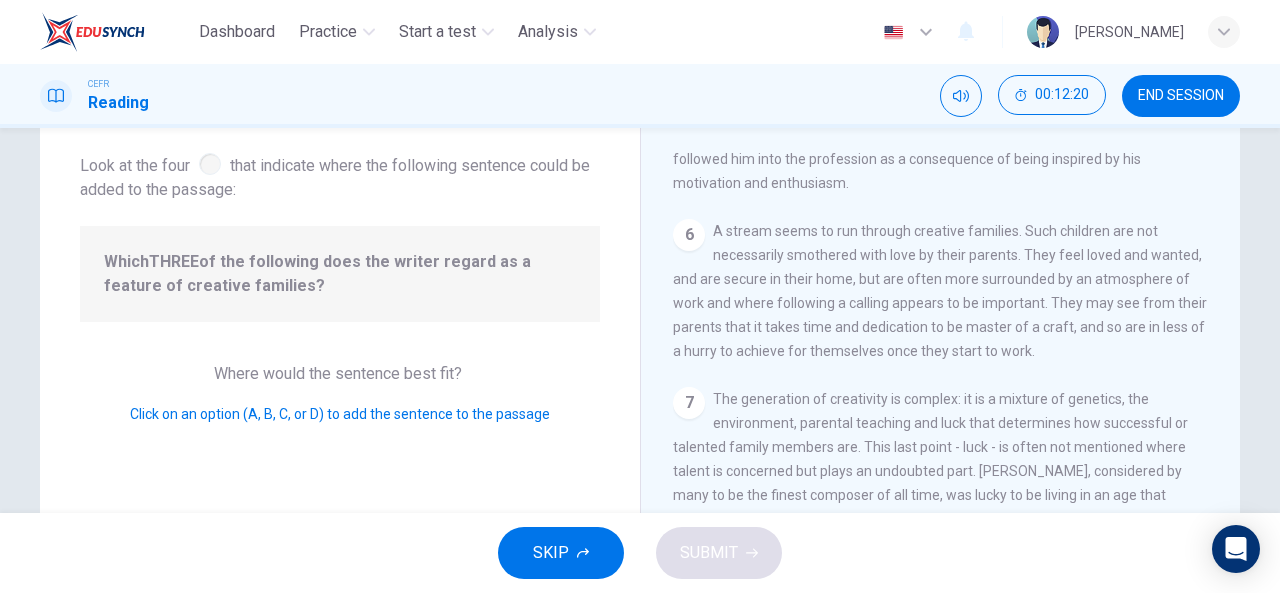 click on "7" at bounding box center (689, 403) 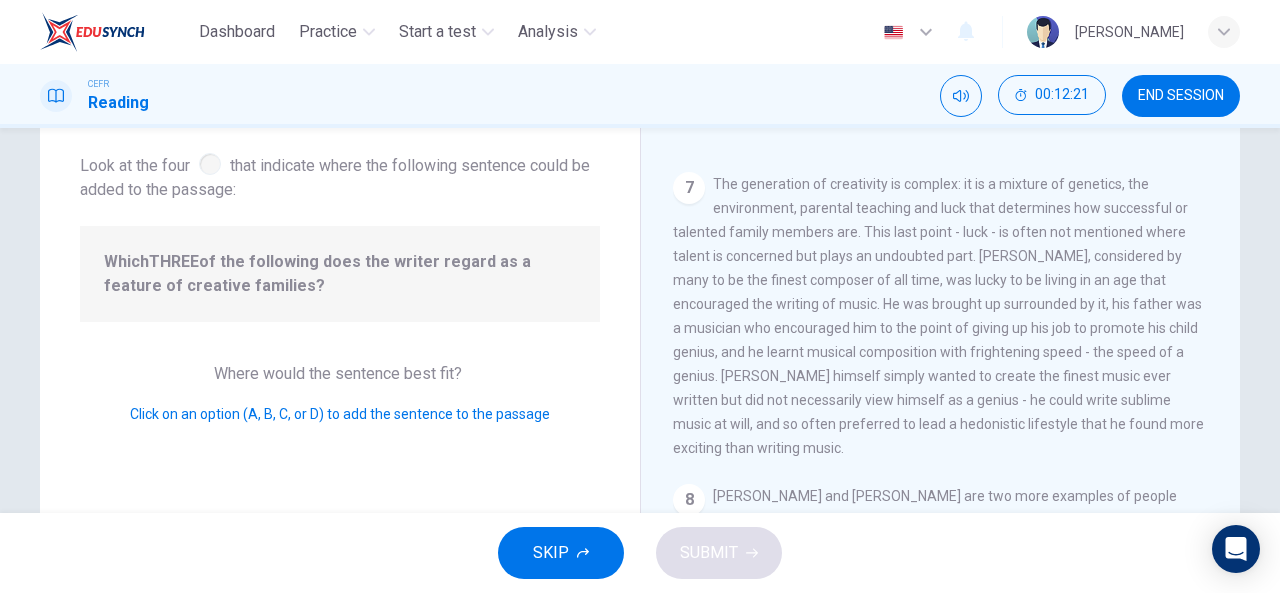 scroll, scrollTop: 1590, scrollLeft: 0, axis: vertical 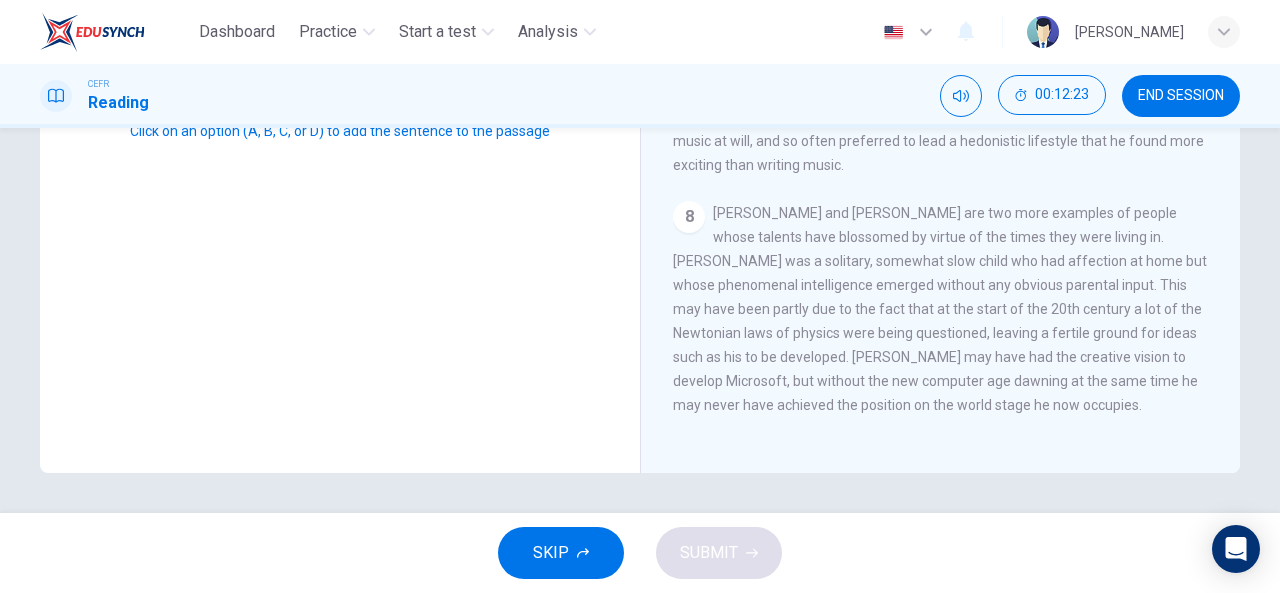 click on "[PERSON_NAME] and [PERSON_NAME] are two more examples of people whose talents have blossomed by virtue of the times they were living in. [PERSON_NAME] was a solitary, somewhat slow child who had affection at home but whose phenomenal intelligence emerged without any obvious parental input. This may have been partly due to the fact that at the start of the 20th century a lot of the Newtonian laws of physics were being questioned, leaving a fertile ground for ideas such as his to be developed. [PERSON_NAME] may have had the creative vision to develop Microsoft, but without the new computer age dawning at the same time he may never have achieved the position on the world stage he now occupies." at bounding box center (940, 309) 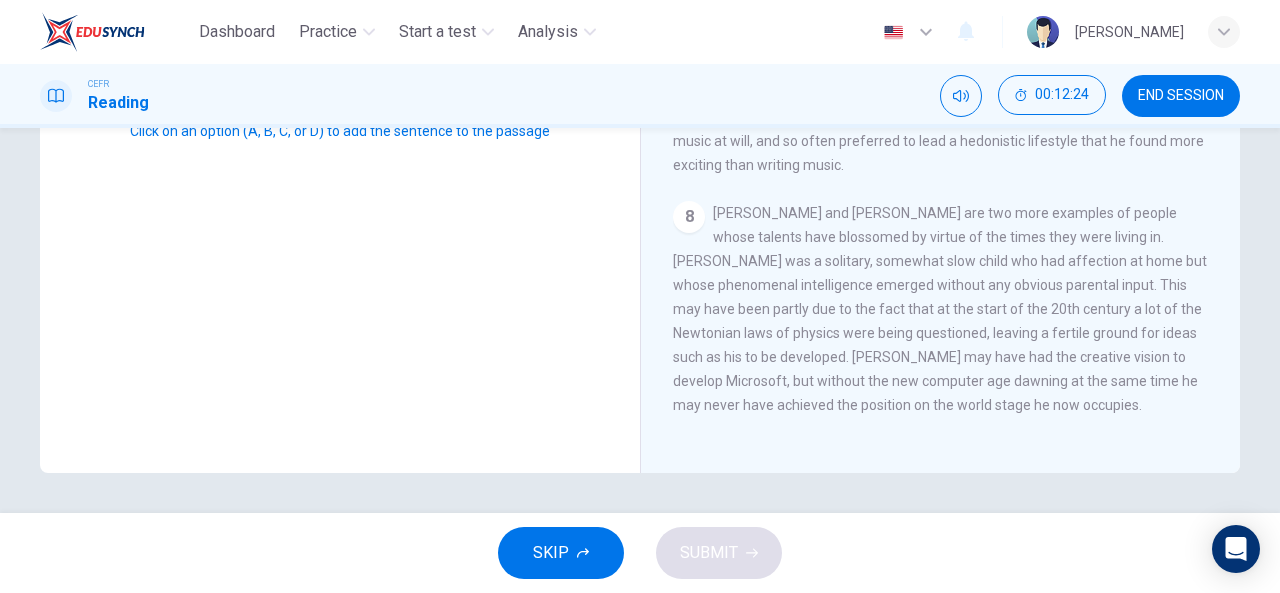 click on "[PERSON_NAME] and [PERSON_NAME] are two more examples of people whose talents have blossomed by virtue of the times they were living in. [PERSON_NAME] was a solitary, somewhat slow child who had affection at home but whose phenomenal intelligence emerged without any obvious parental input. This may have been partly due to the fact that at the start of the 20th century a lot of the Newtonian laws of physics were being questioned, leaving a fertile ground for ideas such as his to be developed. [PERSON_NAME] may have had the creative vision to develop Microsoft, but without the new computer age dawning at the same time he may never have achieved the position on the world stage he now occupies." at bounding box center [940, 309] 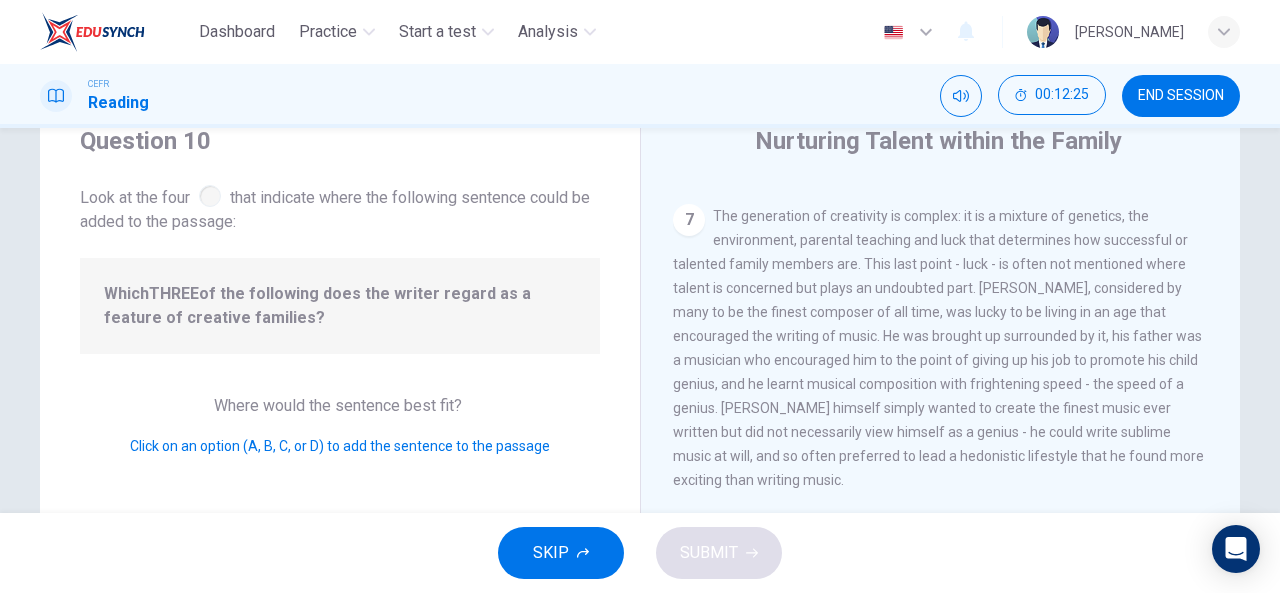 scroll, scrollTop: 0, scrollLeft: 0, axis: both 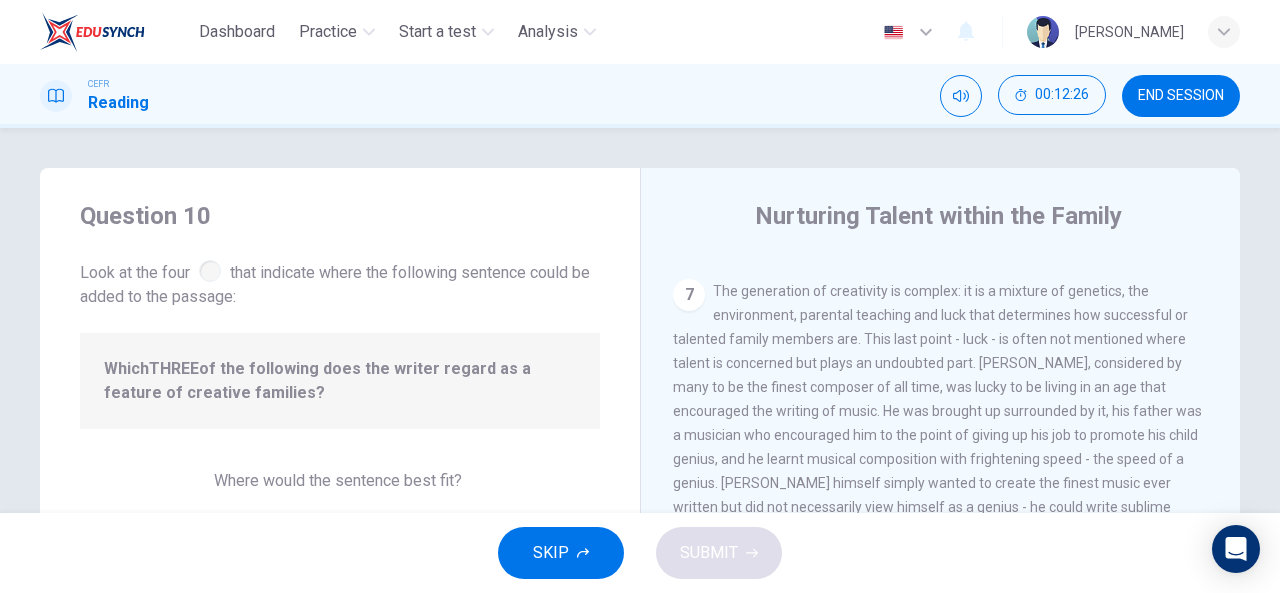 click at bounding box center [210, 271] 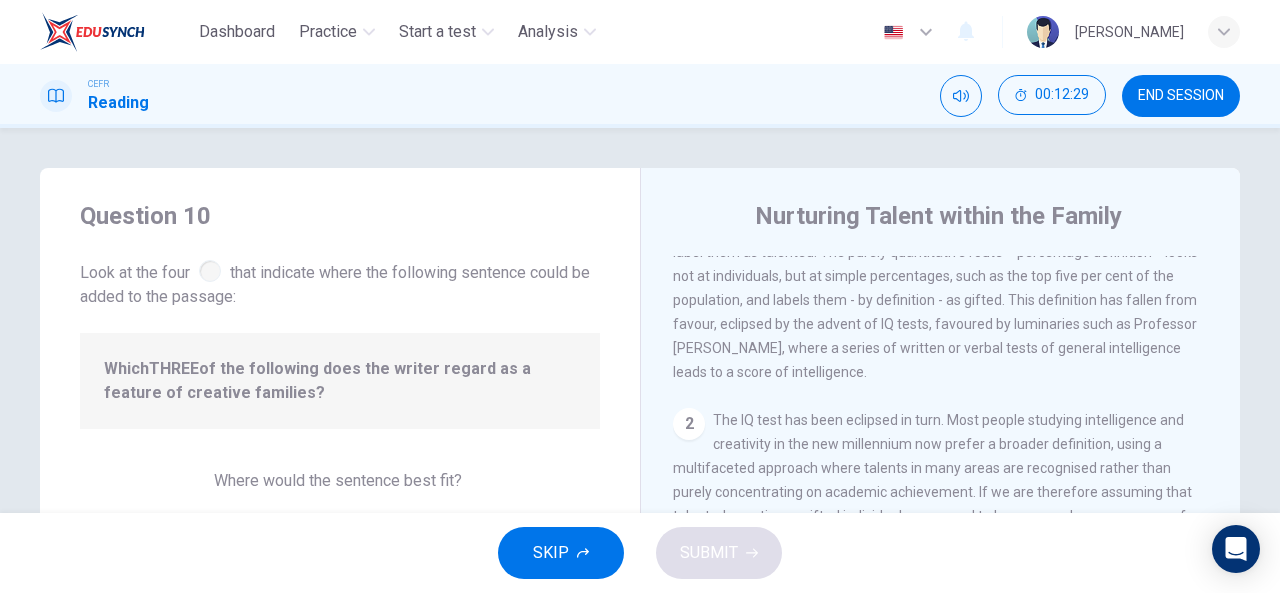 scroll, scrollTop: 0, scrollLeft: 0, axis: both 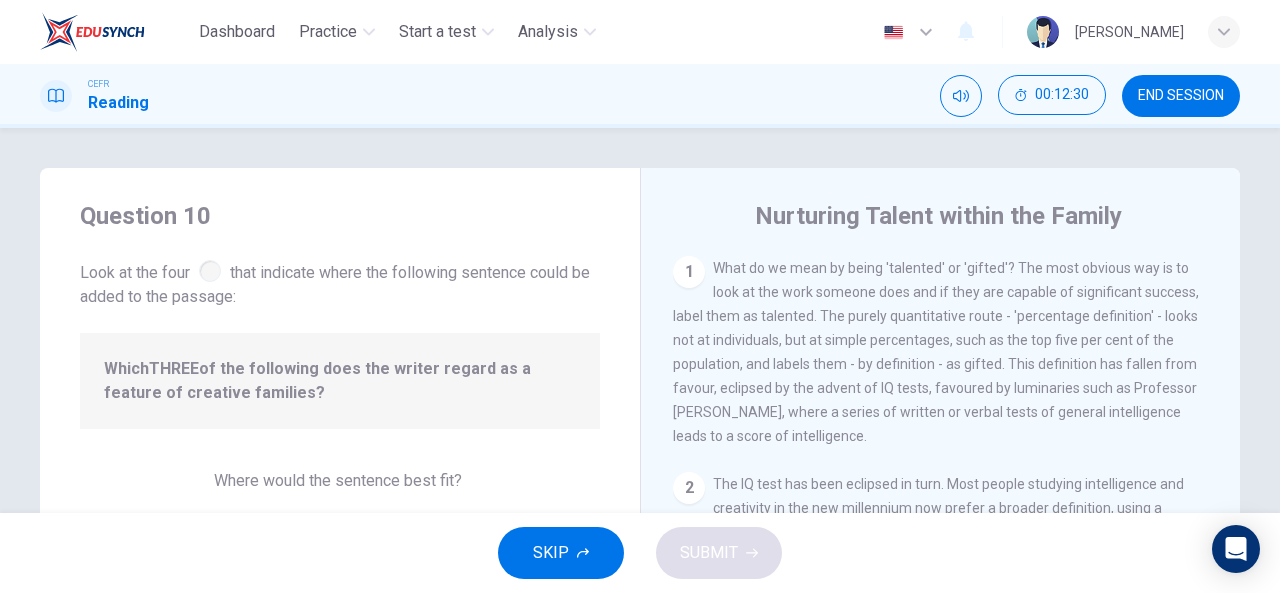 click on "1" at bounding box center [689, 272] 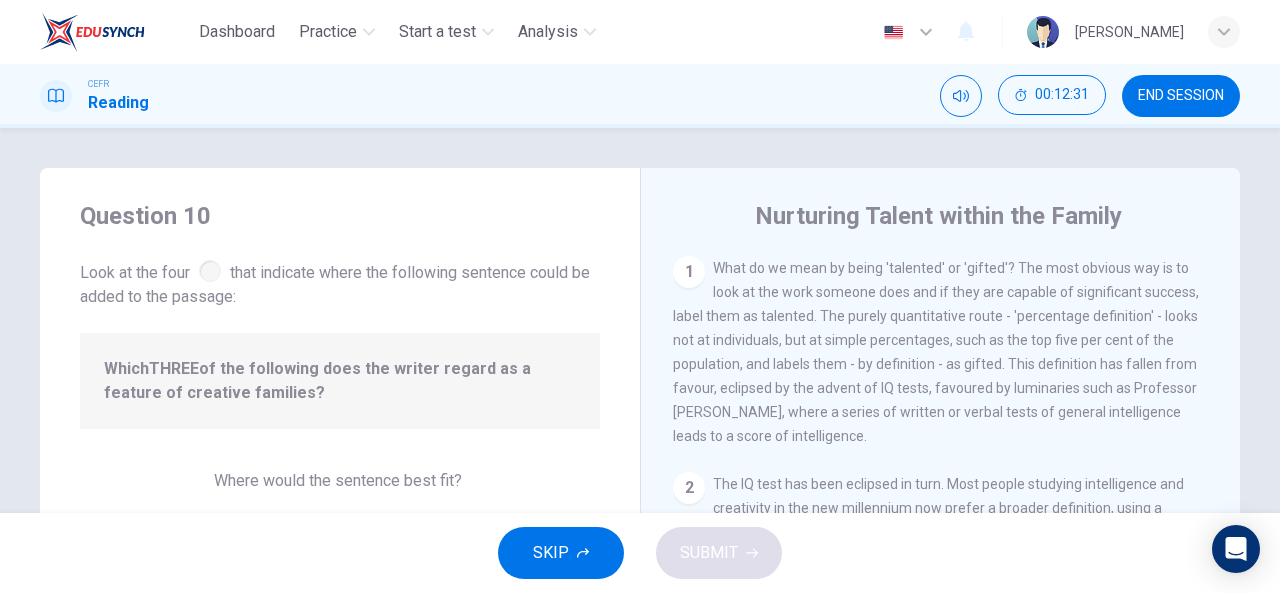 click on "1" at bounding box center (689, 272) 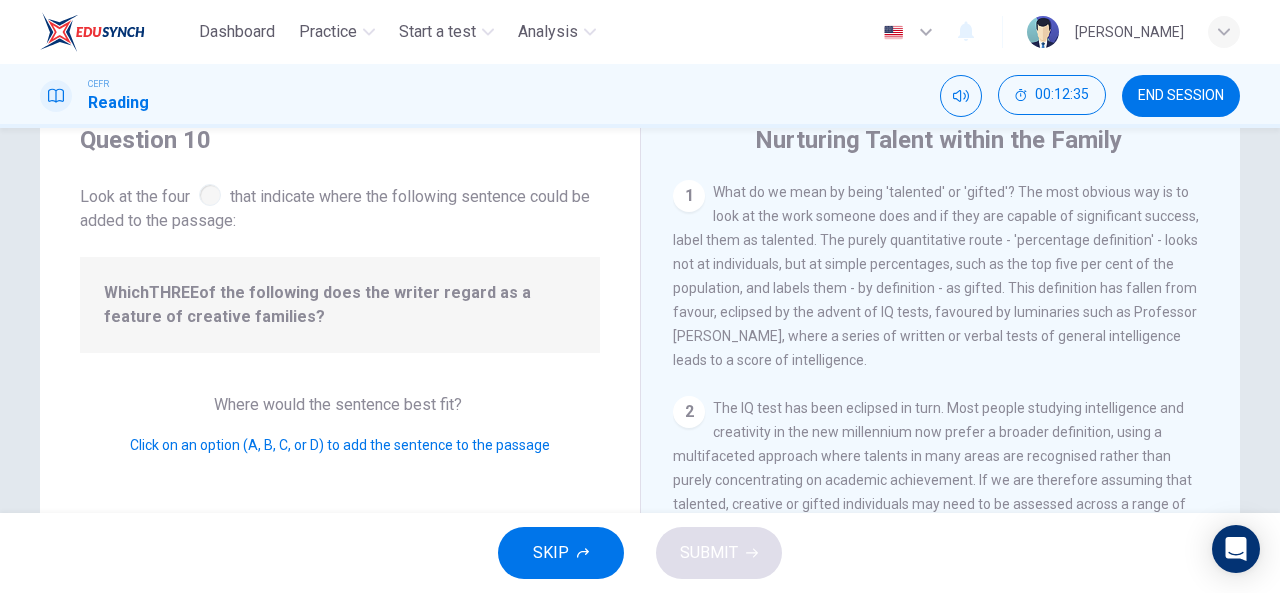 scroll, scrollTop: 73, scrollLeft: 0, axis: vertical 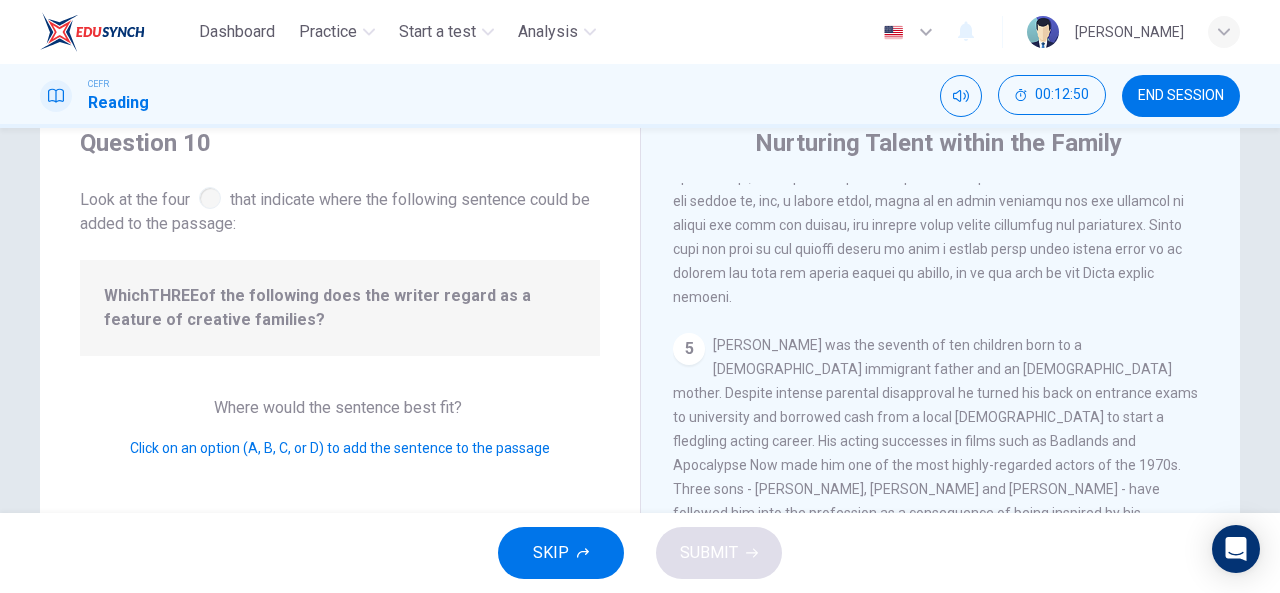 click on "[PERSON_NAME] was the seventh of ten children born to a [DEMOGRAPHIC_DATA] immigrant father and an [DEMOGRAPHIC_DATA] mother. Despite intense parental disapproval he turned his back on entrance exams to university and borrowed cash from a local [DEMOGRAPHIC_DATA] to start a fledgling acting career. His acting successes in films such as Badlands and Apocalypse Now made him one of the most highly-regarded actors of the 1970s. Three sons - [PERSON_NAME], [PERSON_NAME] and [PERSON_NAME] - have followed him into the profession as a consequence of being inspired by his motivation and enthusiasm." at bounding box center [935, 441] 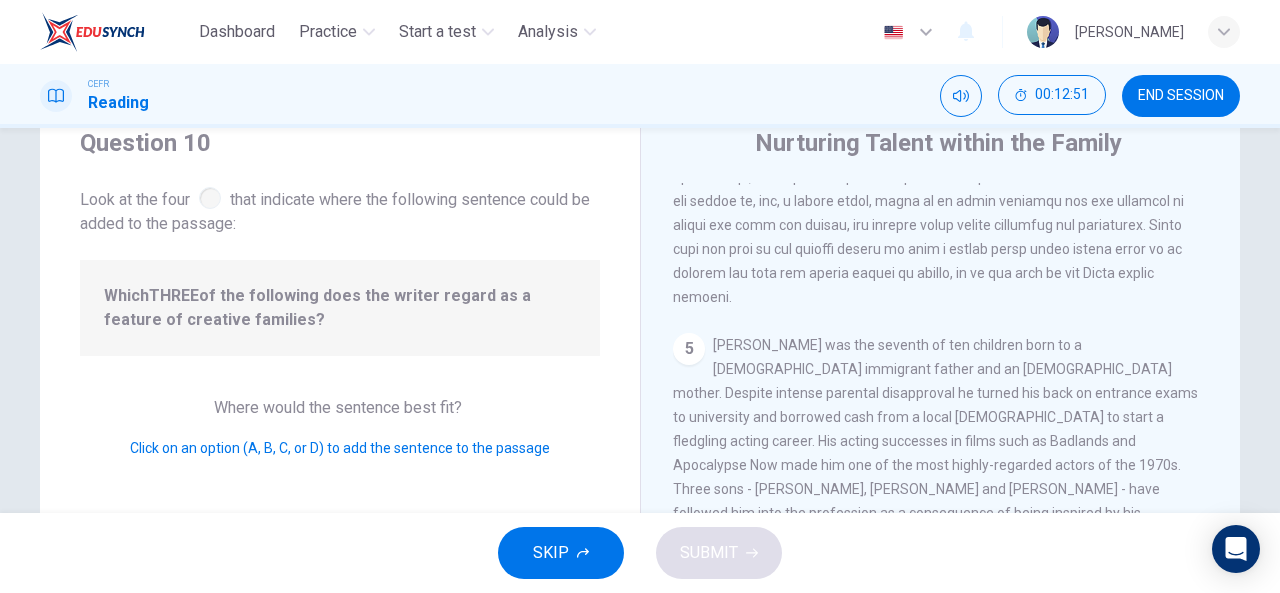 click on "5" at bounding box center [689, 349] 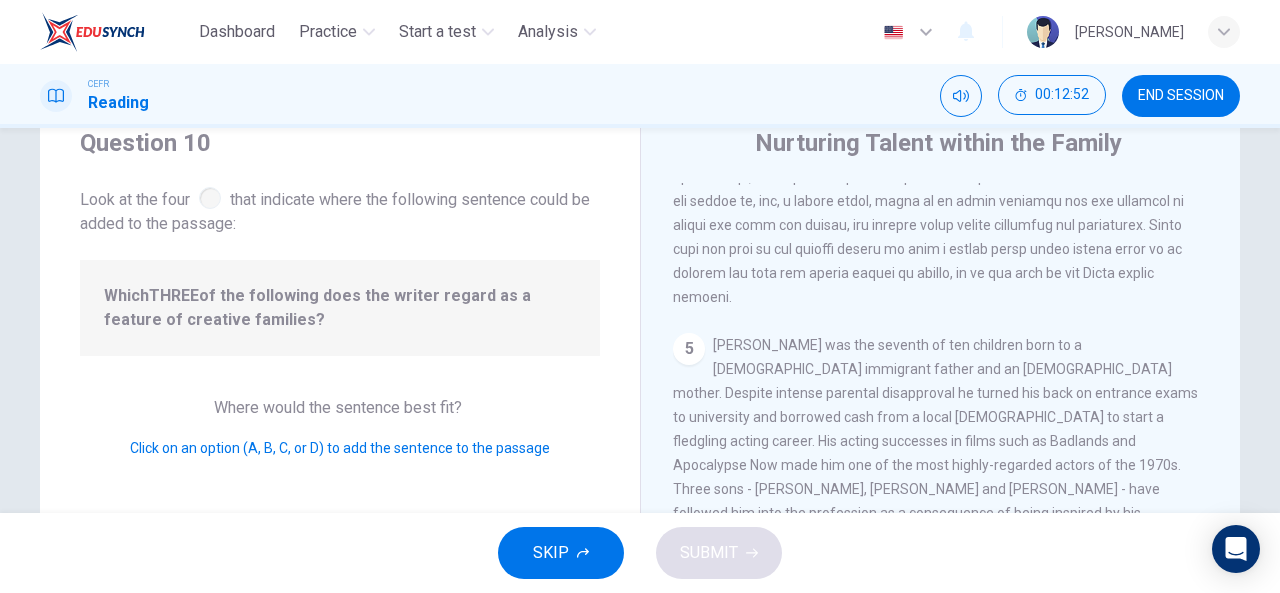 click on "5" at bounding box center (689, 349) 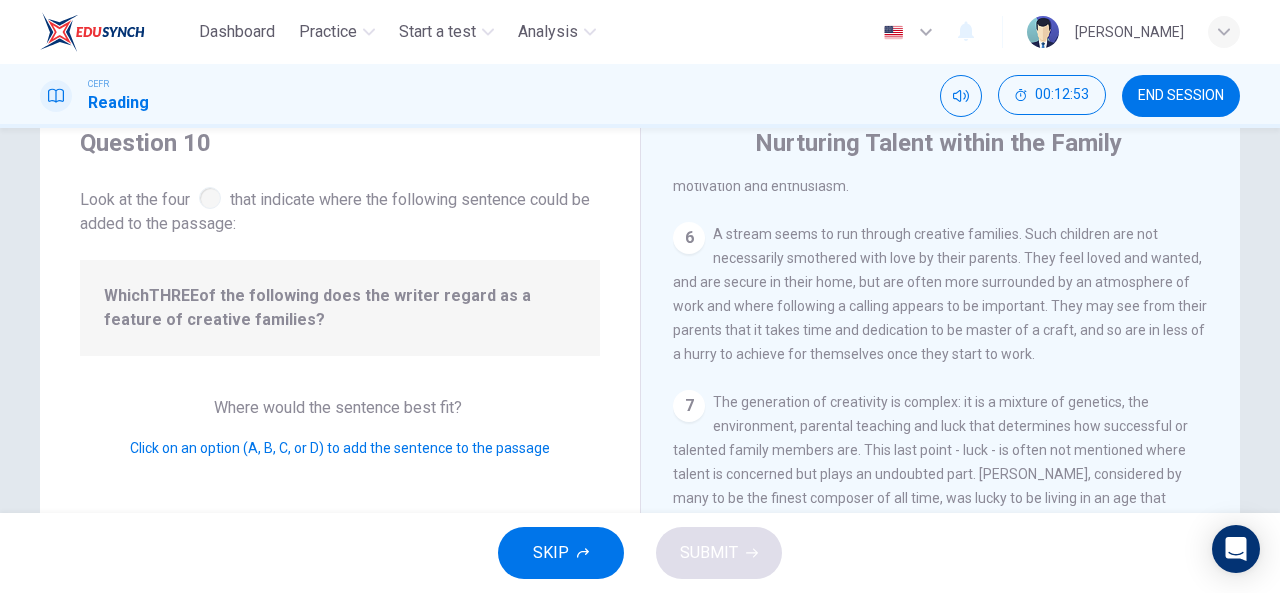 scroll, scrollTop: 1381, scrollLeft: 0, axis: vertical 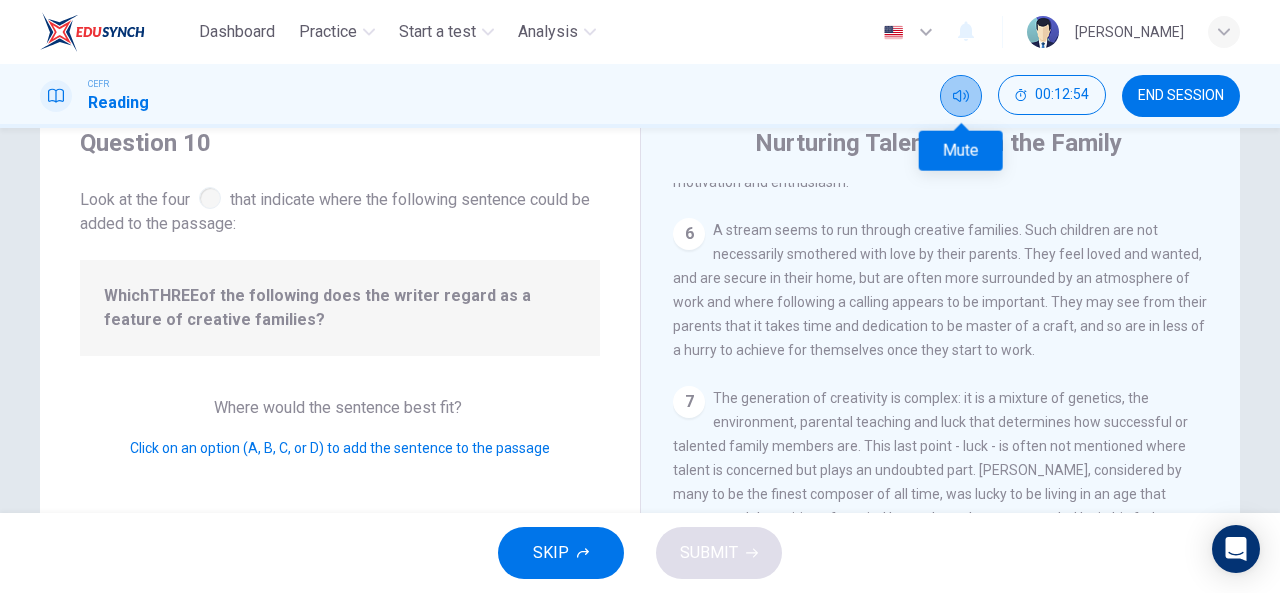 click at bounding box center [961, 96] 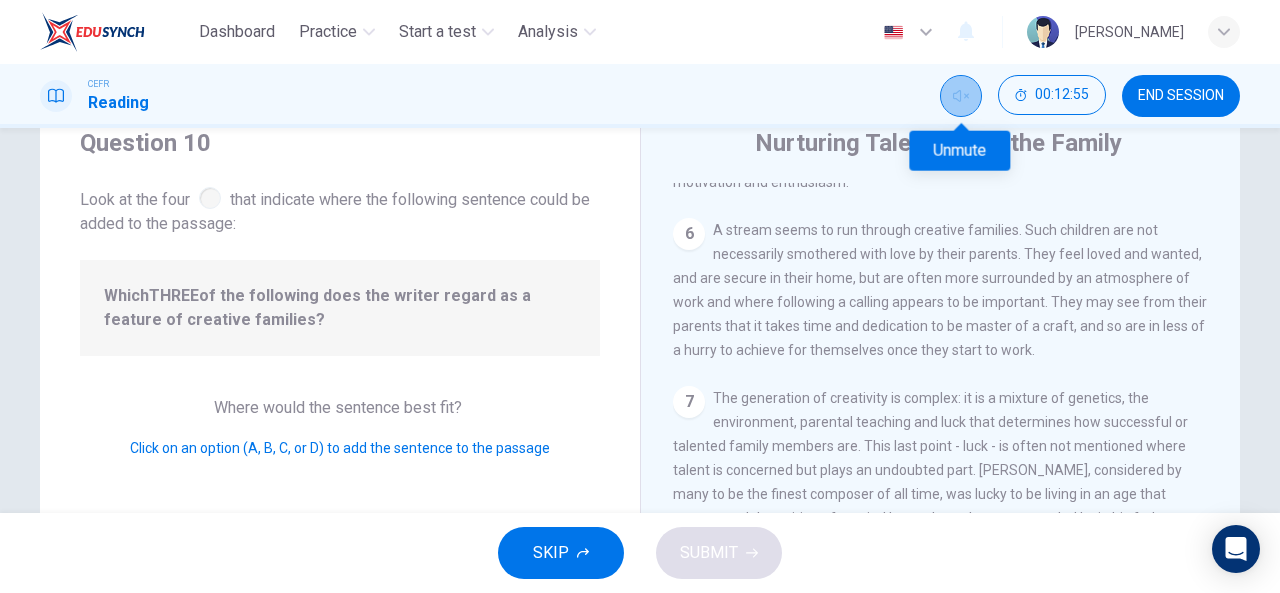 click at bounding box center (961, 96) 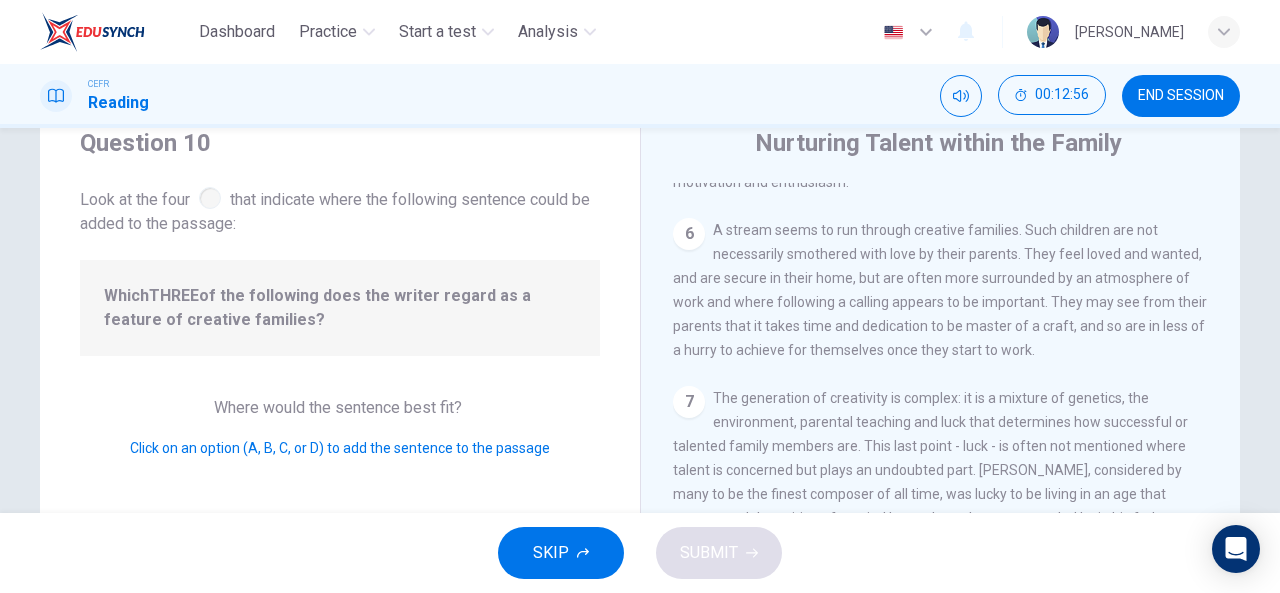 scroll, scrollTop: 1590, scrollLeft: 0, axis: vertical 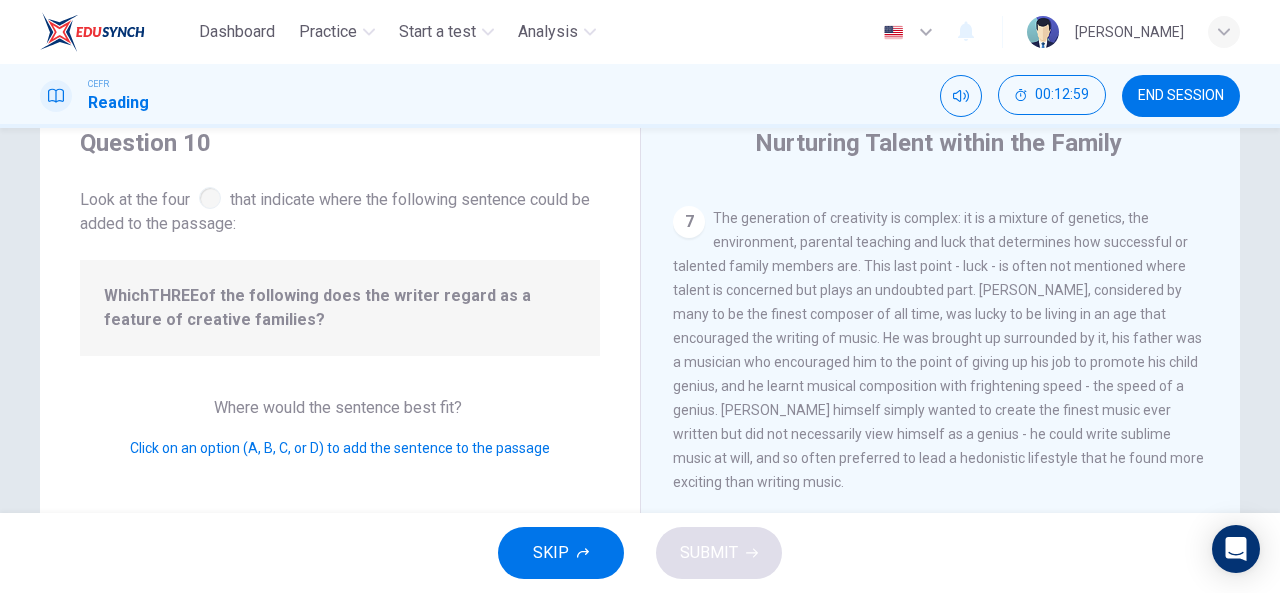 click on "Click on an option (A, B, C, or D) to add the sentence to the passage" at bounding box center (340, 448) 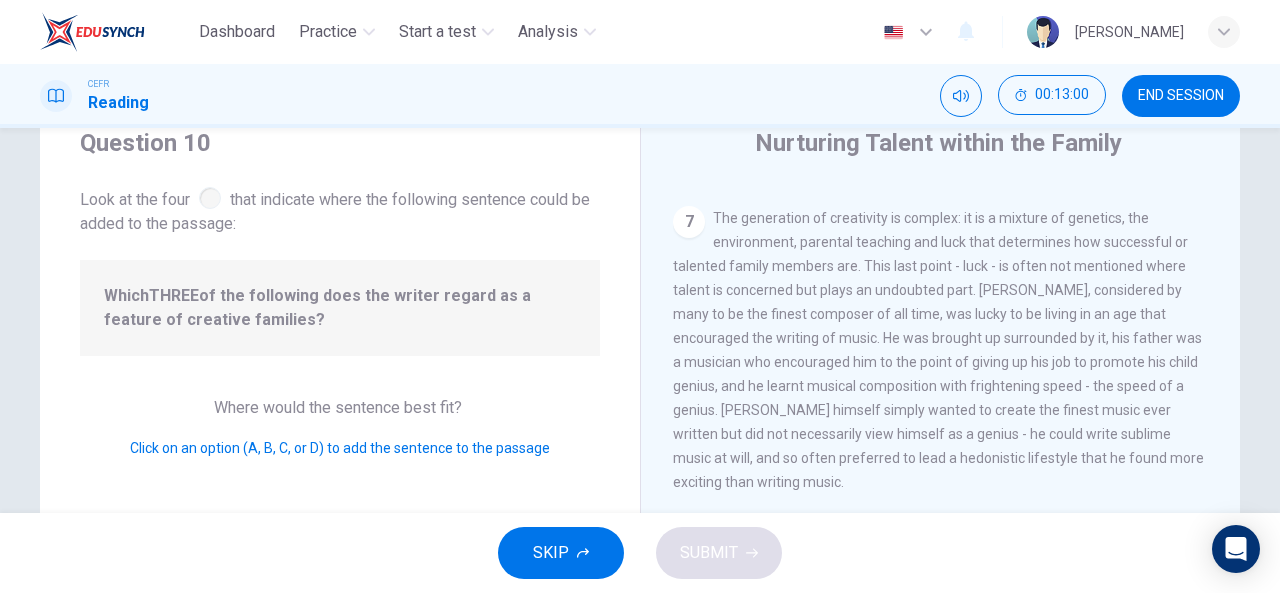 click on "Click on an option (A, B, C, or D) to add the sentence to the passage" at bounding box center (340, 448) 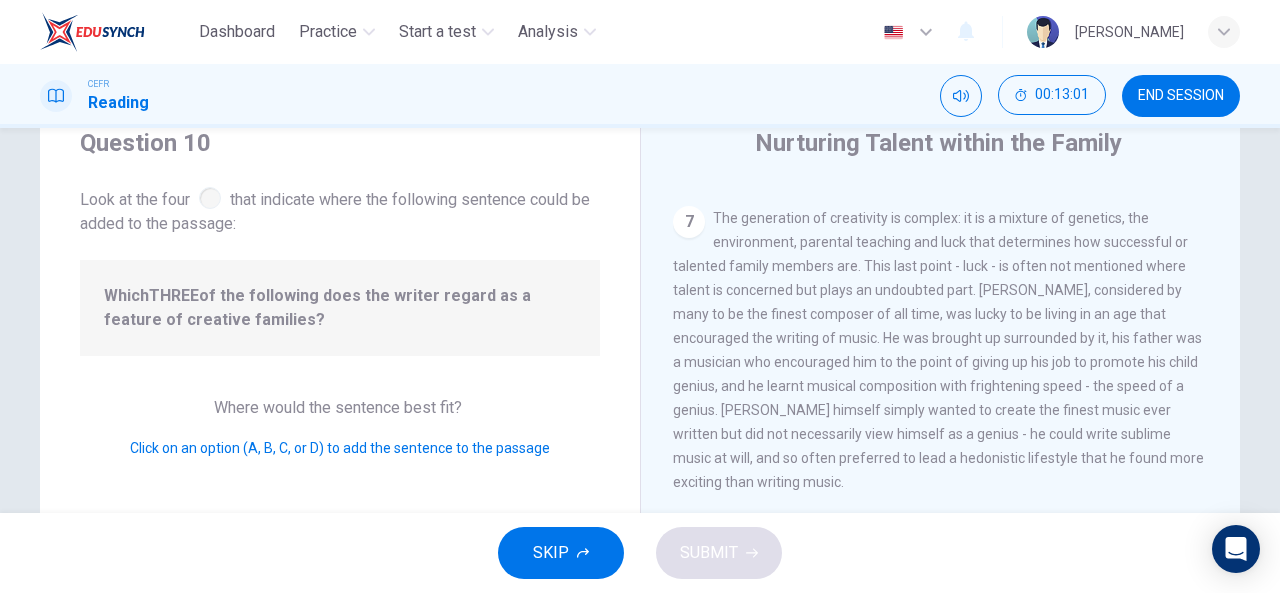 click on "Click on an option (A, B, C, or D) to add the sentence to the passage" at bounding box center [340, 448] 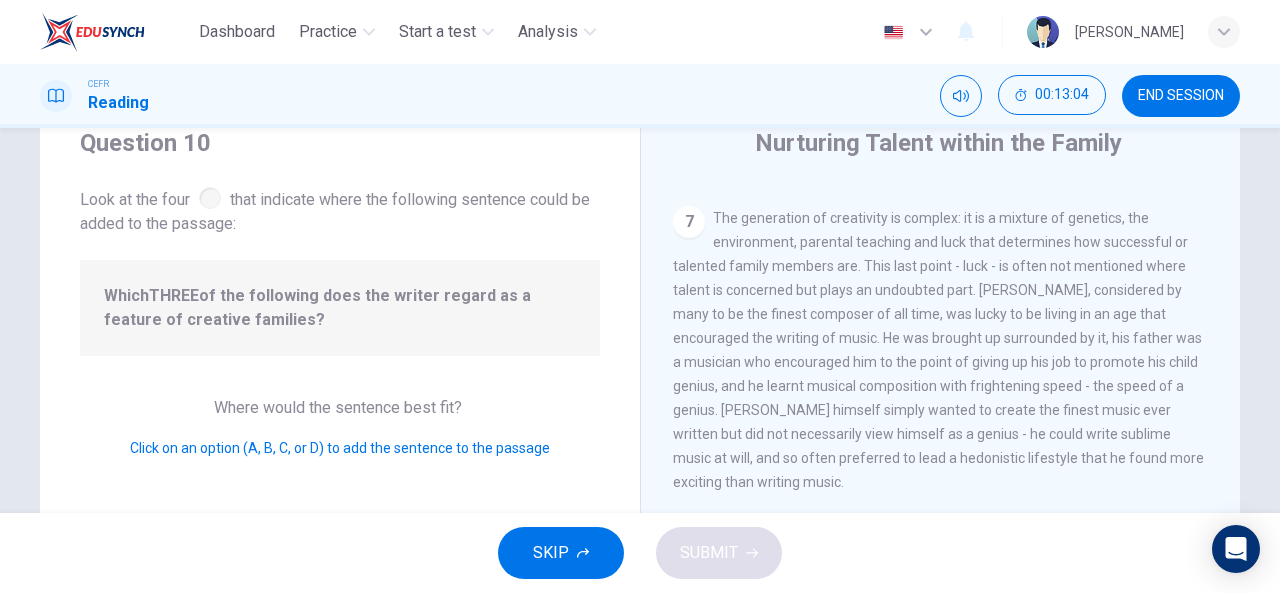 click on "Where would the sentence best fit?" at bounding box center (340, 407) 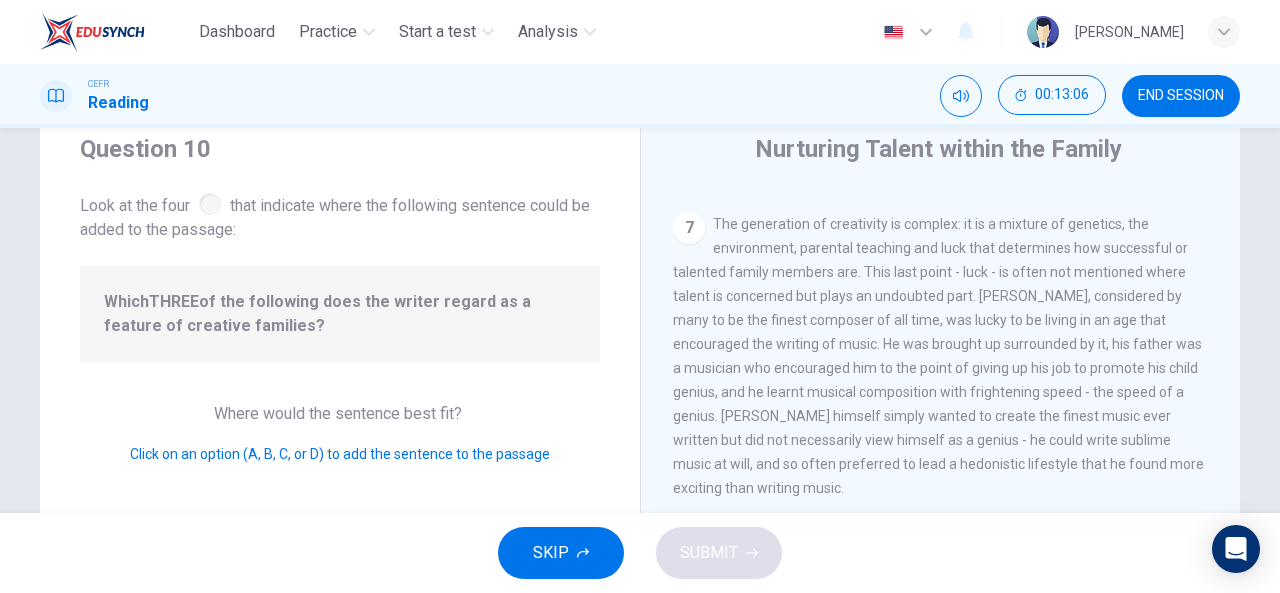 scroll, scrollTop: 64, scrollLeft: 0, axis: vertical 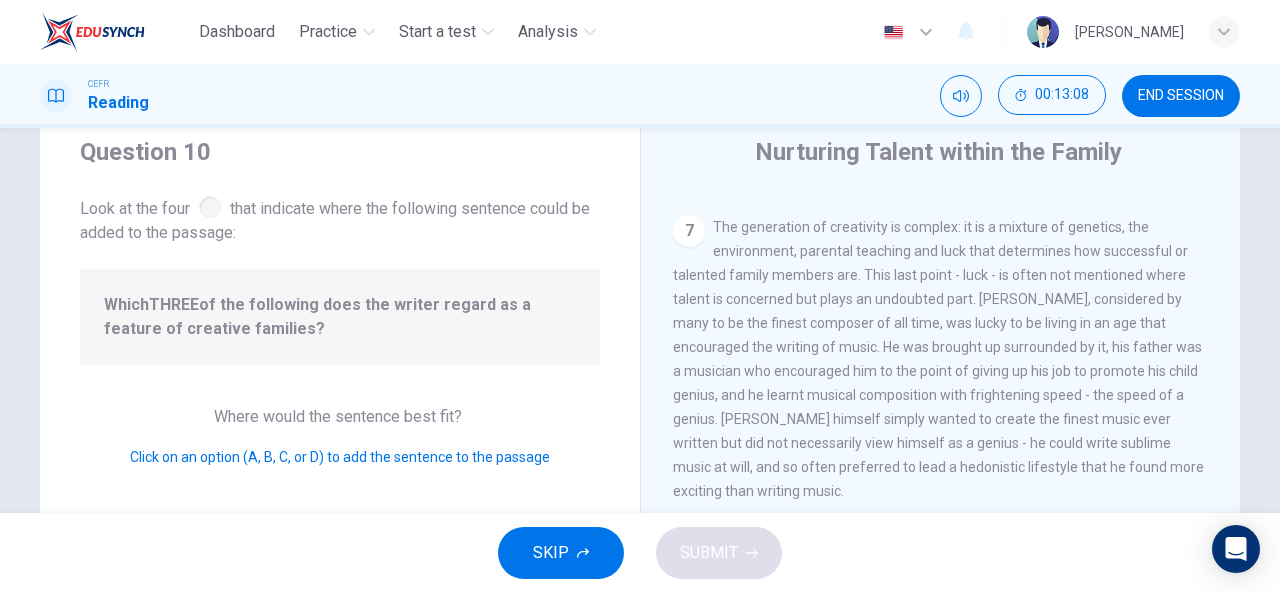 click on "7" at bounding box center (689, 231) 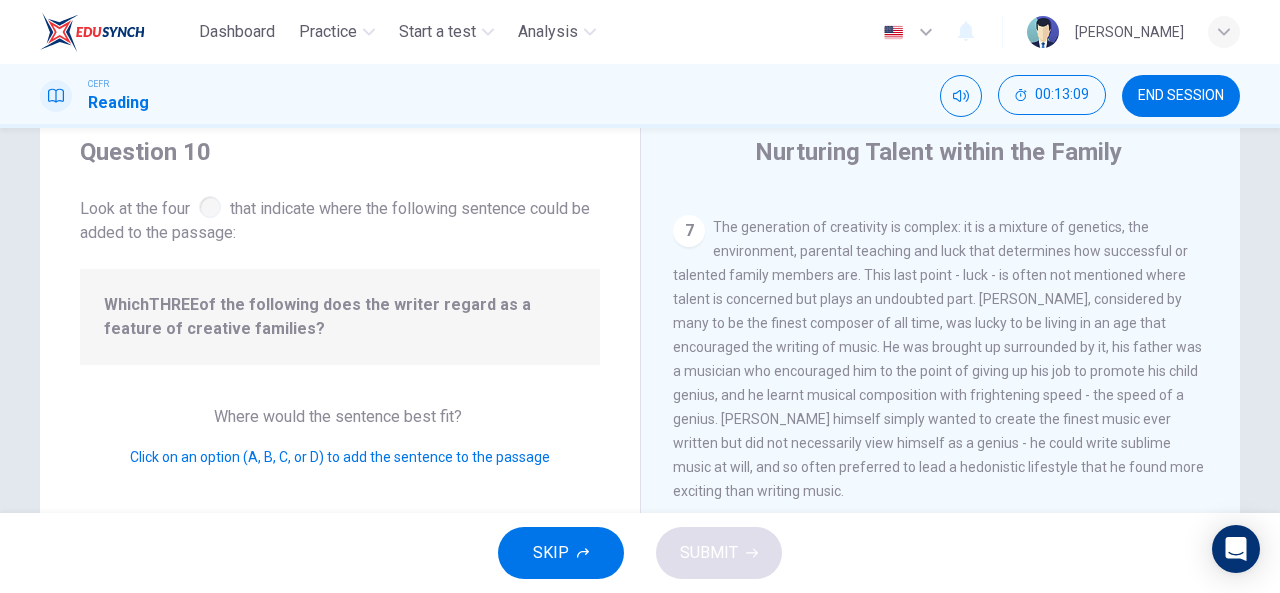 click on "7" at bounding box center [689, 231] 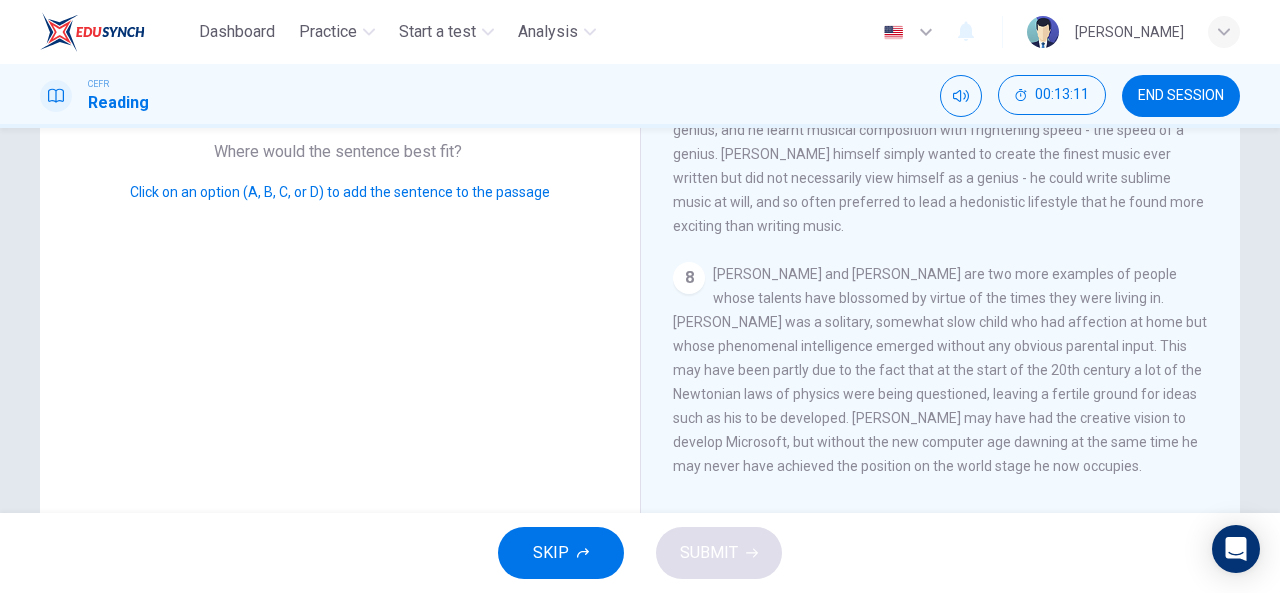 scroll, scrollTop: 340, scrollLeft: 0, axis: vertical 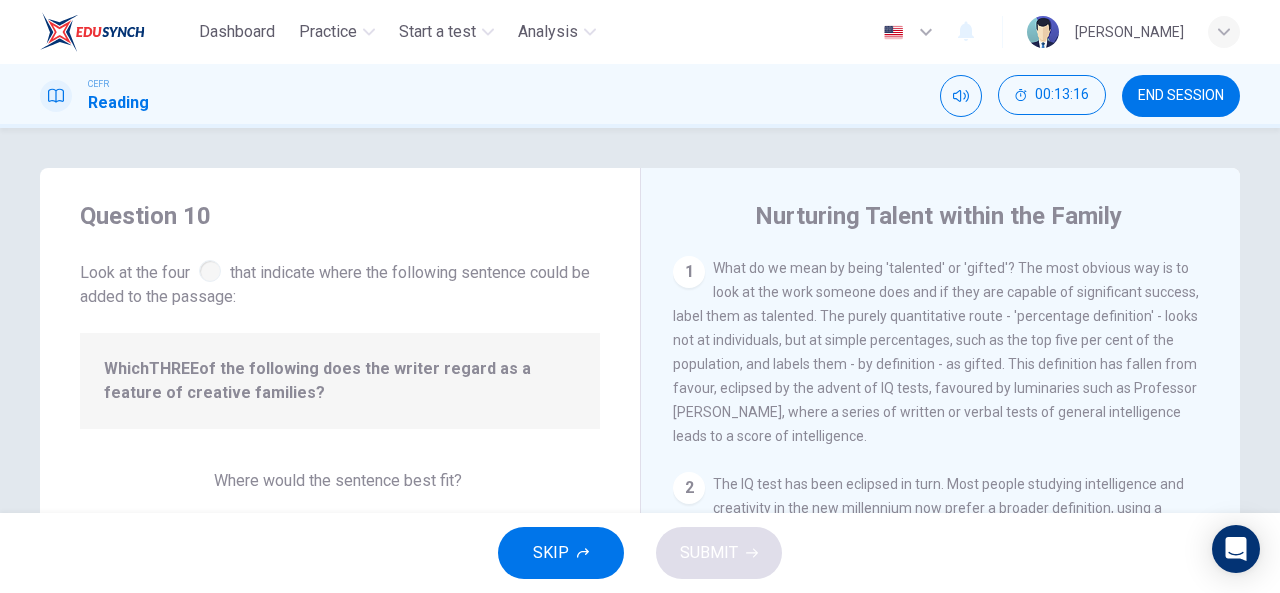 click on "1" at bounding box center [689, 272] 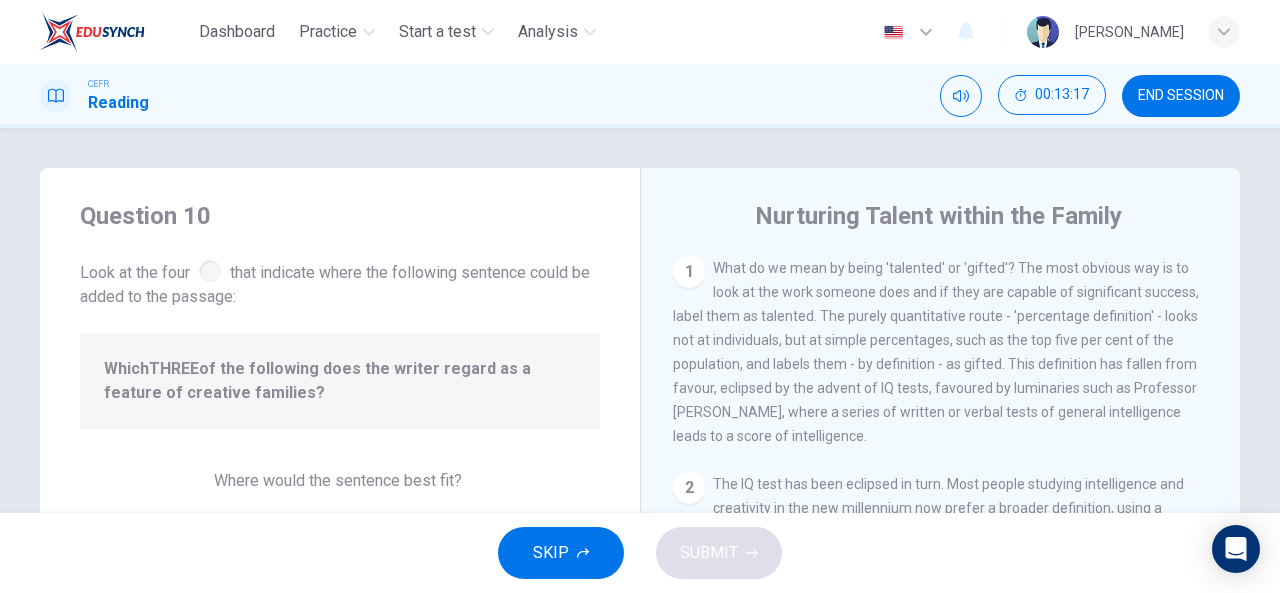 click on "1" at bounding box center (689, 272) 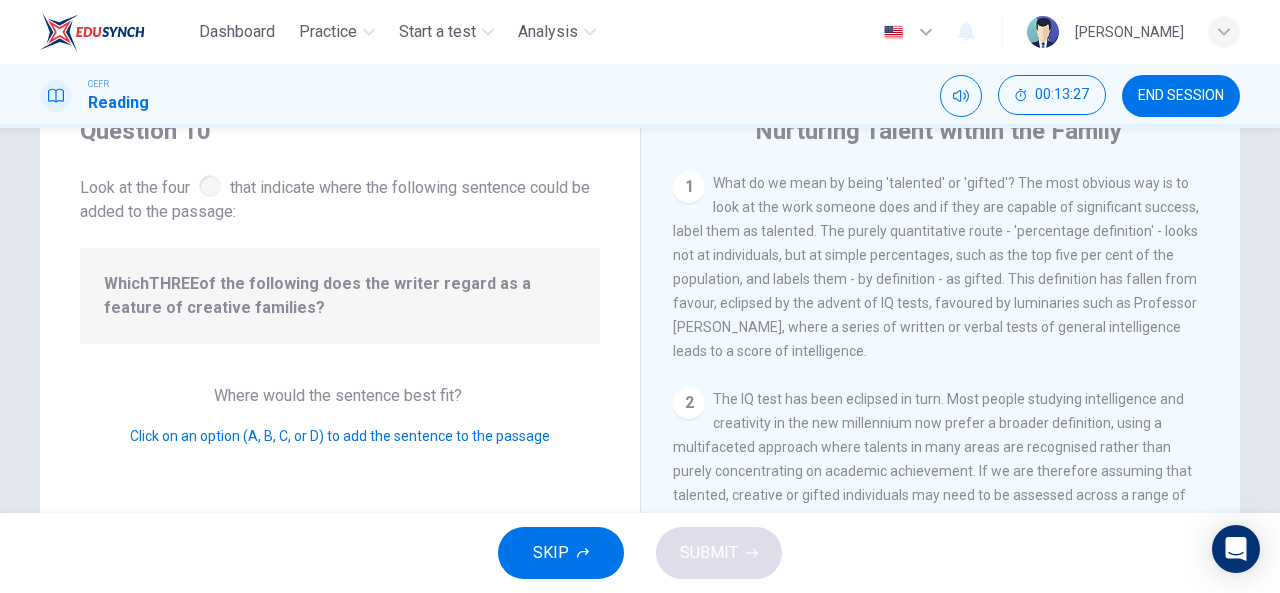scroll, scrollTop: 82, scrollLeft: 0, axis: vertical 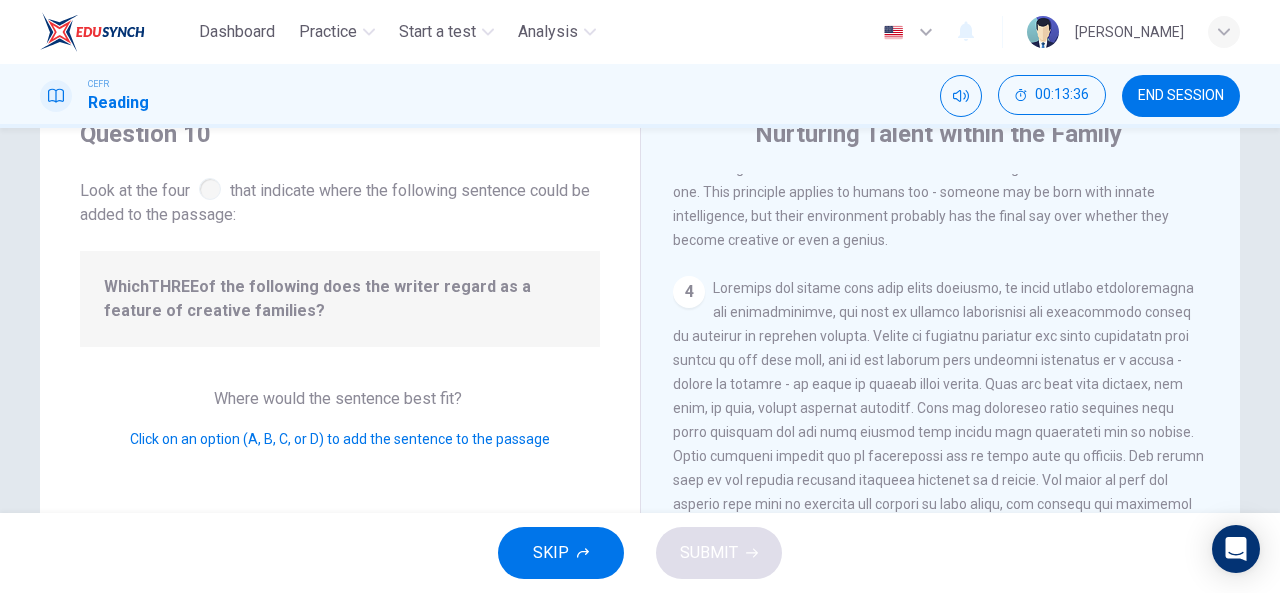 click at bounding box center (938, 480) 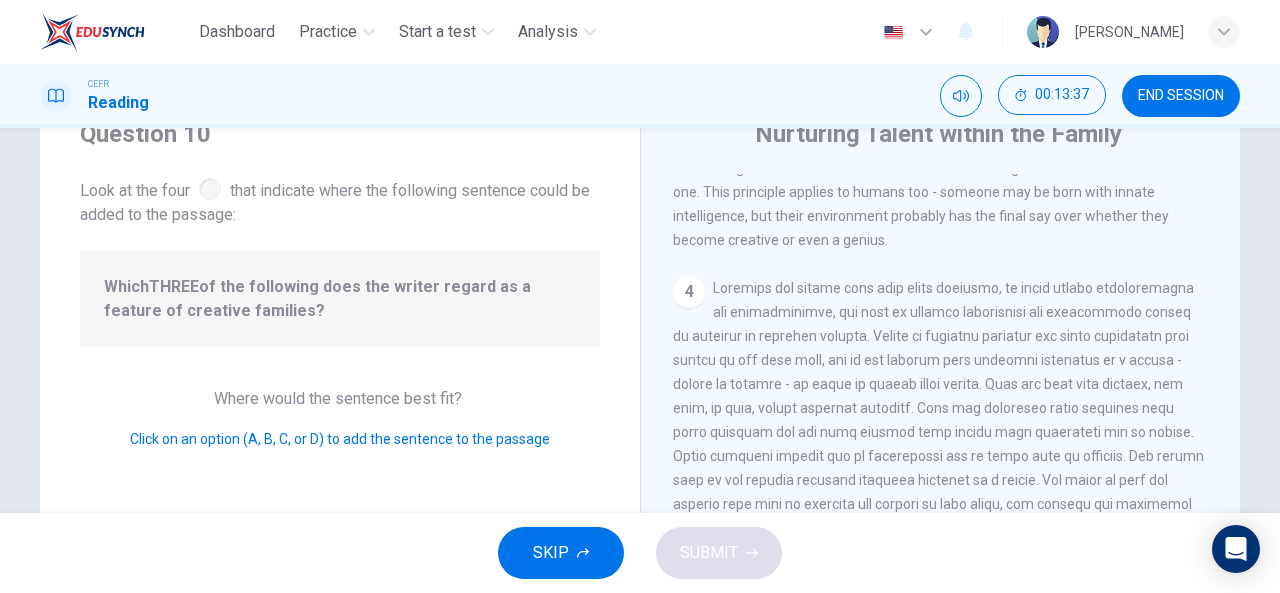 click at bounding box center [938, 480] 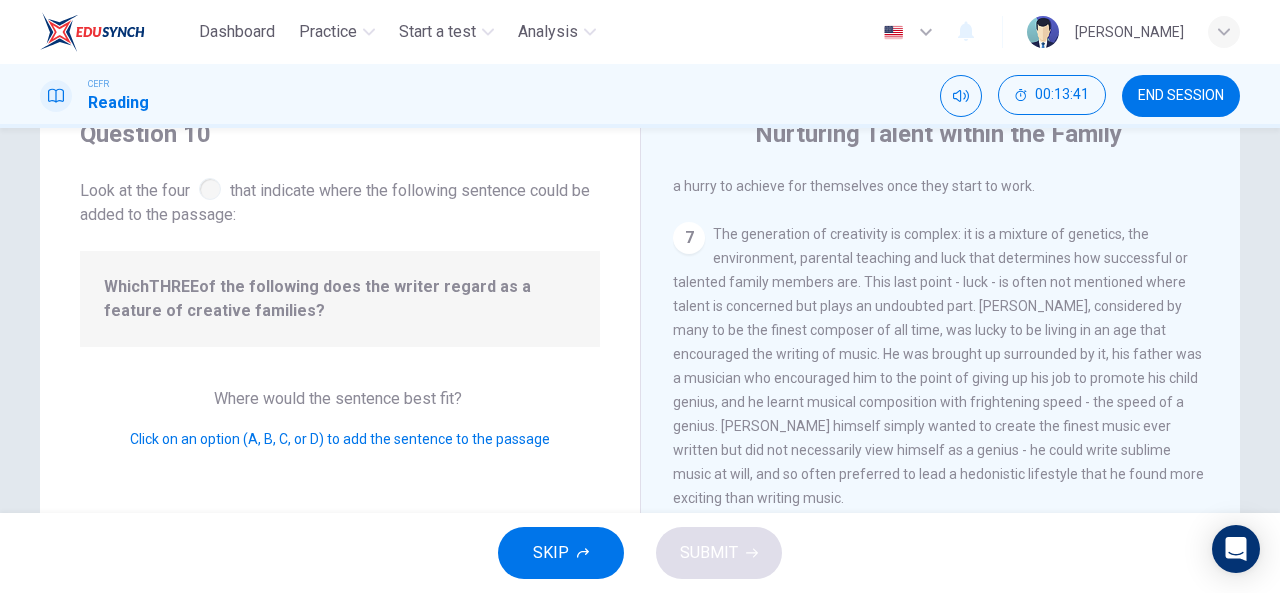 scroll, scrollTop: 1590, scrollLeft: 0, axis: vertical 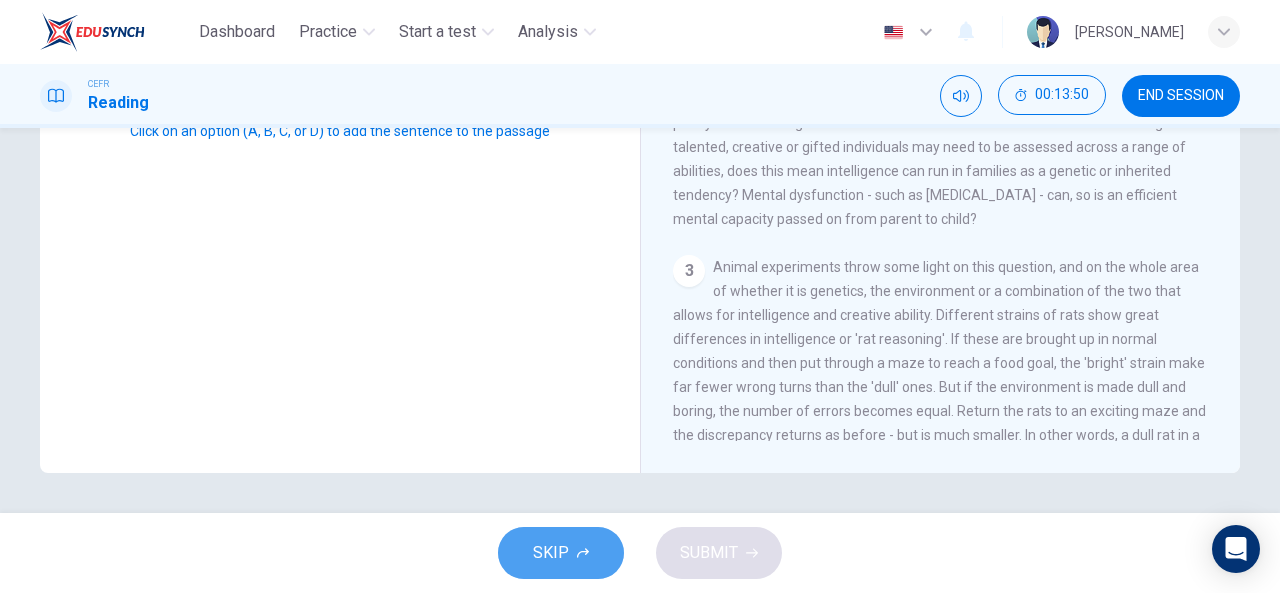 click on "SKIP" at bounding box center (551, 553) 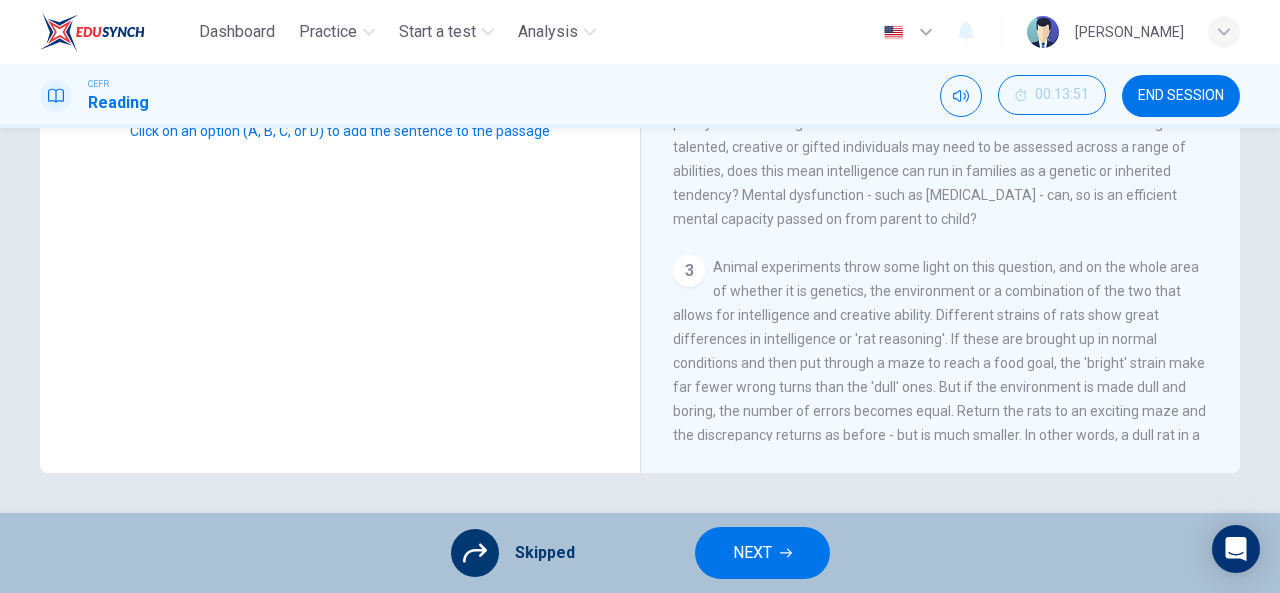 scroll, scrollTop: 0, scrollLeft: 0, axis: both 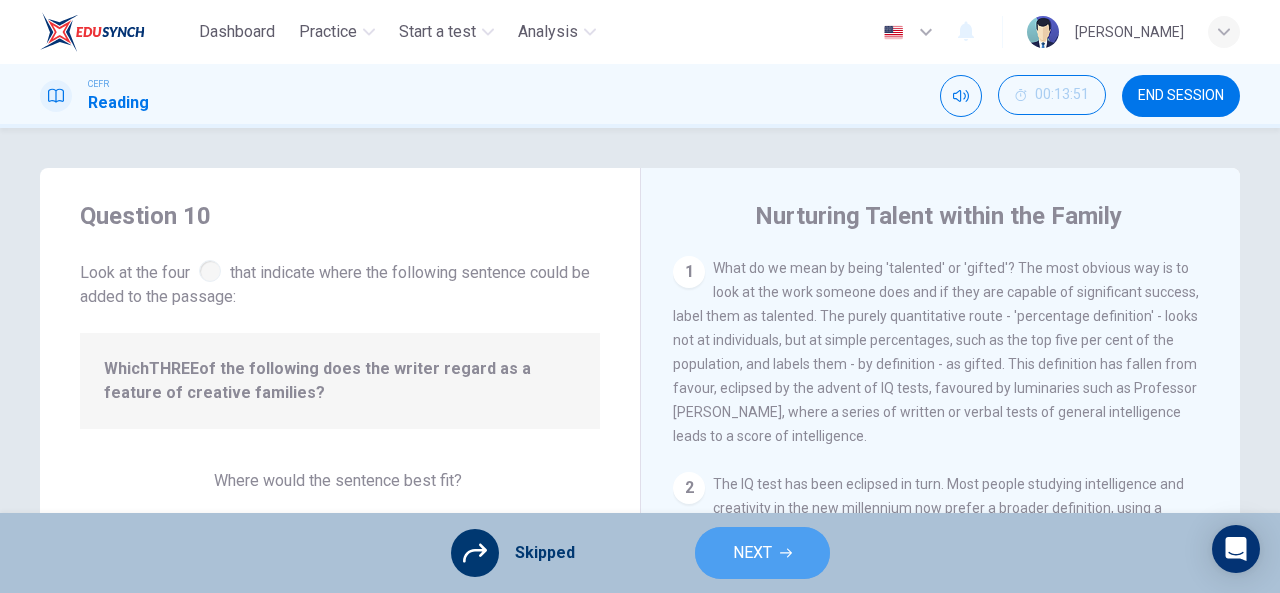 click on "NEXT" at bounding box center (752, 553) 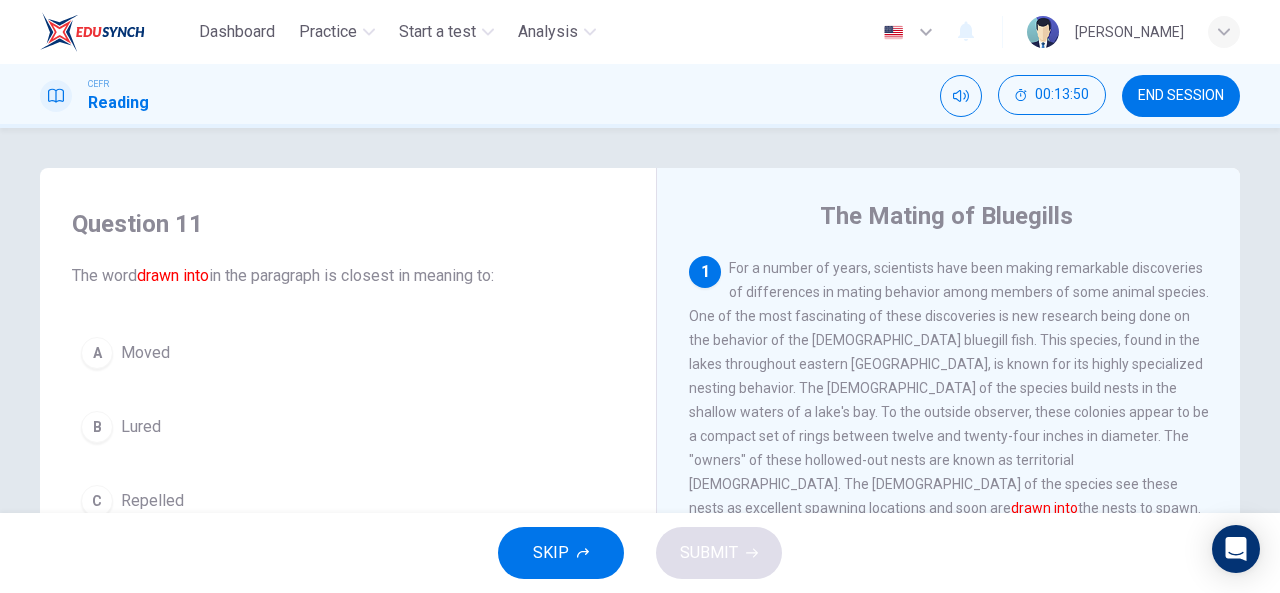 scroll, scrollTop: 31, scrollLeft: 0, axis: vertical 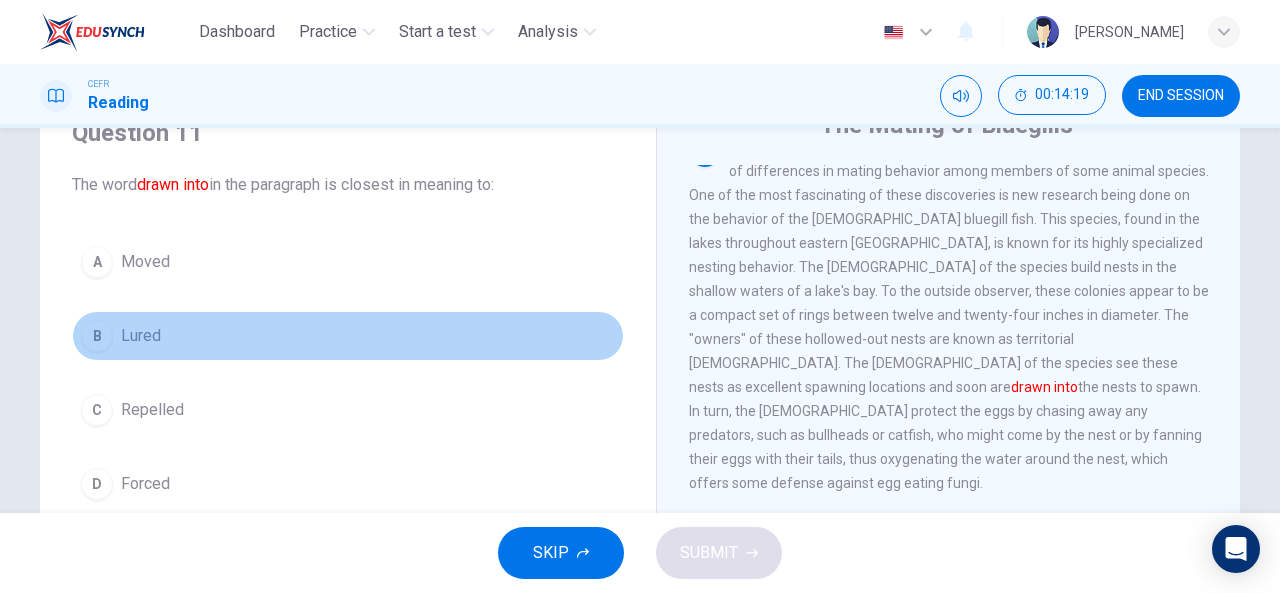 click on "B Lured" at bounding box center (348, 336) 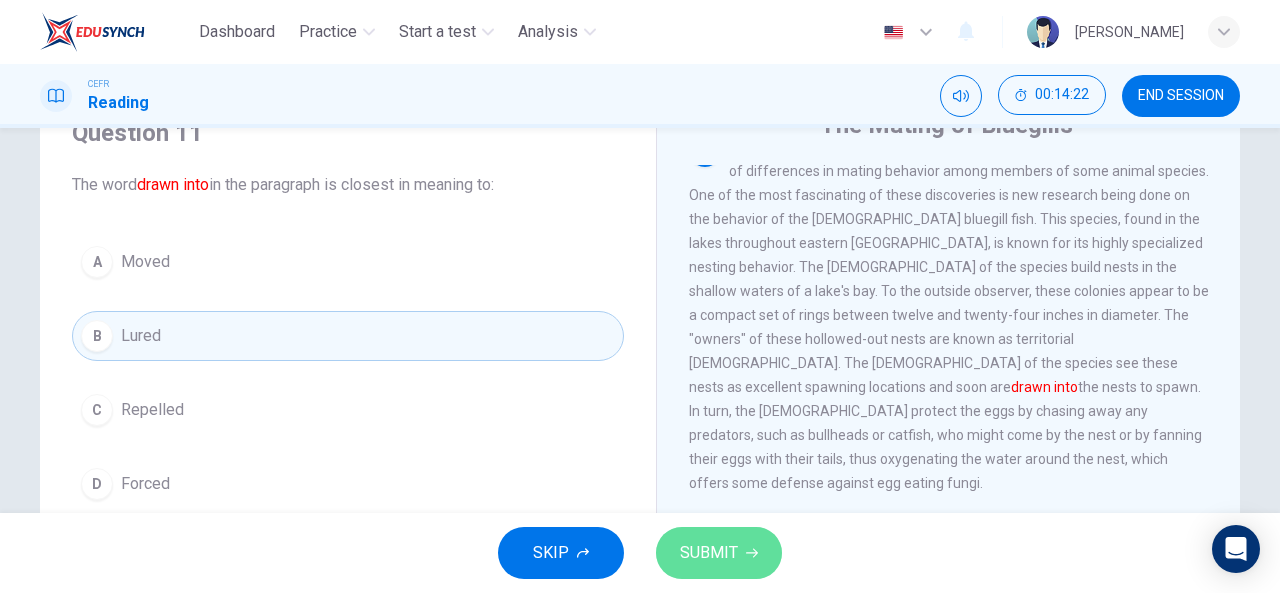 click on "SUBMIT" at bounding box center (719, 553) 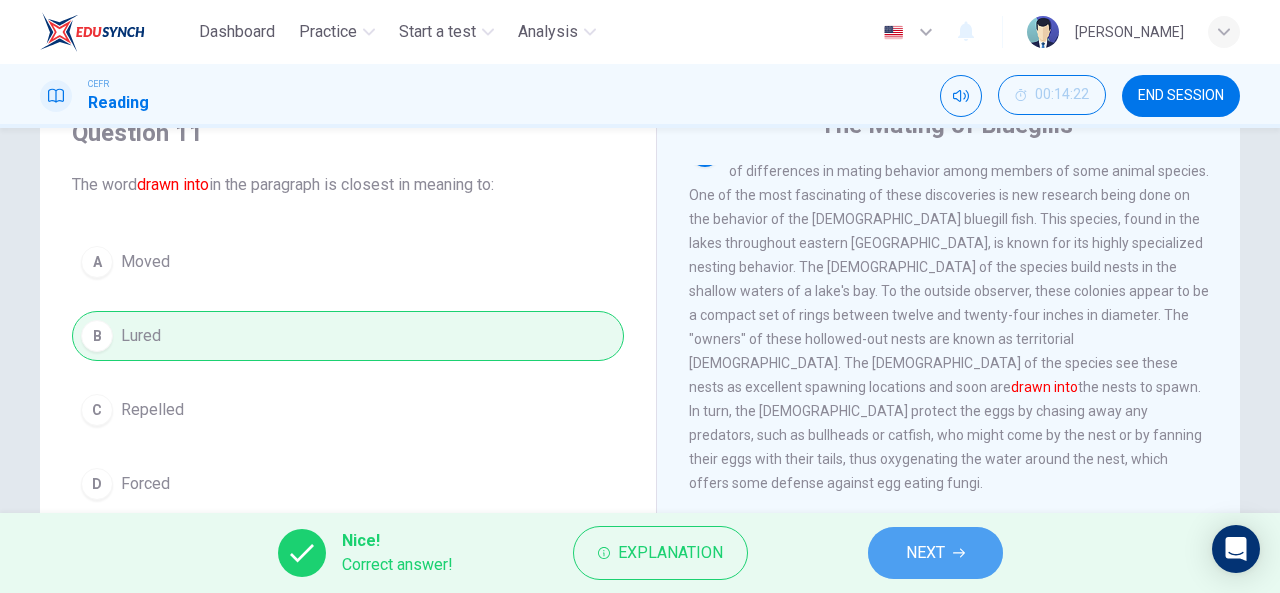 click on "NEXT" at bounding box center [935, 553] 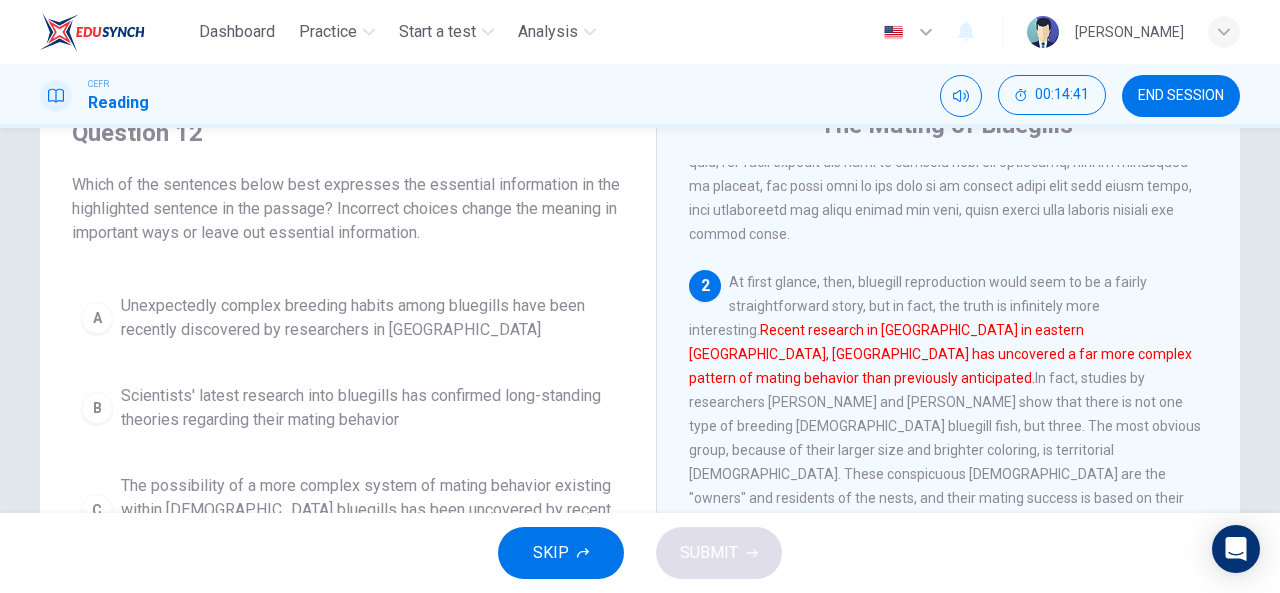 scroll, scrollTop: 256, scrollLeft: 0, axis: vertical 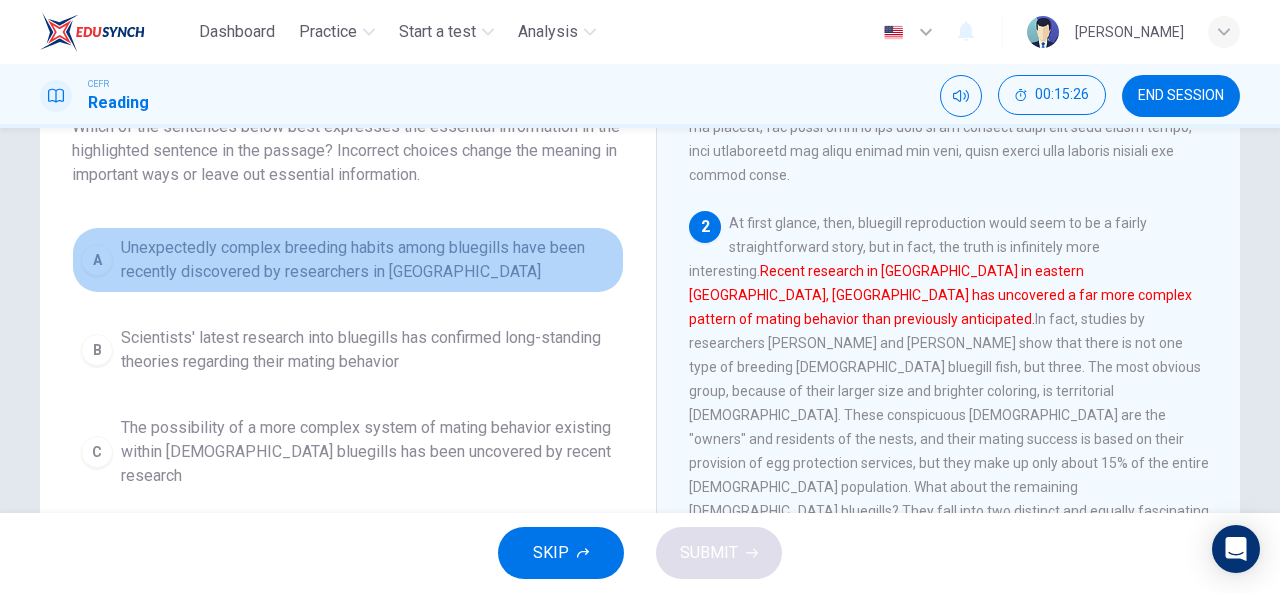click on "Unexpectedly complex breeding habits among bluegills have been recently discovered by researchers in [GEOGRAPHIC_DATA]" at bounding box center [368, 260] 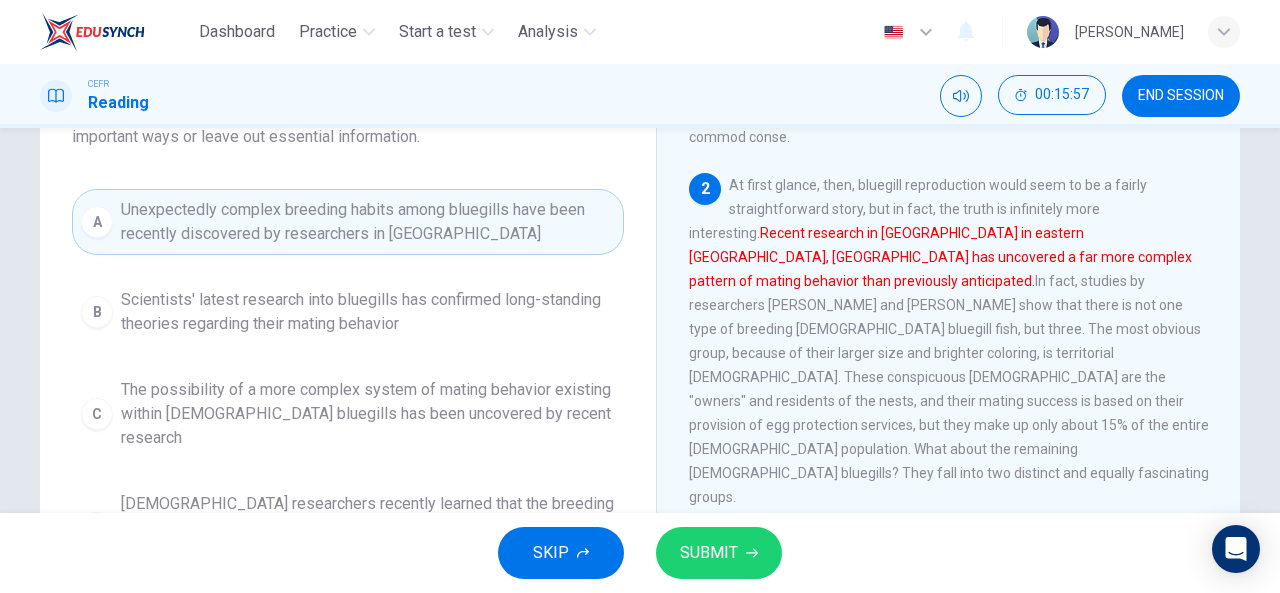scroll, scrollTop: 188, scrollLeft: 0, axis: vertical 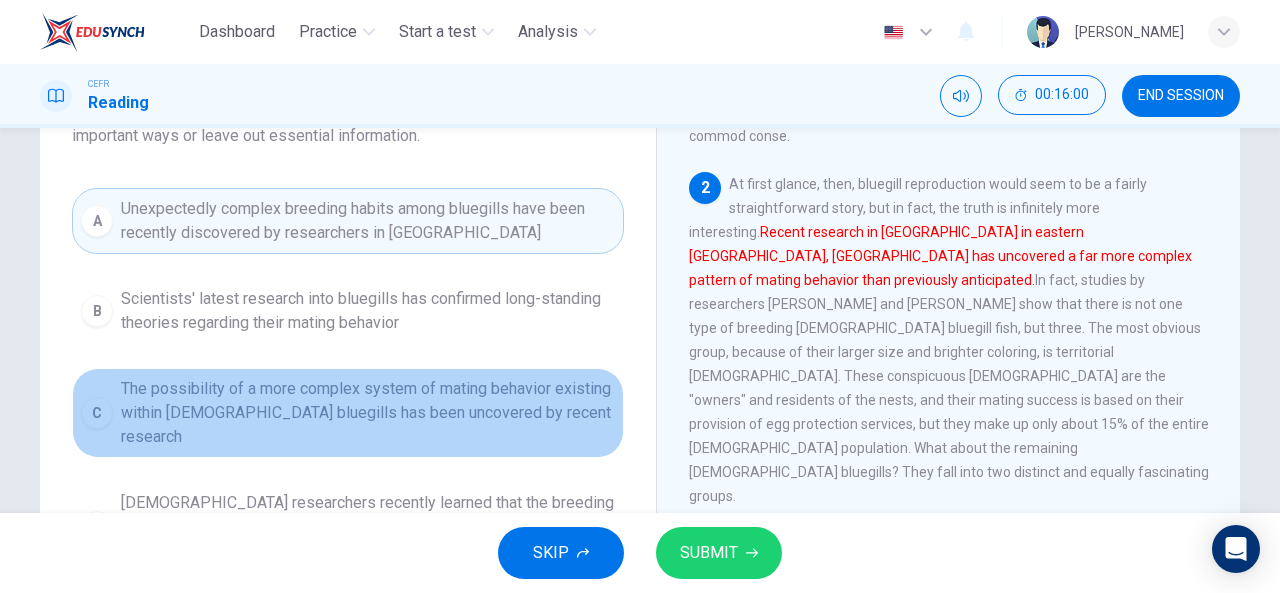 click on "The possibility of a more complex system of mating behavior existing within [DEMOGRAPHIC_DATA] bluegills has been uncovered by recent research" at bounding box center [368, 413] 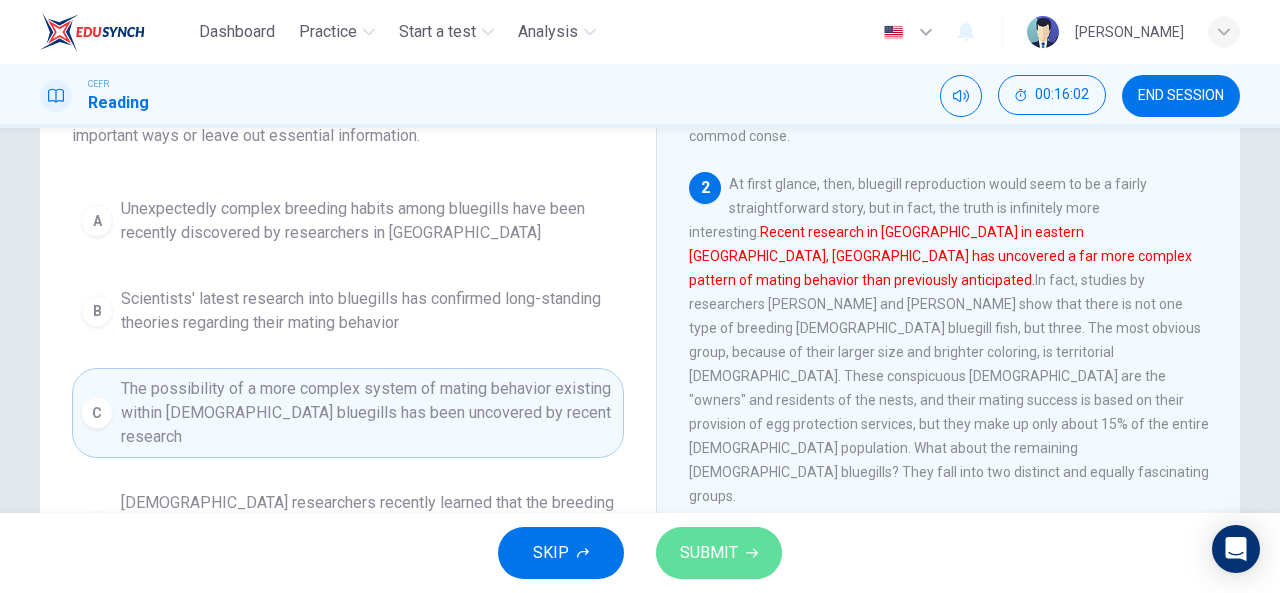 click on "SUBMIT" at bounding box center [709, 553] 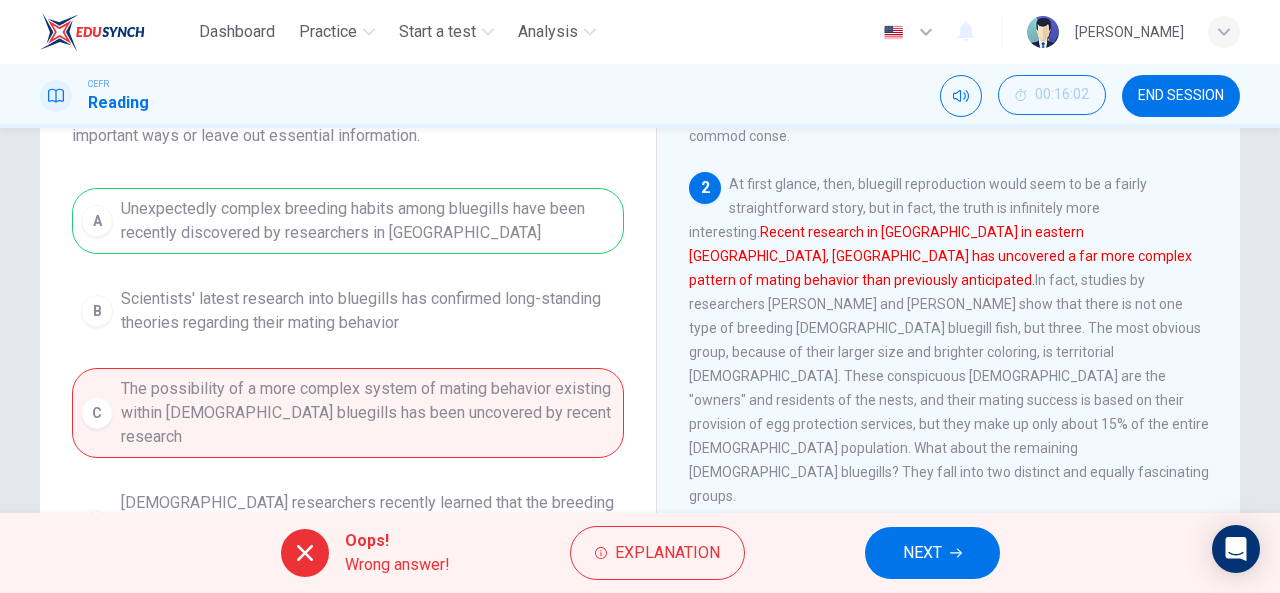 click on "A Unexpectedly complex breeding habits among bluegills have been recently discovered by researchers in [GEOGRAPHIC_DATA] B Scientists' latest research into bluegills has confirmed long-standing theories regarding their mating behavior C The possibility of a more complex system of mating behavior existing within [DEMOGRAPHIC_DATA] bluegills has been uncovered by recent research D [DEMOGRAPHIC_DATA] researchers recently learned that the breeding habits of bluegills have a lack of complexity that they had not expected to find" at bounding box center (348, 380) 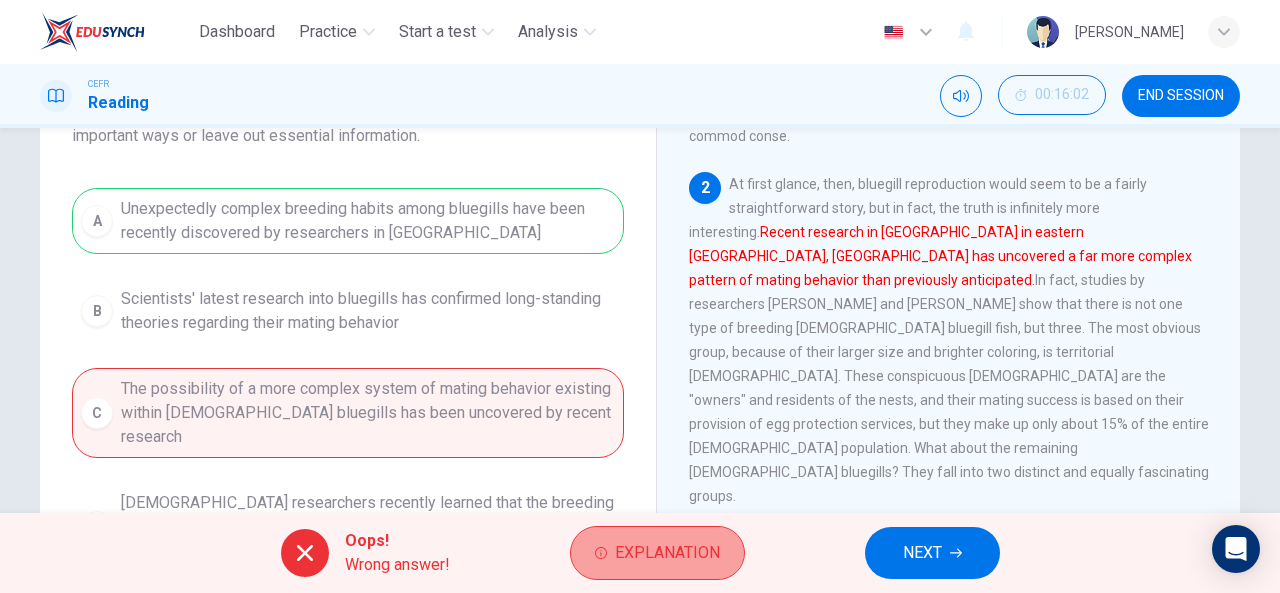 click on "Explanation" at bounding box center [667, 553] 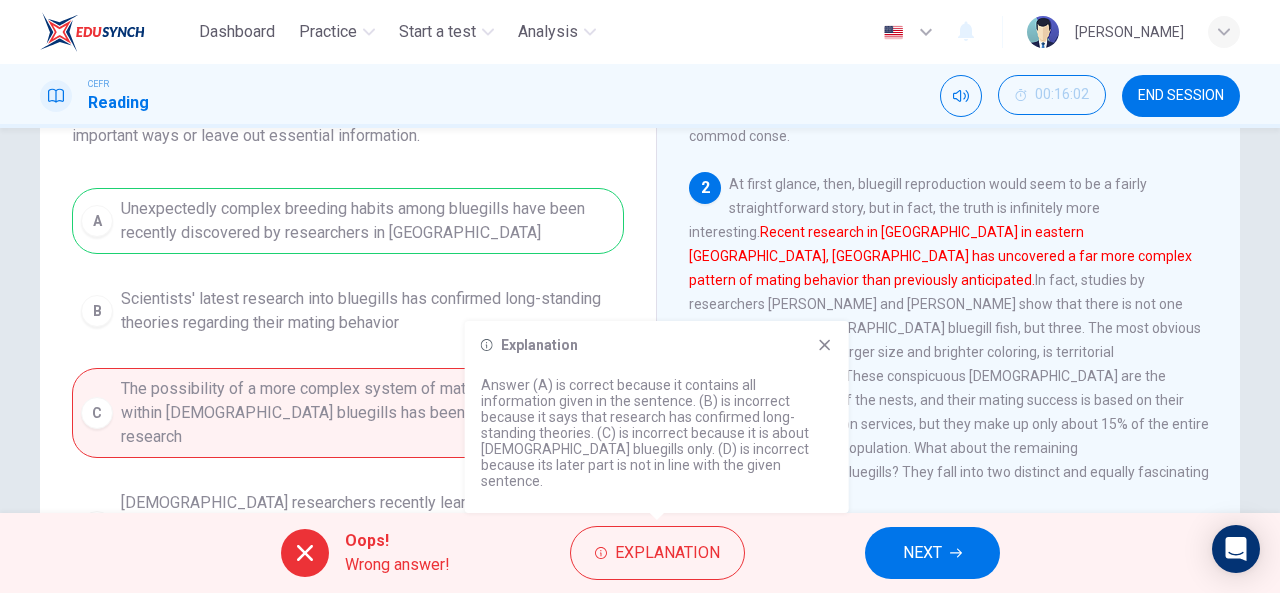 click 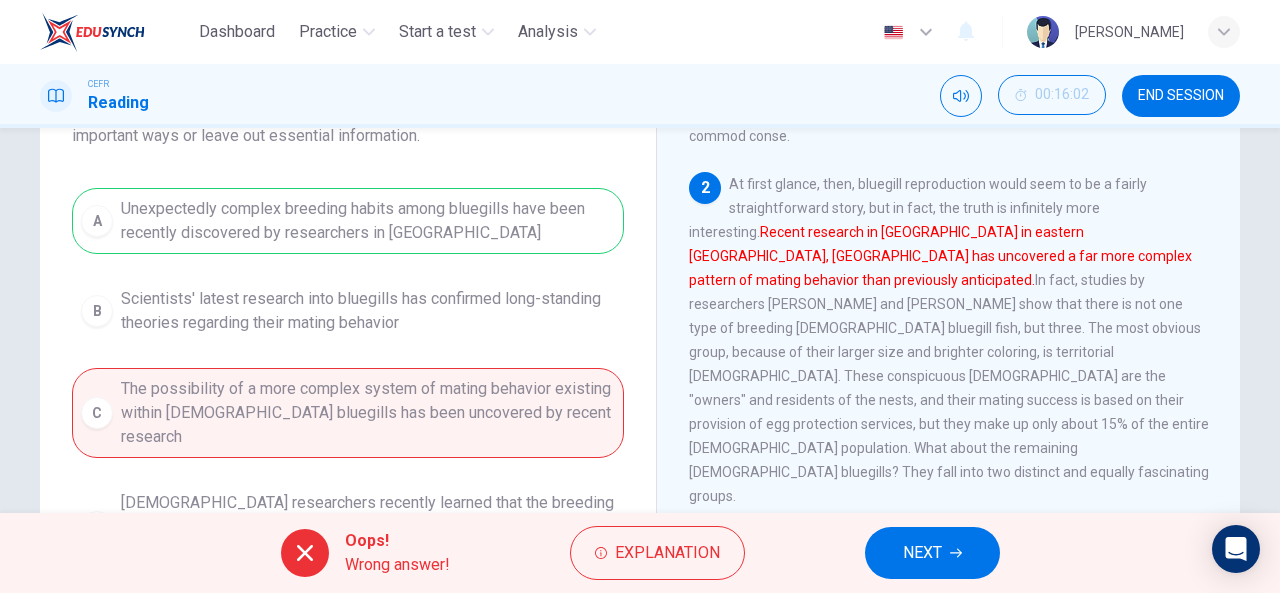 click on "NEXT" at bounding box center [922, 553] 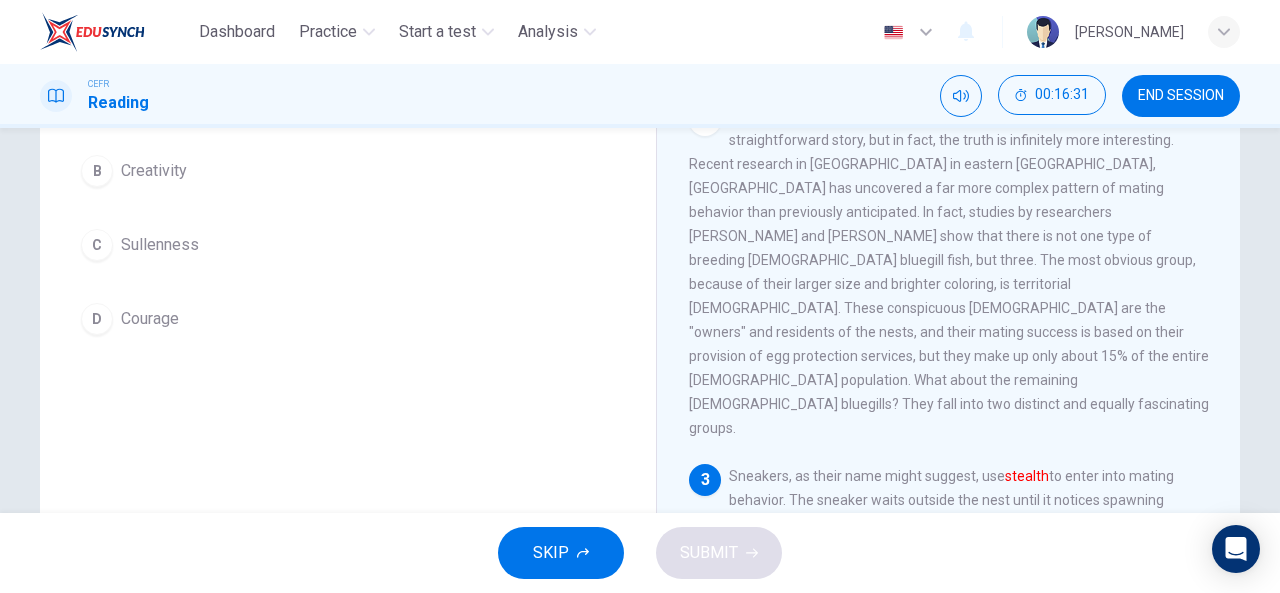 scroll, scrollTop: 257, scrollLeft: 0, axis: vertical 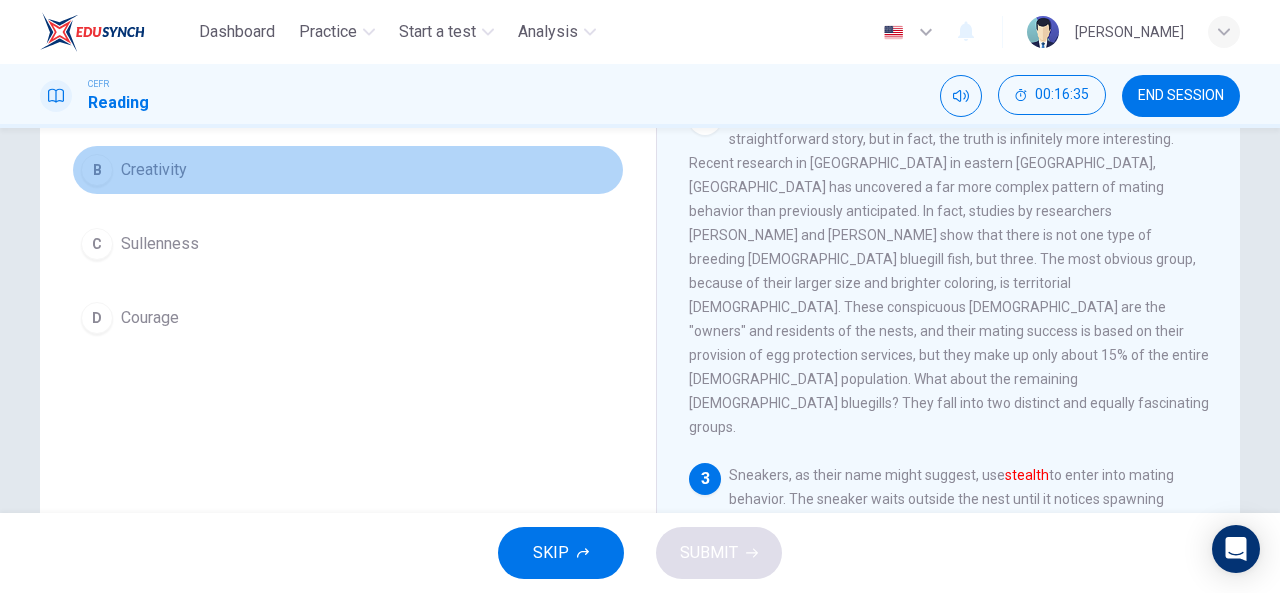 click on "B Creativity" at bounding box center (348, 170) 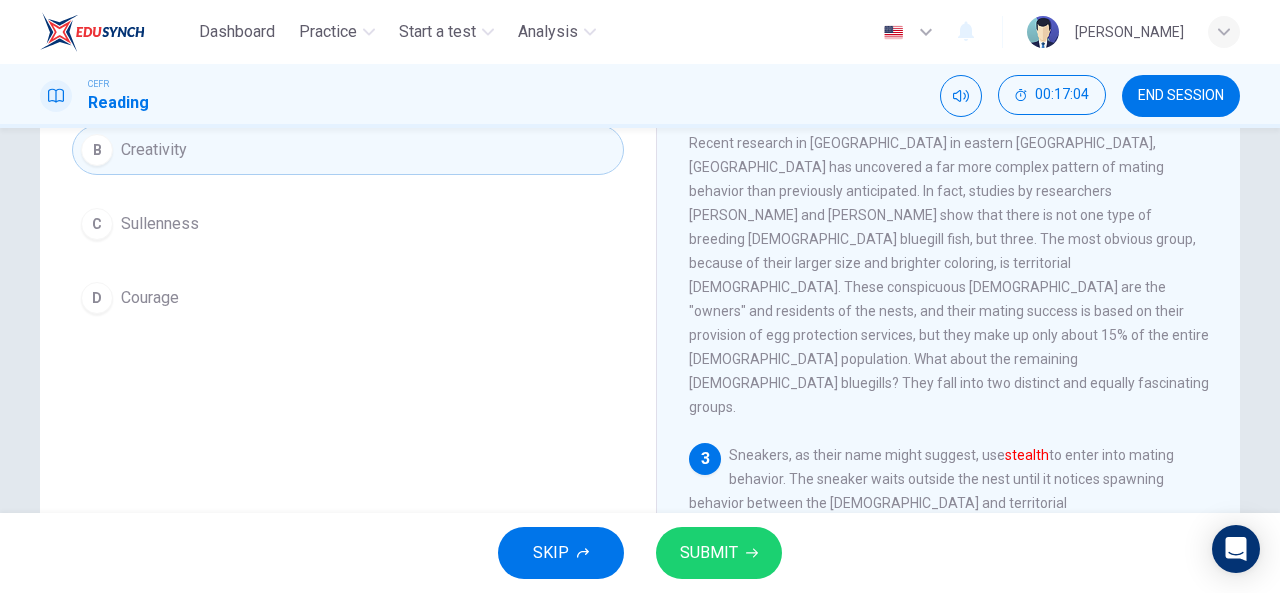 scroll, scrollTop: 278, scrollLeft: 0, axis: vertical 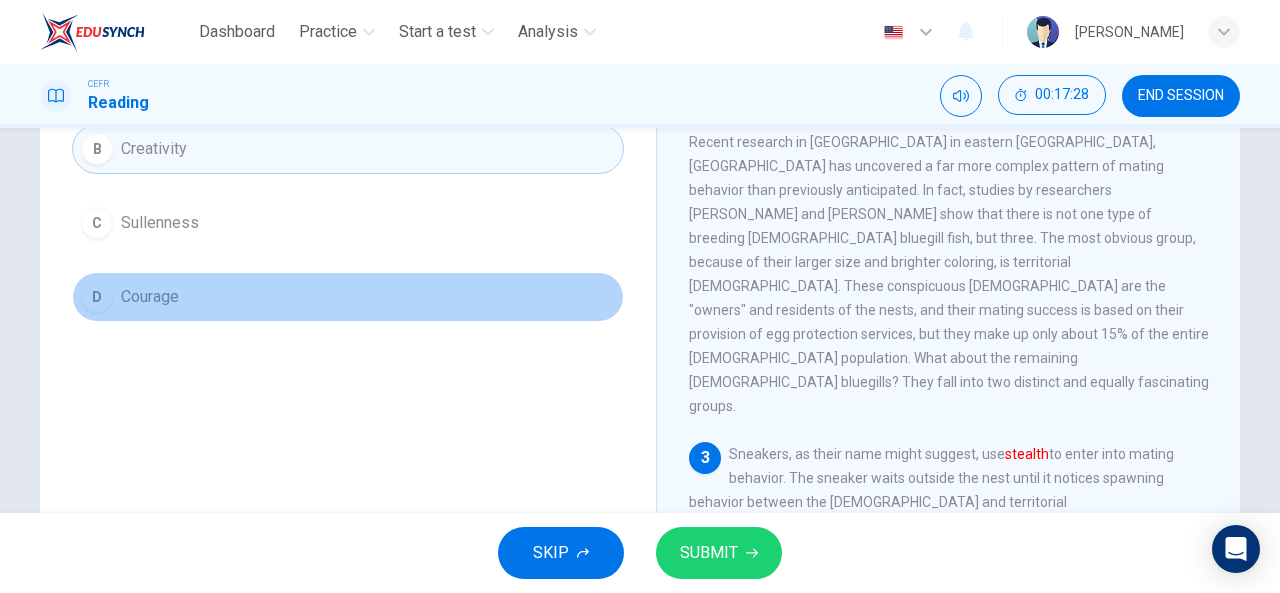 click on "D Courage" at bounding box center (348, 297) 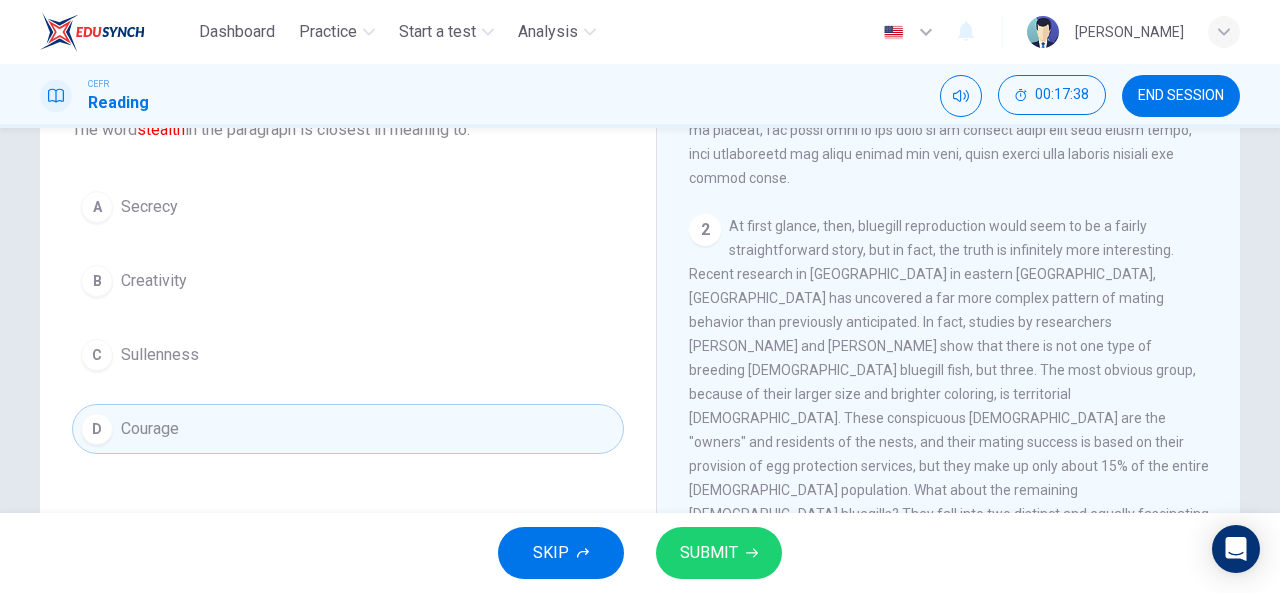 scroll, scrollTop: 143, scrollLeft: 0, axis: vertical 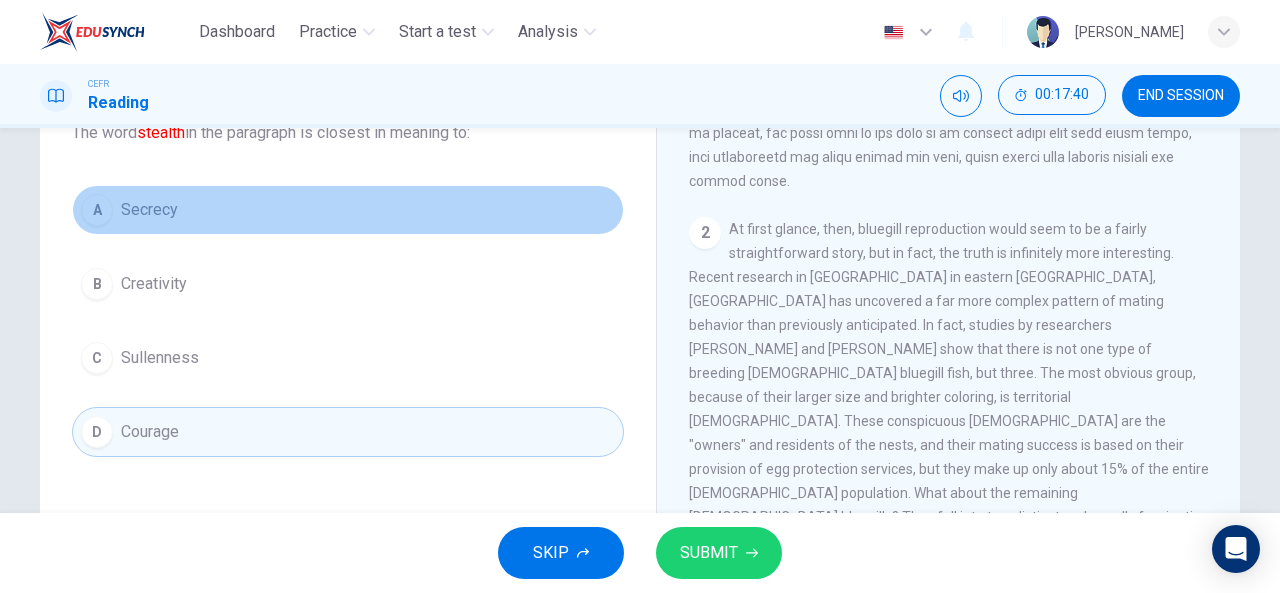 click on "A Secrecy" at bounding box center (348, 210) 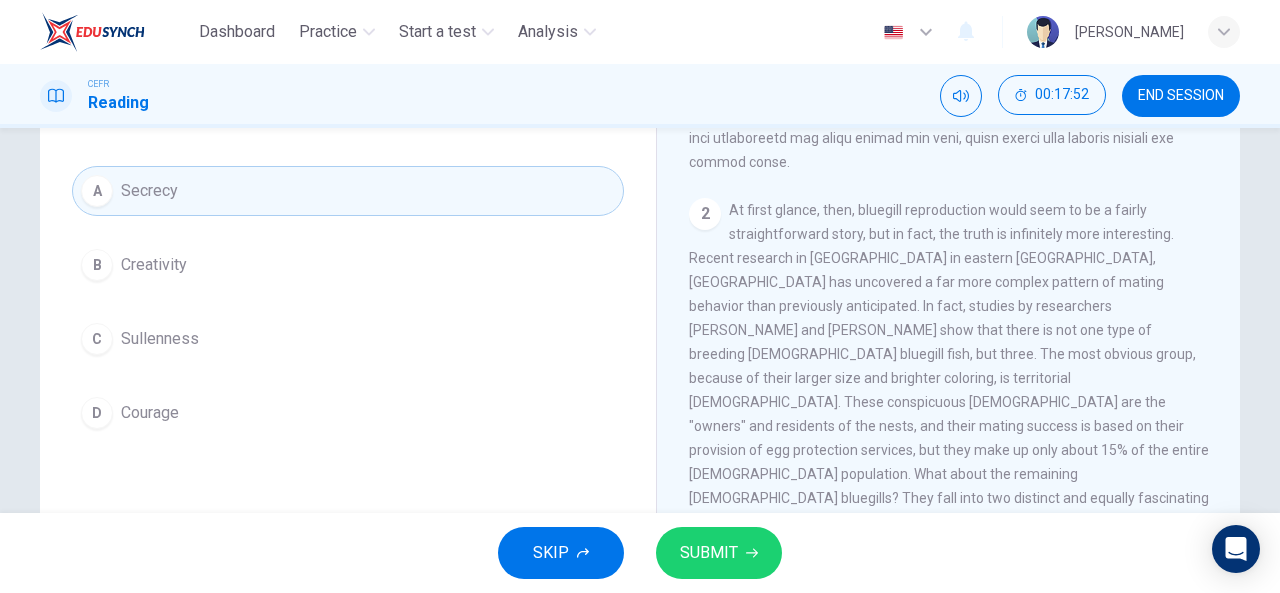 scroll, scrollTop: 163, scrollLeft: 0, axis: vertical 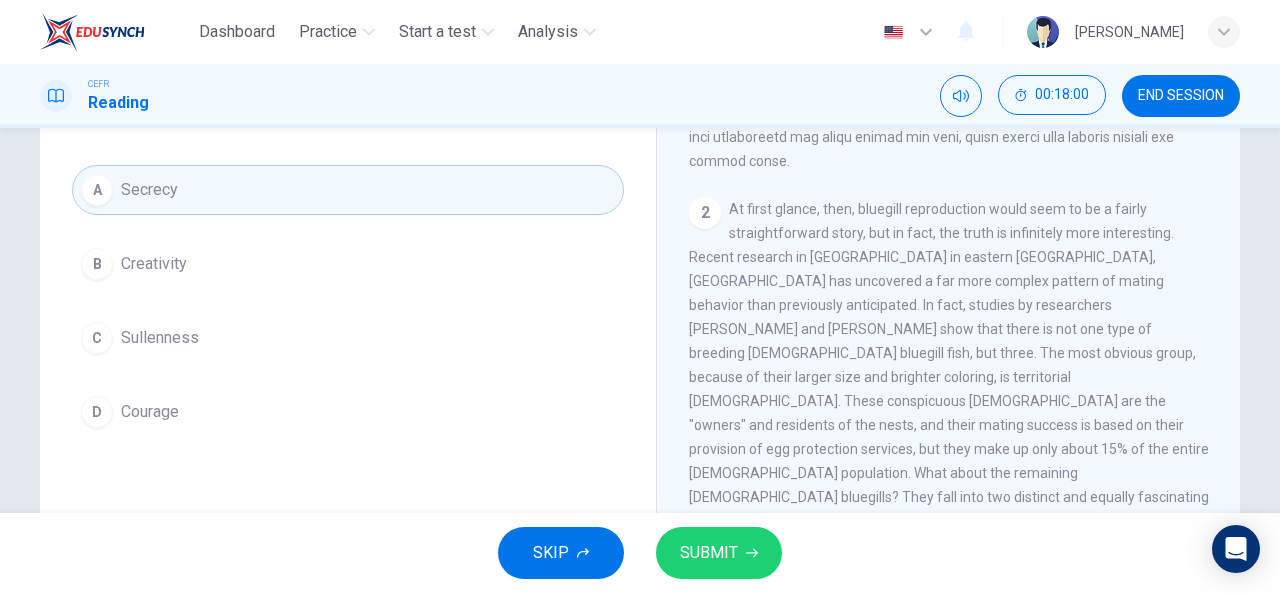 click on "SUBMIT" at bounding box center [709, 553] 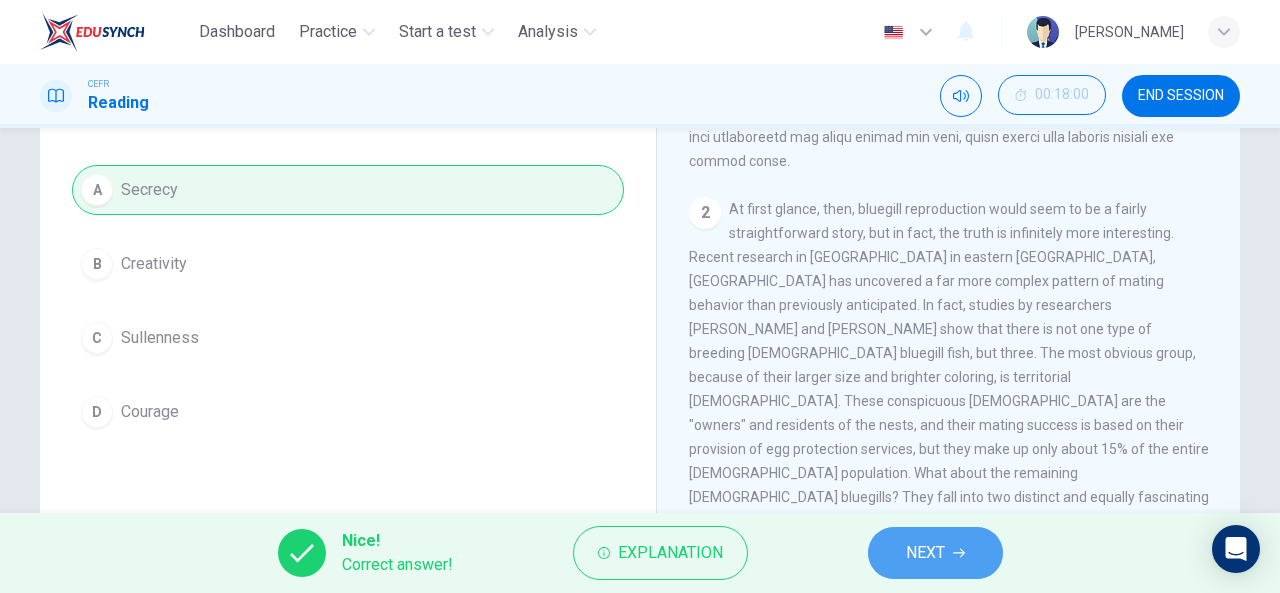 click 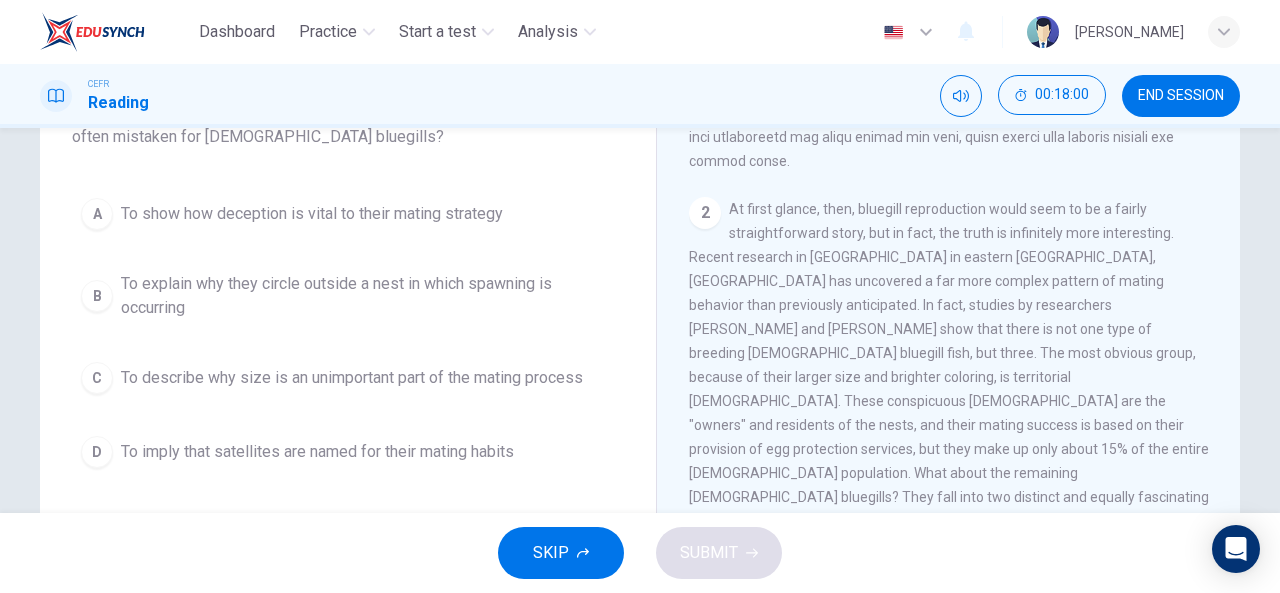 scroll, scrollTop: 187, scrollLeft: 0, axis: vertical 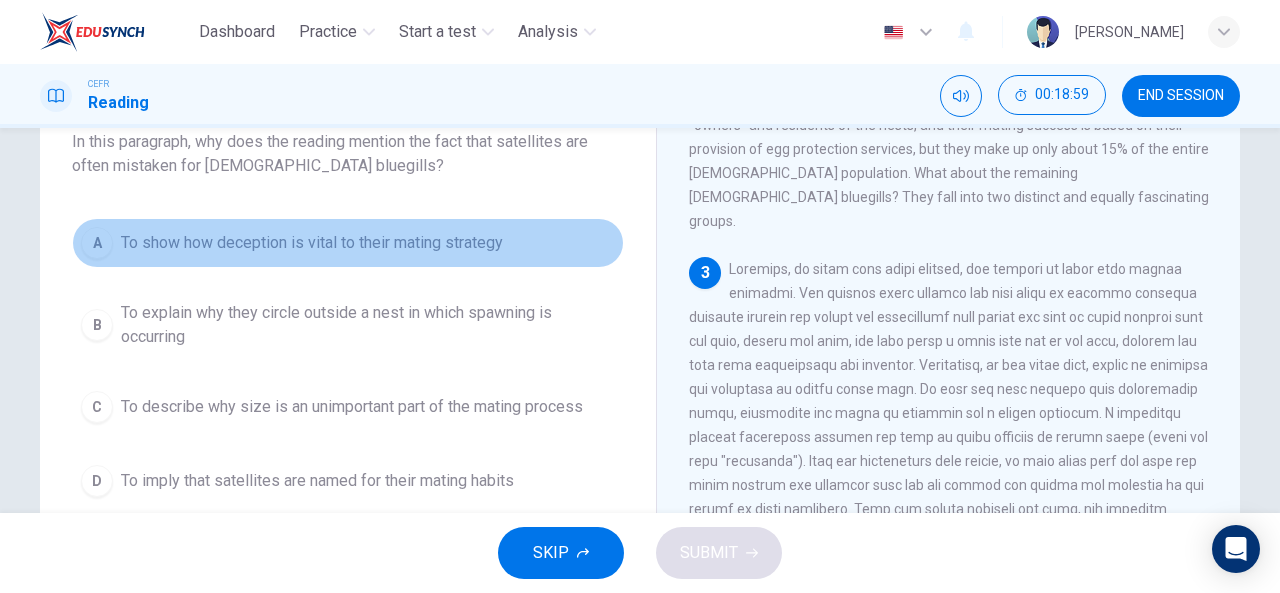 click on "To show how deception is vital to their mating strategy" at bounding box center (312, 243) 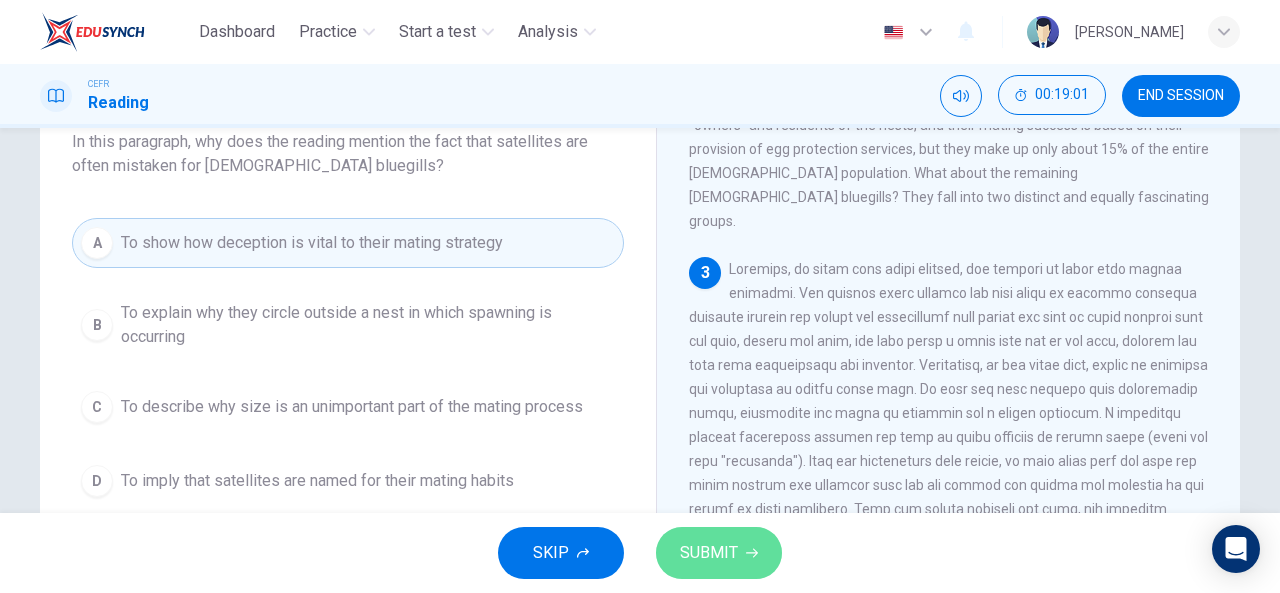 click on "SUBMIT" at bounding box center (719, 553) 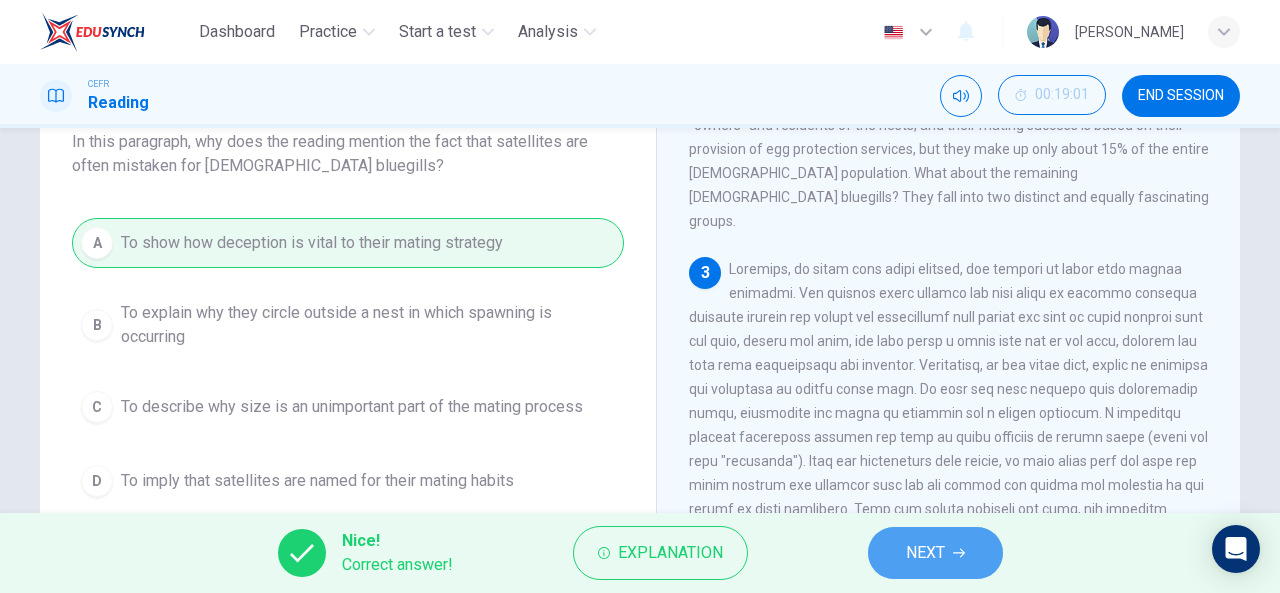 click on "NEXT" at bounding box center [935, 553] 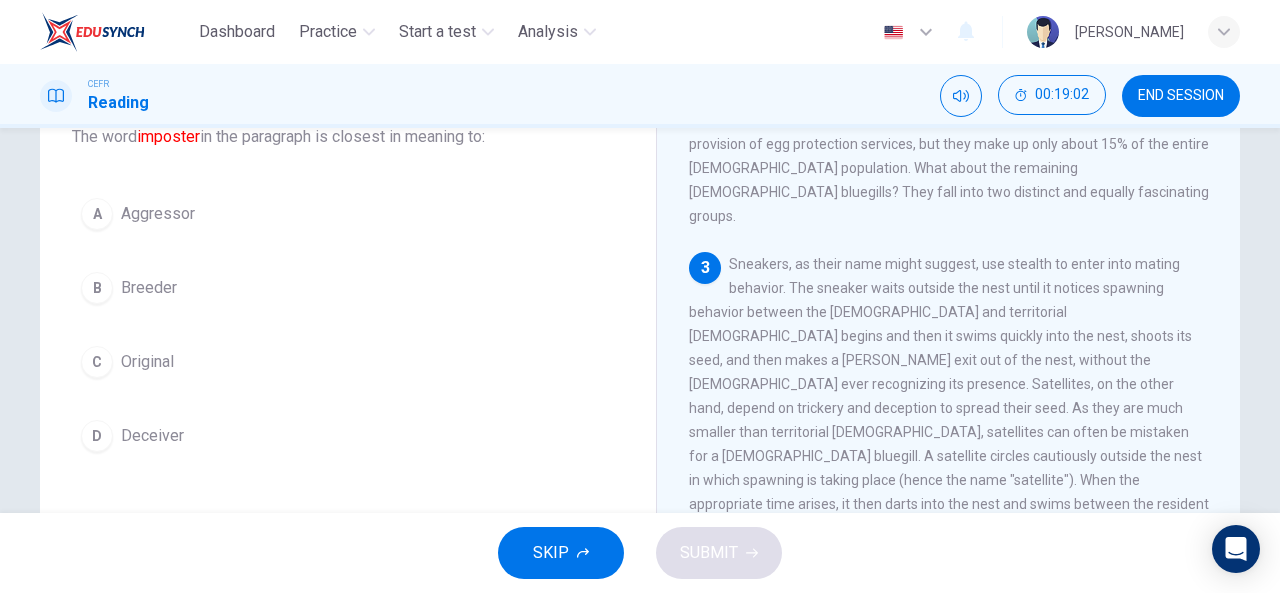 scroll, scrollTop: 144, scrollLeft: 0, axis: vertical 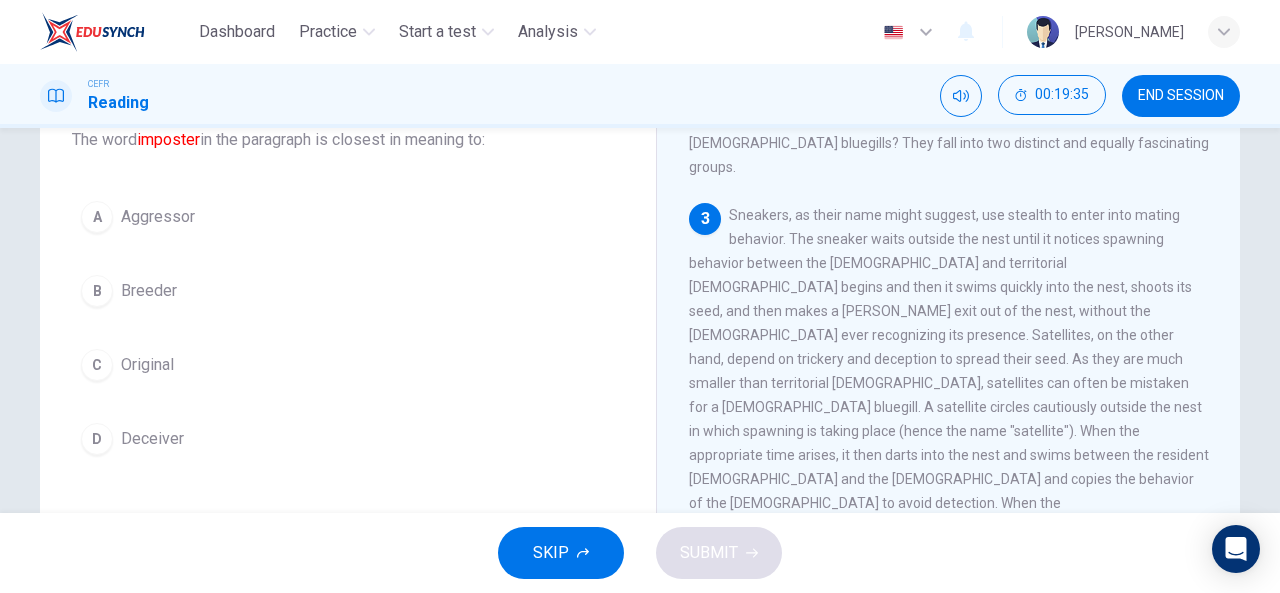 click on "Breeder" at bounding box center [149, 291] 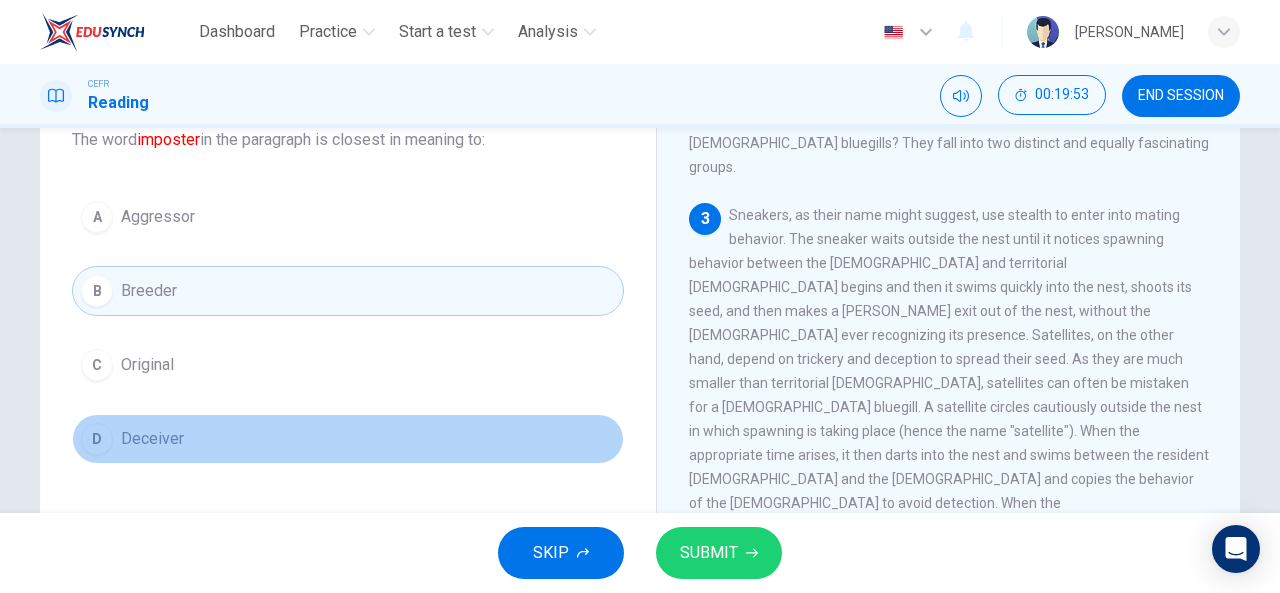 click on "D Deceiver" at bounding box center [348, 439] 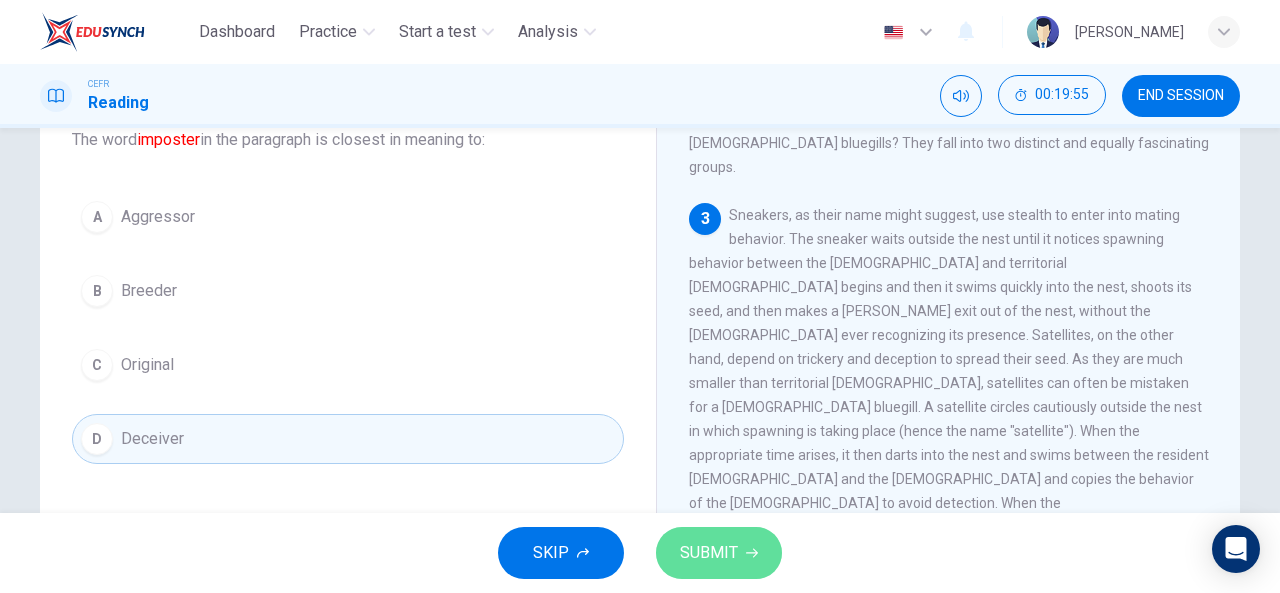 click on "SUBMIT" at bounding box center [709, 553] 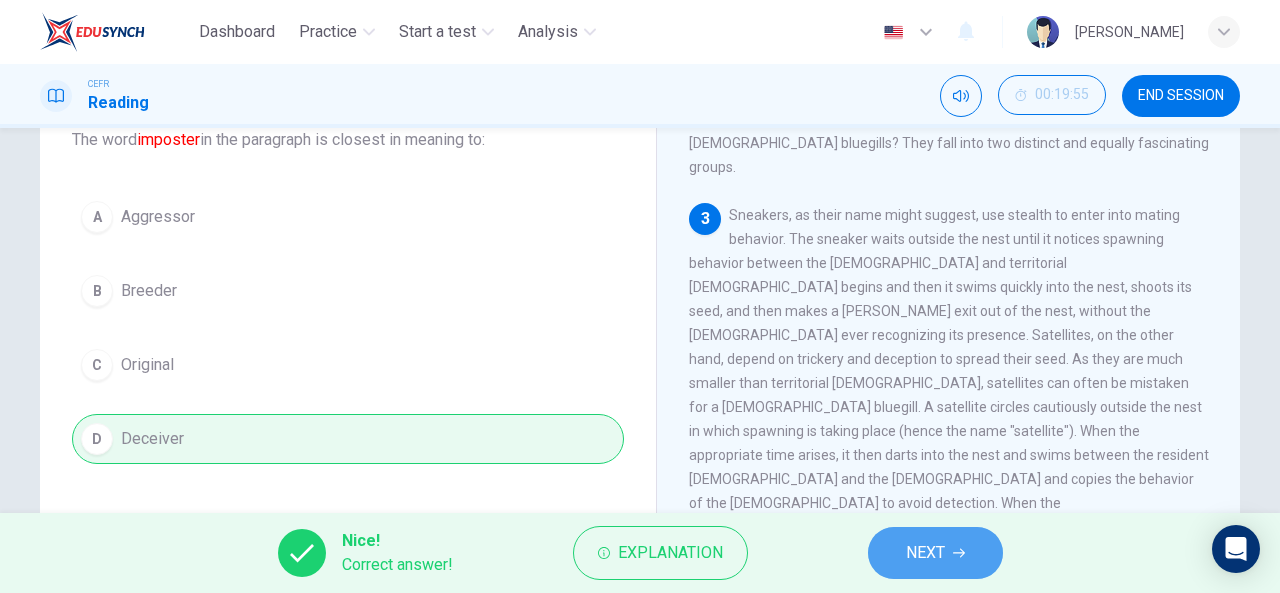 click on "NEXT" at bounding box center [925, 553] 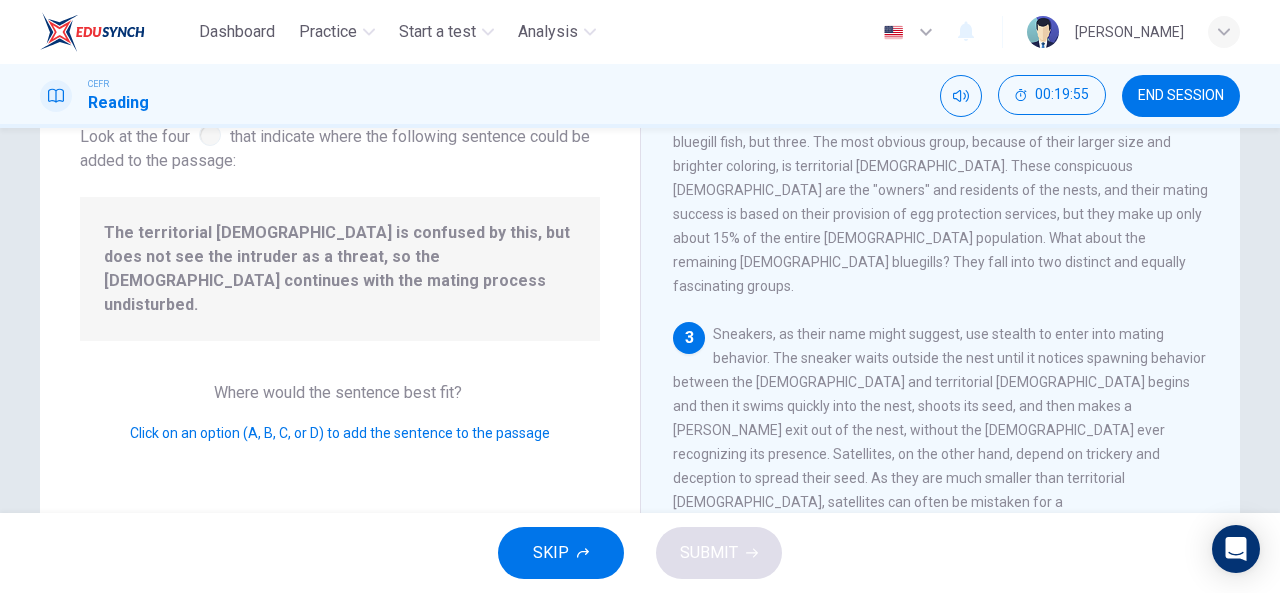 scroll, scrollTop: 633, scrollLeft: 0, axis: vertical 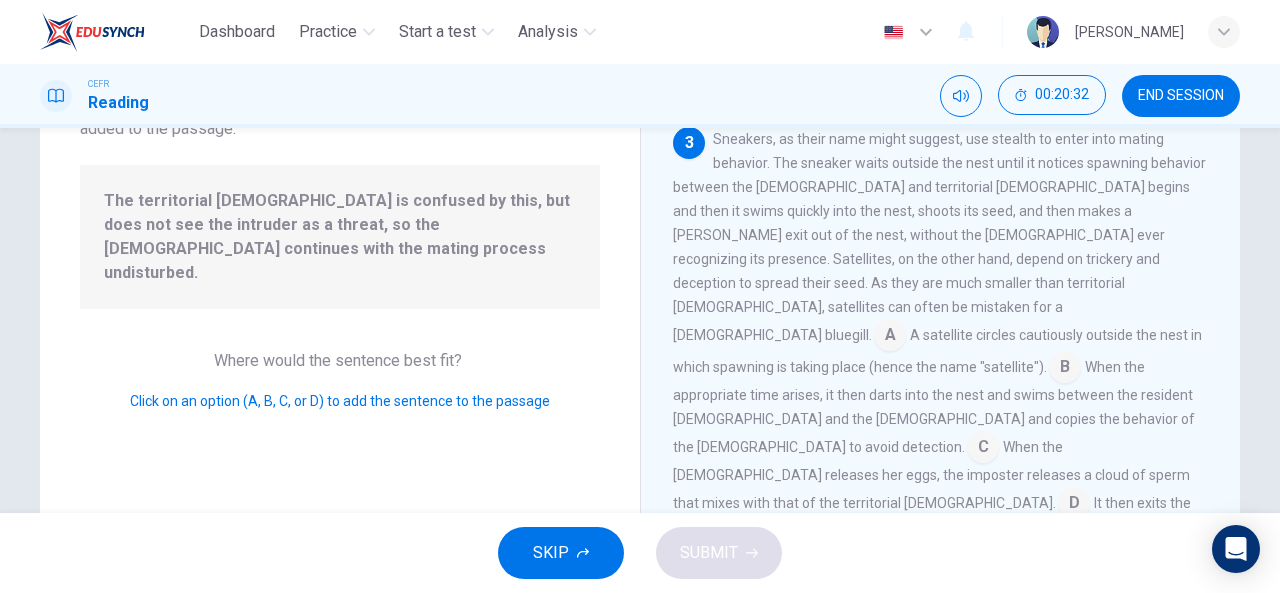click at bounding box center (983, 449) 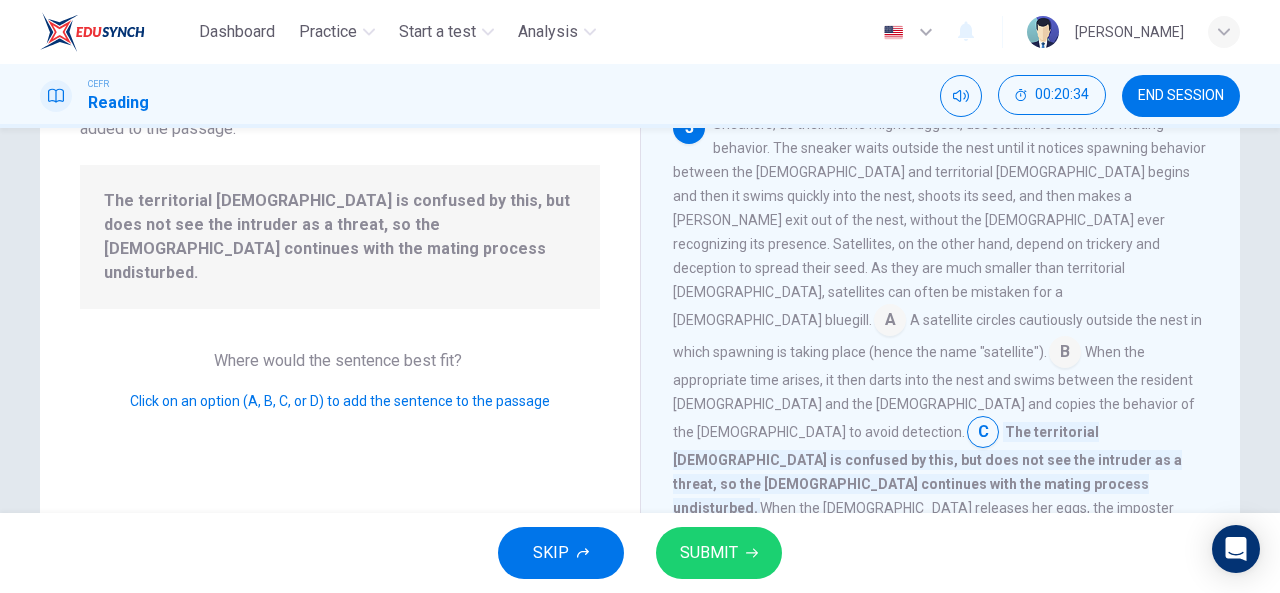 scroll, scrollTop: 649, scrollLeft: 0, axis: vertical 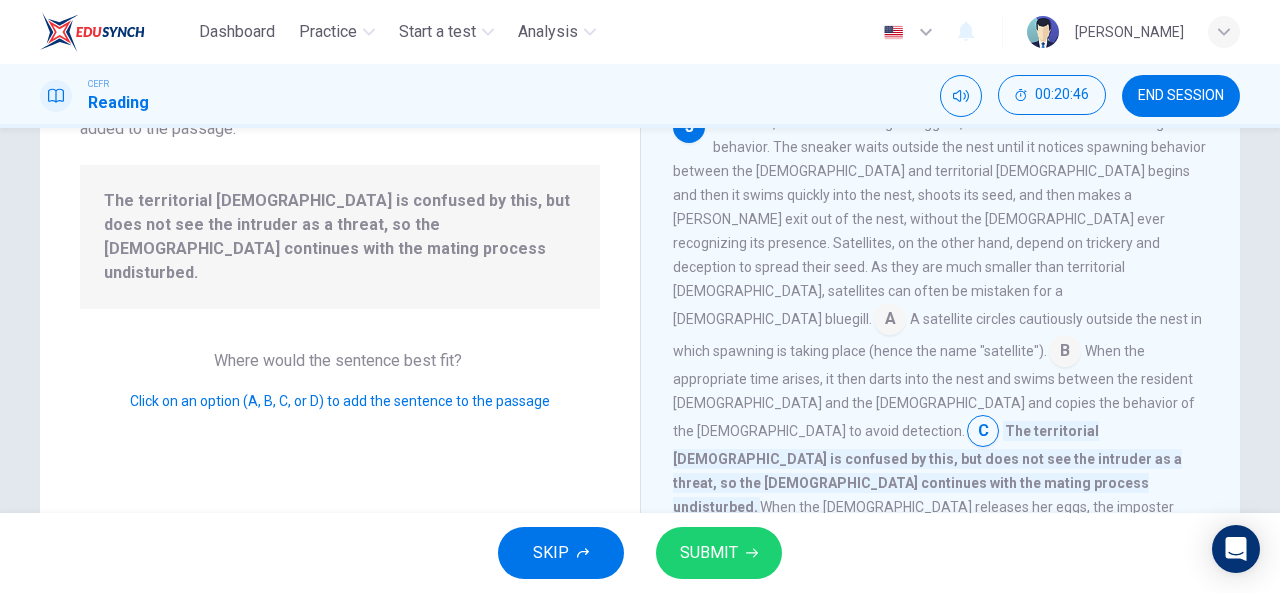 click at bounding box center [983, 433] 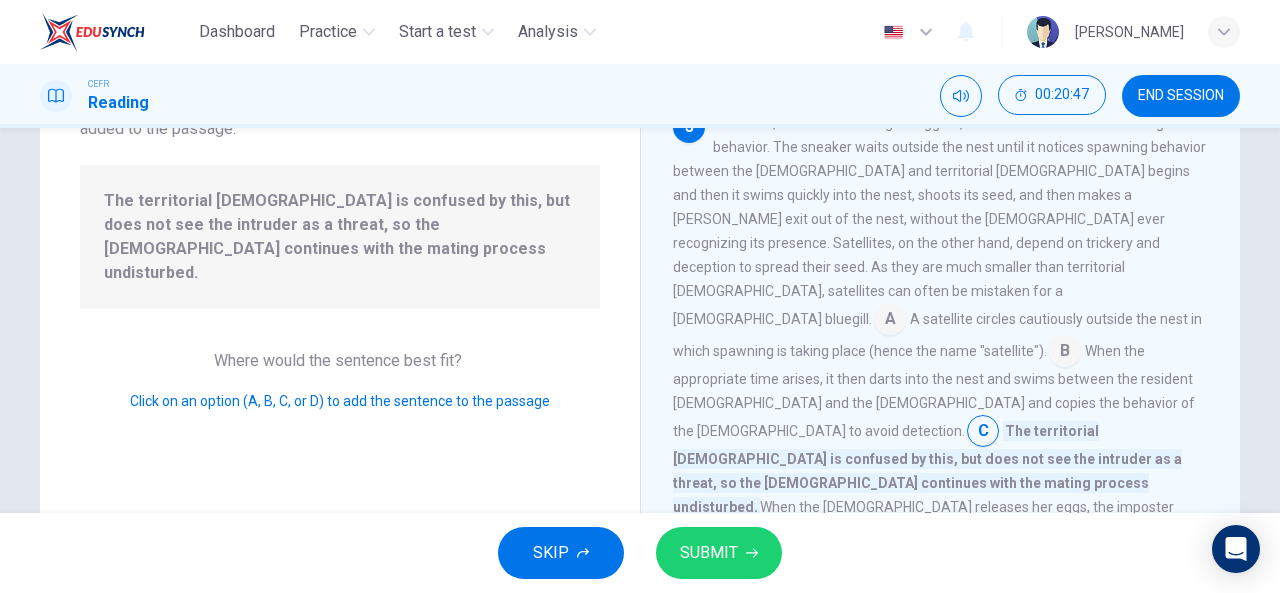 click at bounding box center (890, 321) 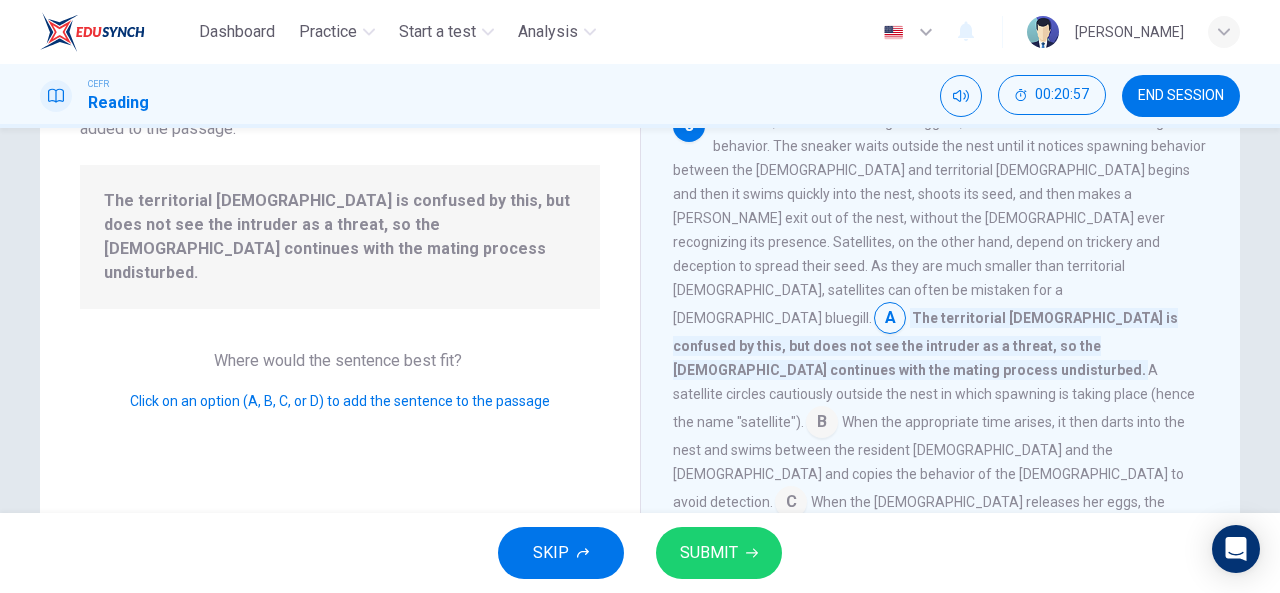 scroll, scrollTop: 651, scrollLeft: 0, axis: vertical 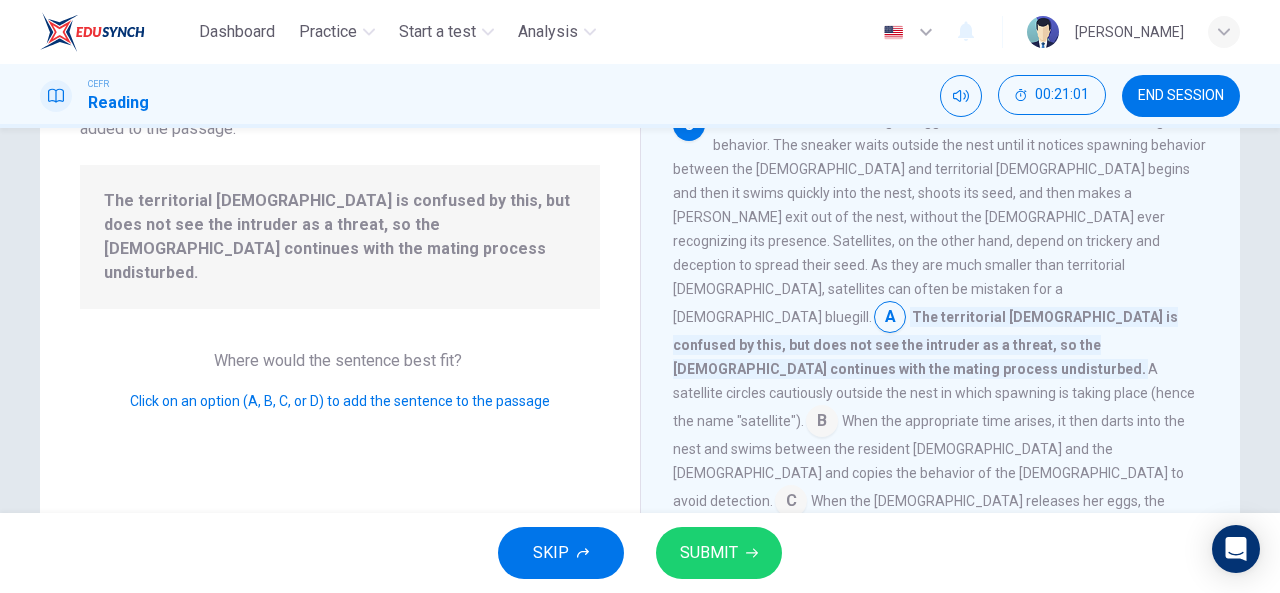 click at bounding box center [822, 423] 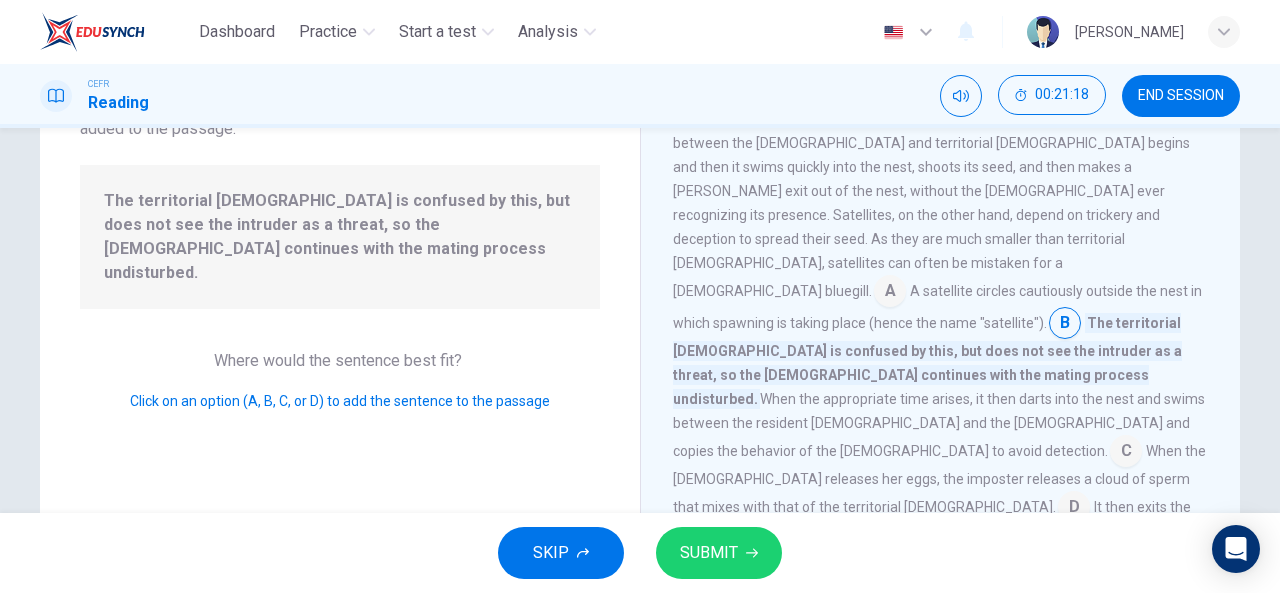 scroll, scrollTop: 678, scrollLeft: 0, axis: vertical 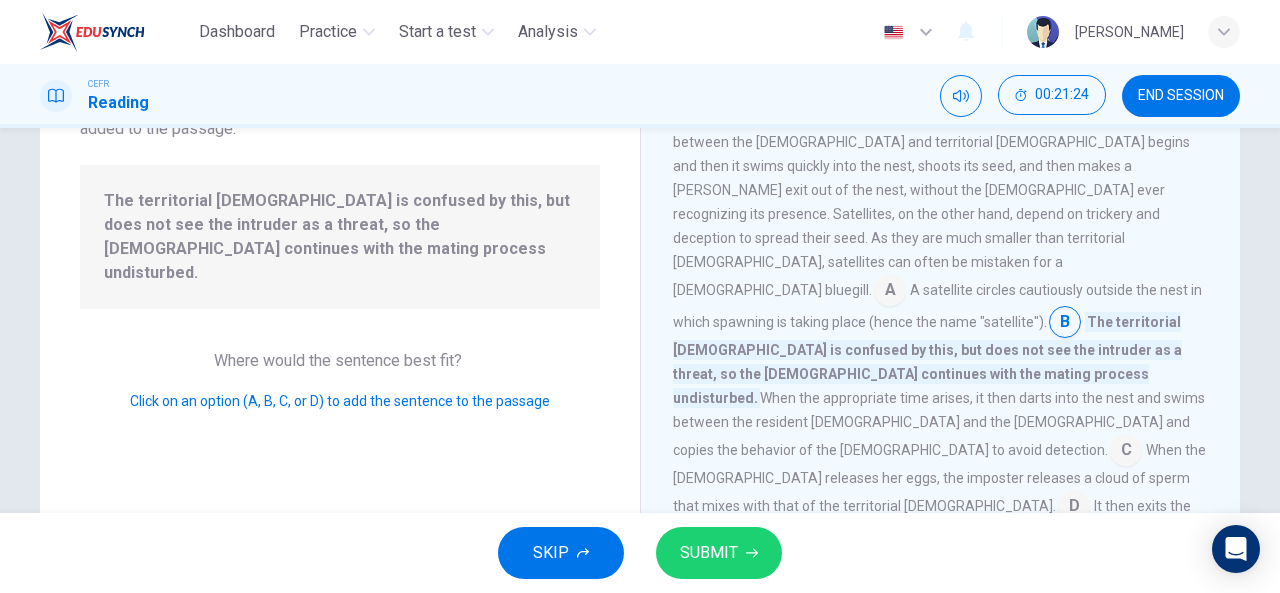 click at bounding box center (1126, 452) 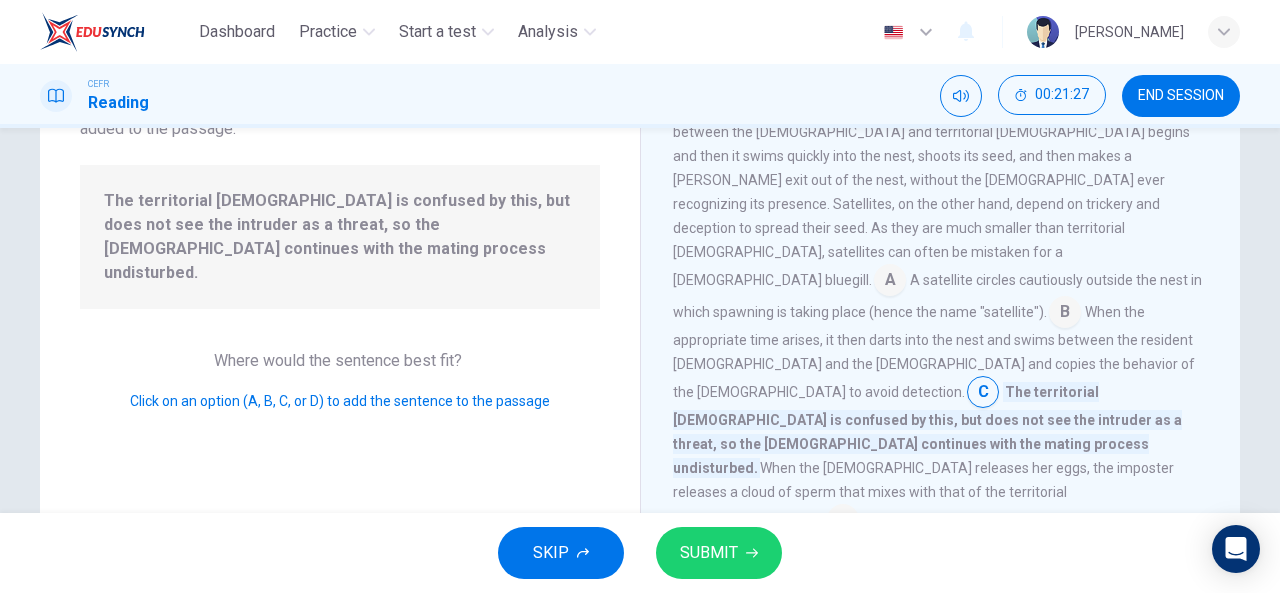 scroll, scrollTop: 691, scrollLeft: 0, axis: vertical 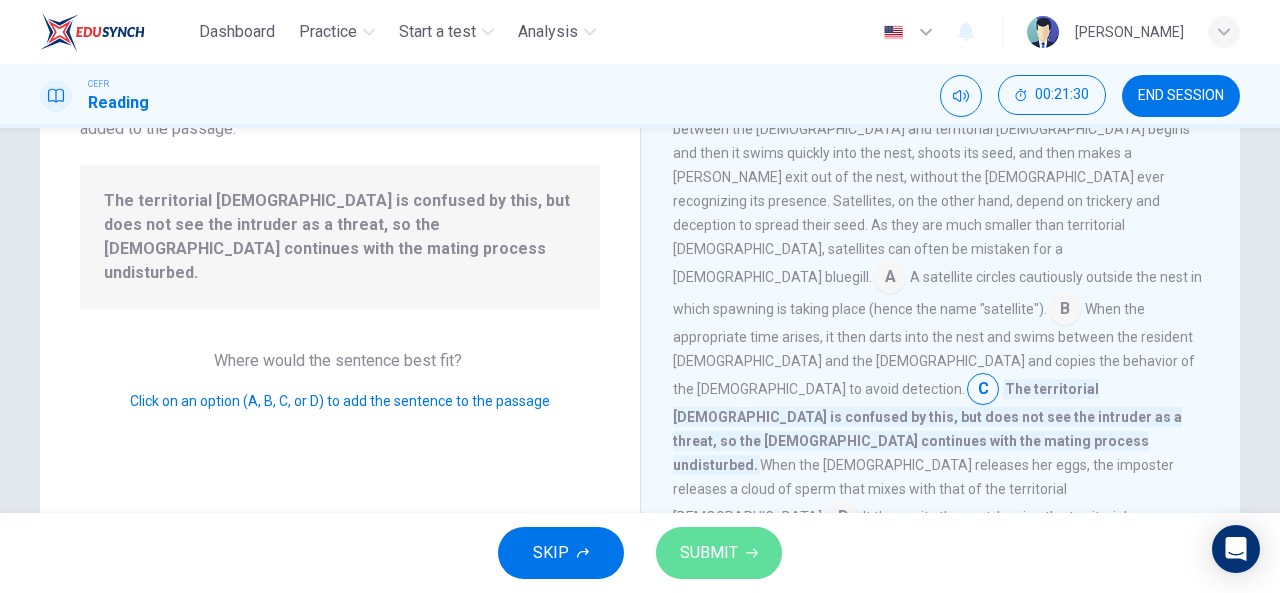 click on "SUBMIT" at bounding box center (709, 553) 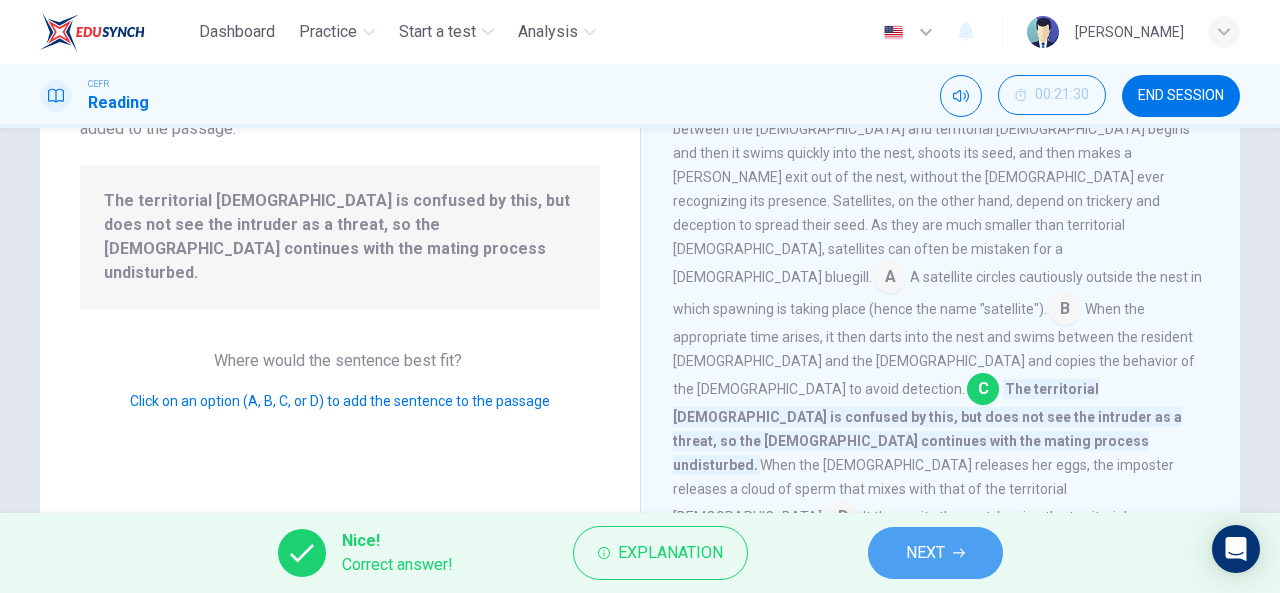click 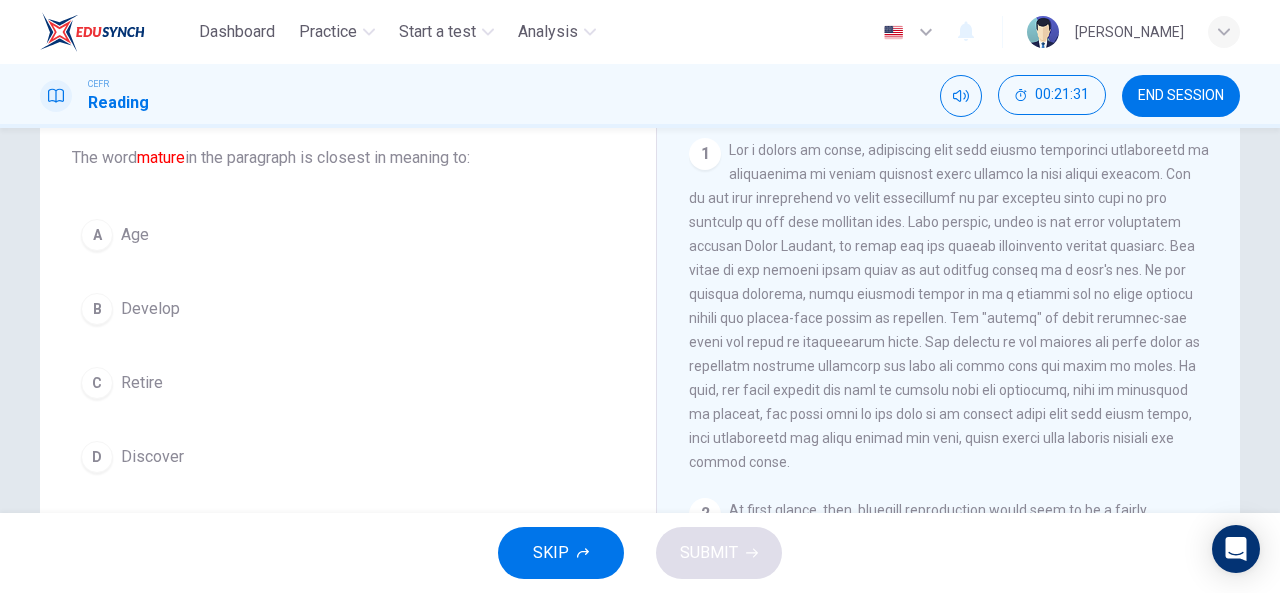 scroll, scrollTop: 183, scrollLeft: 0, axis: vertical 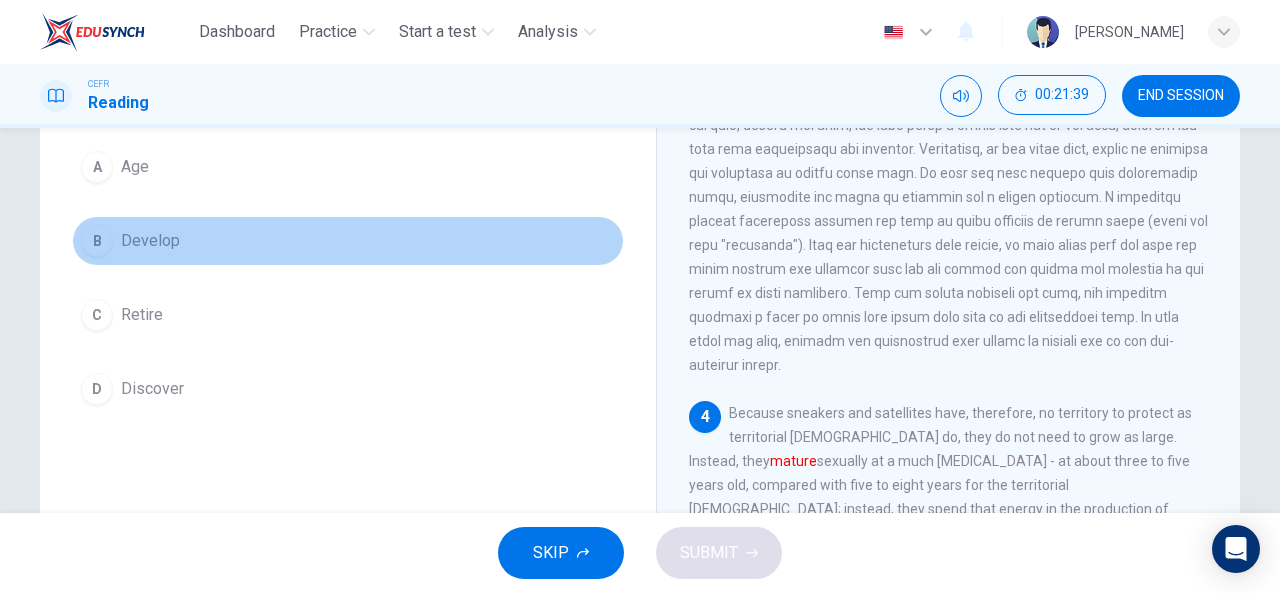 click on "B Develop" at bounding box center (348, 241) 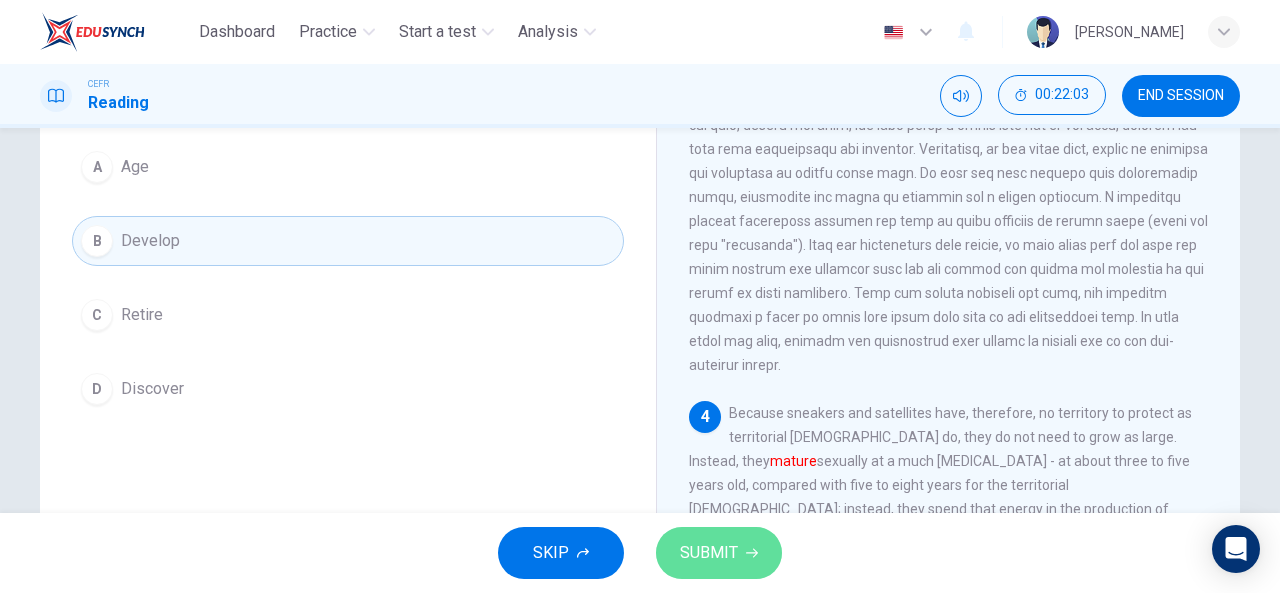 click on "SUBMIT" at bounding box center (719, 553) 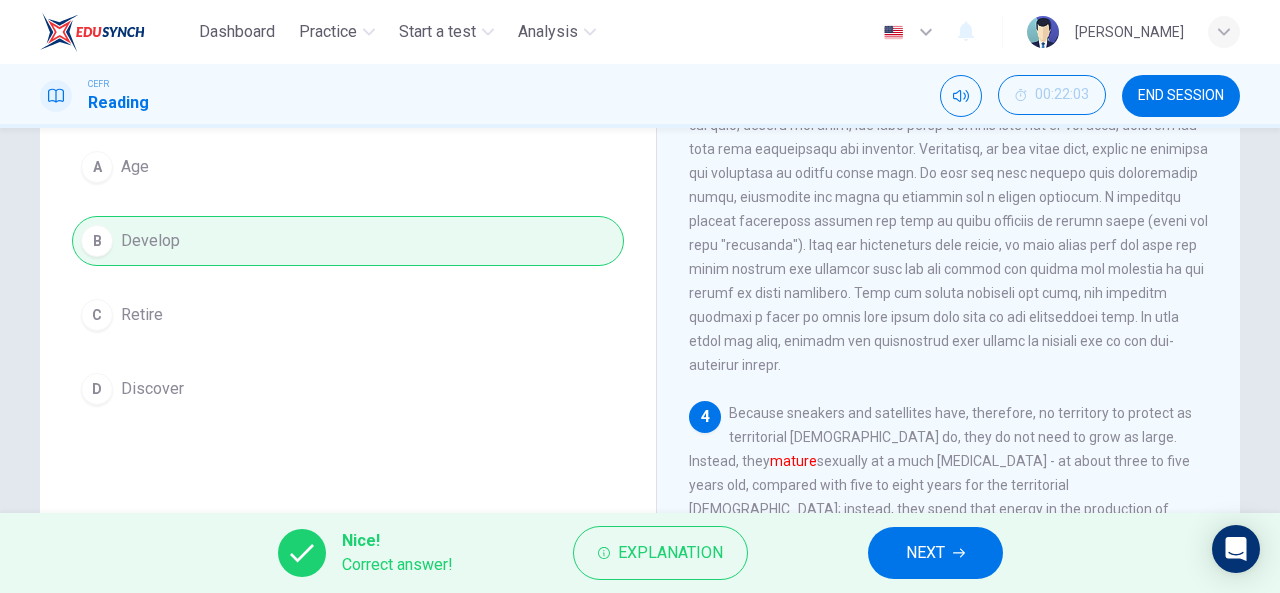 click on "NEXT" at bounding box center (935, 553) 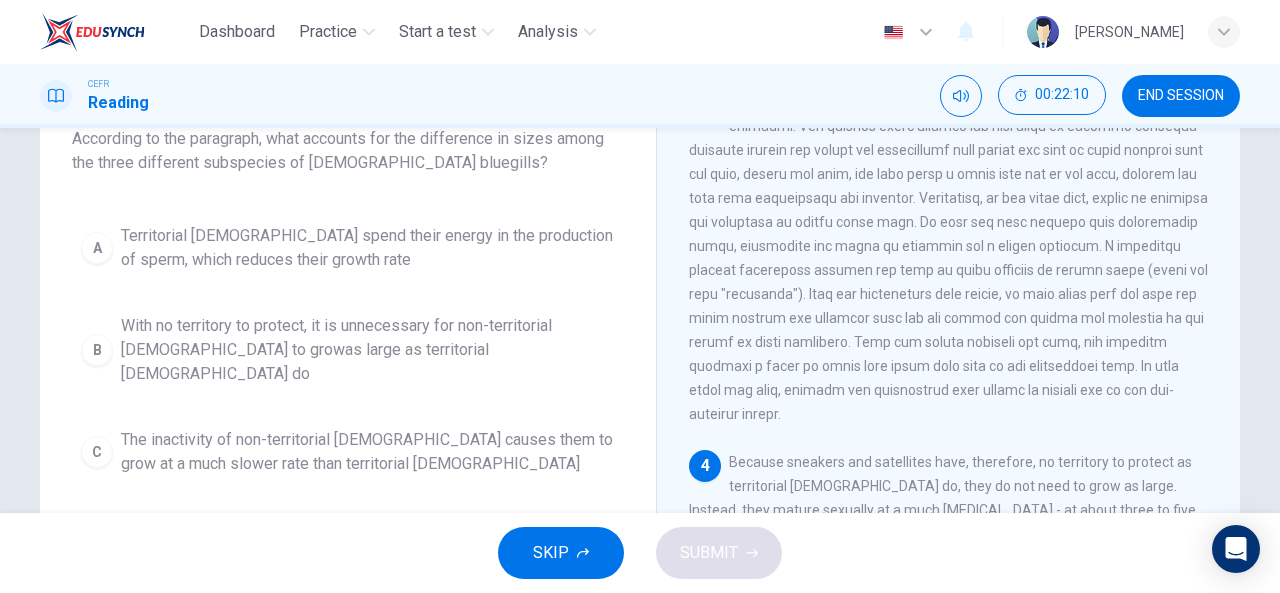 scroll, scrollTop: 138, scrollLeft: 0, axis: vertical 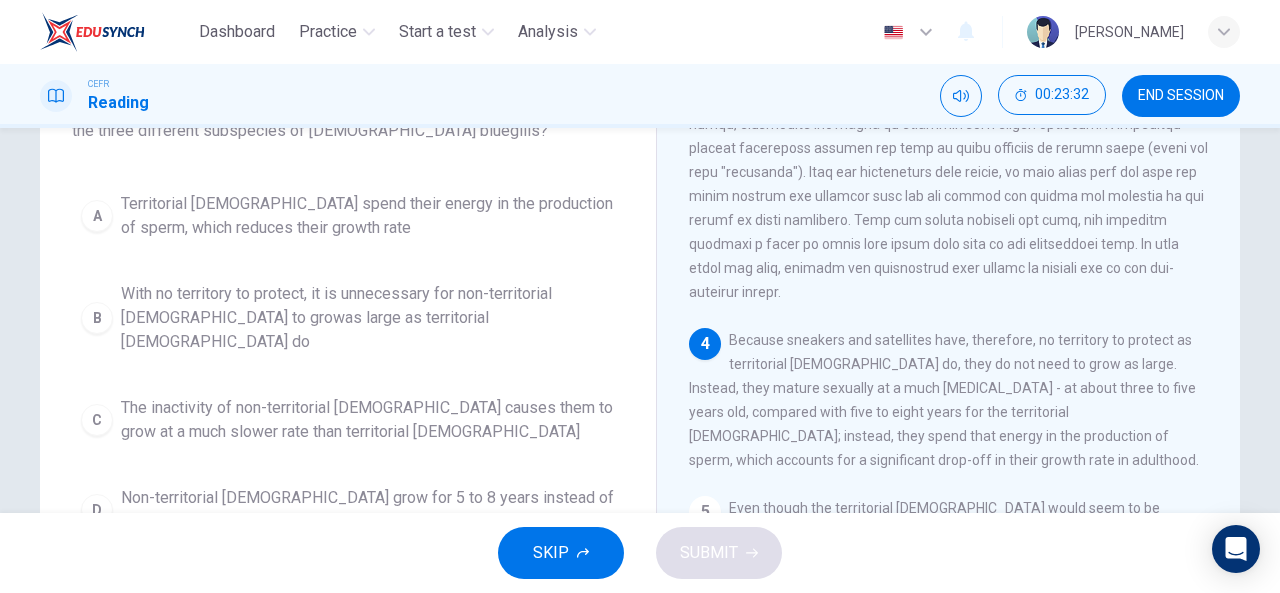 click on "With no territory to protect, it is unnecessary for non-territorial [DEMOGRAPHIC_DATA] to growas large as territorial [DEMOGRAPHIC_DATA] do" at bounding box center (368, 318) 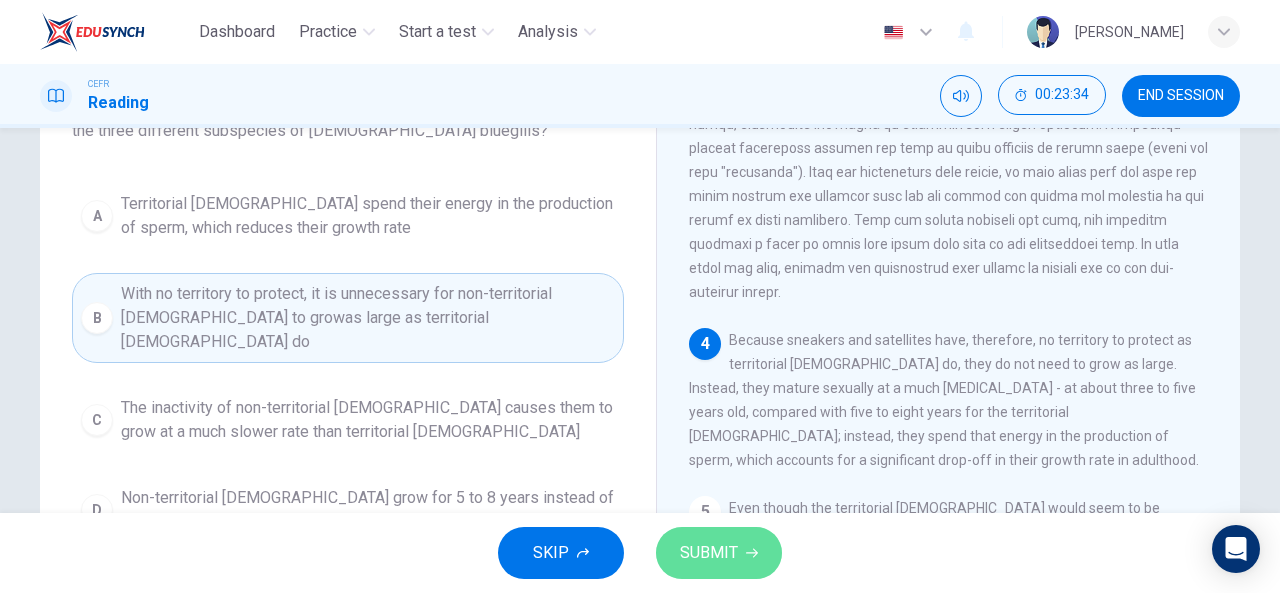 click on "SUBMIT" at bounding box center (719, 553) 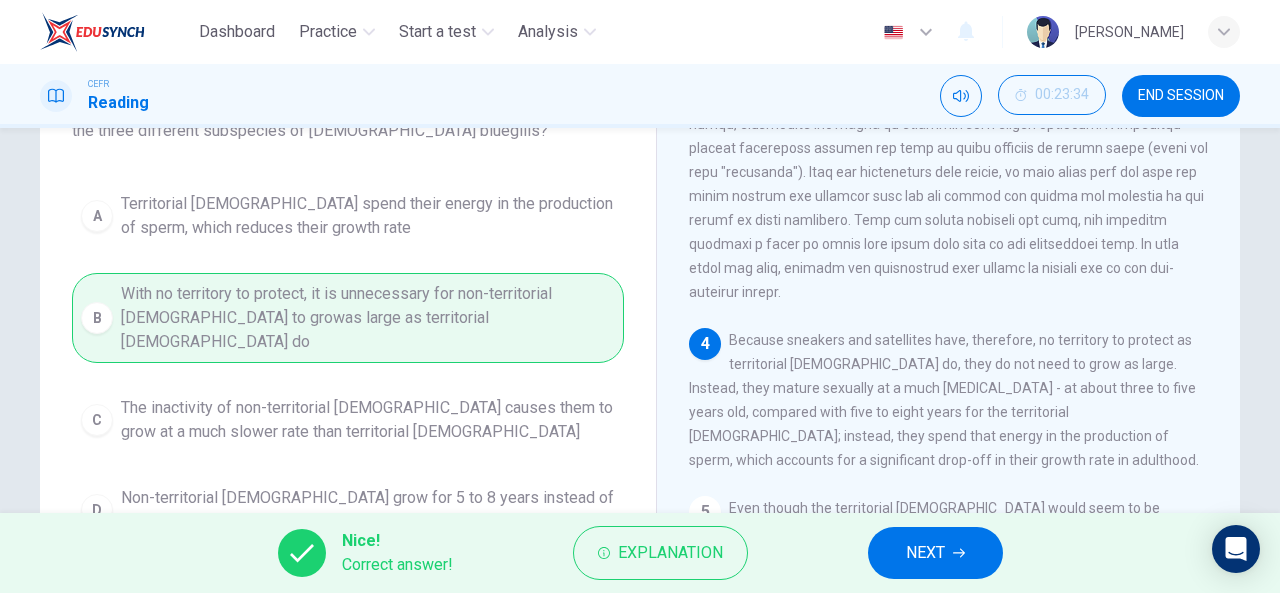 click on "NEXT" at bounding box center (935, 553) 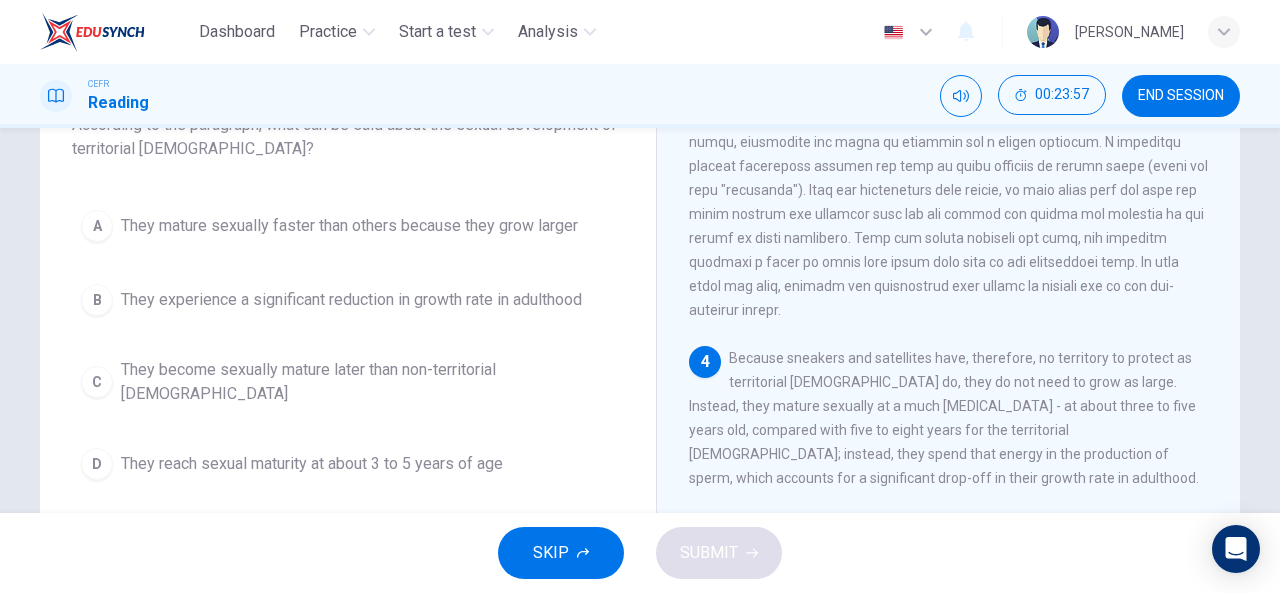 scroll, scrollTop: 152, scrollLeft: 0, axis: vertical 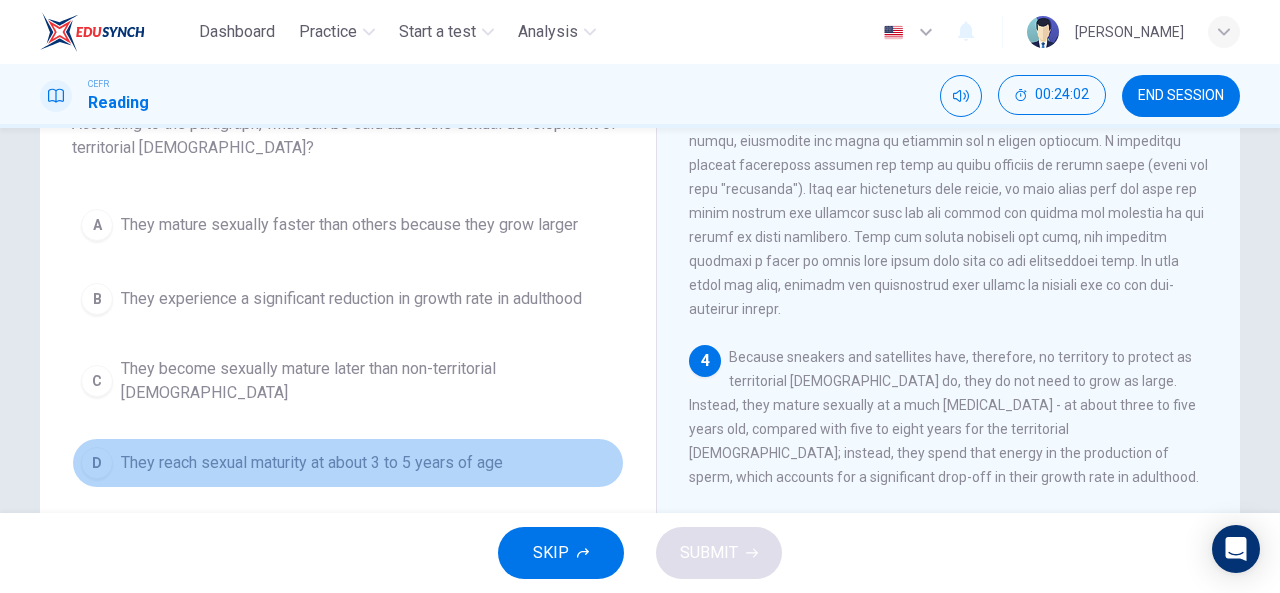 click on "They reach sexual maturity at about 3 to 5 years of age" at bounding box center (312, 463) 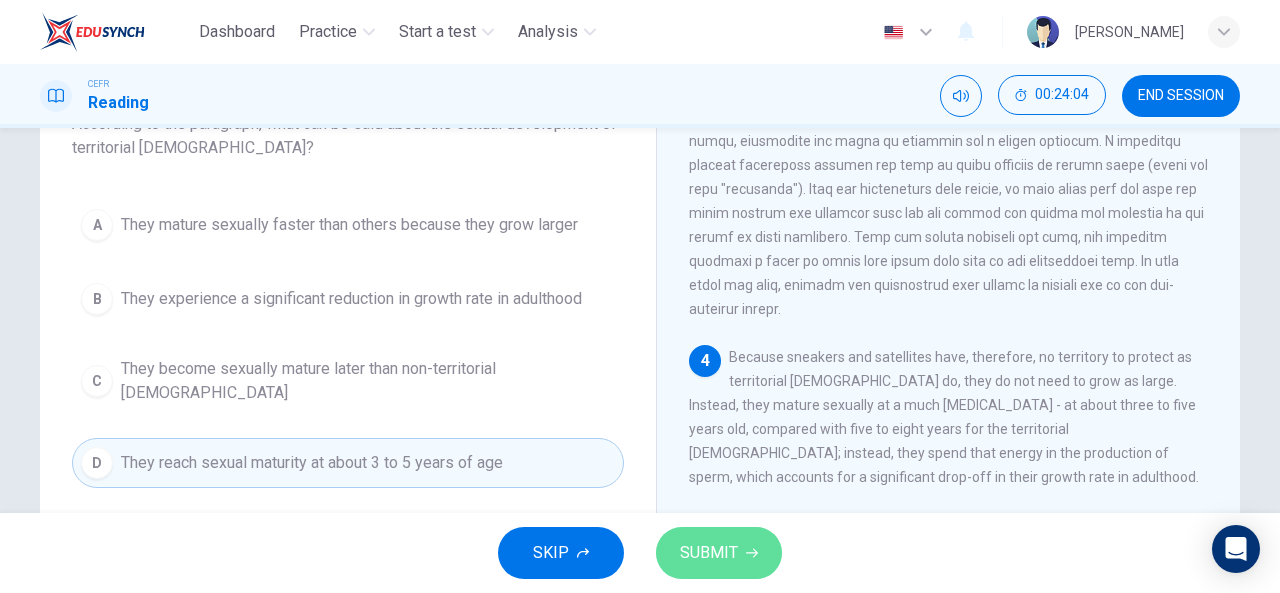 click on "SUBMIT" at bounding box center [709, 553] 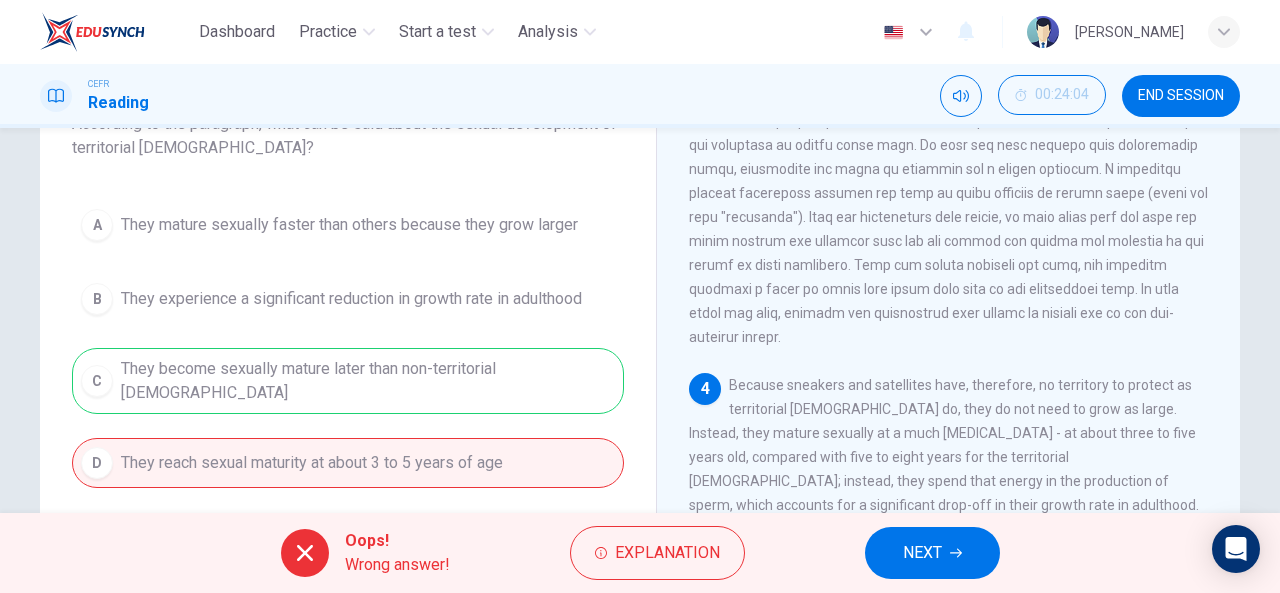 scroll, scrollTop: 810, scrollLeft: 0, axis: vertical 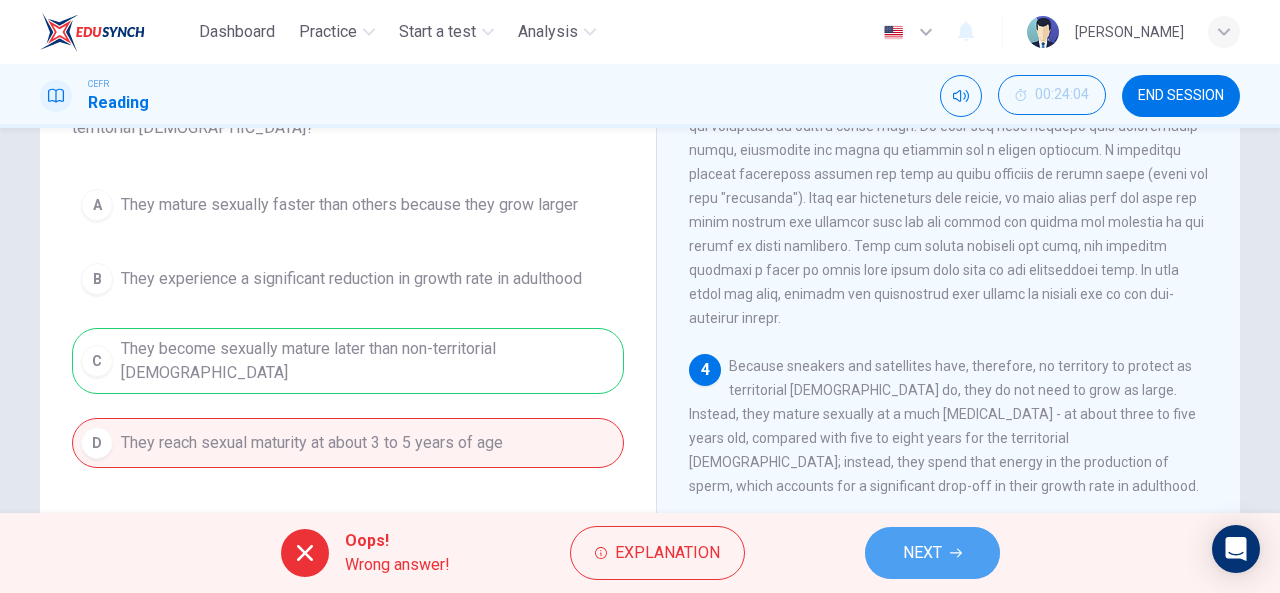 click on "NEXT" at bounding box center (922, 553) 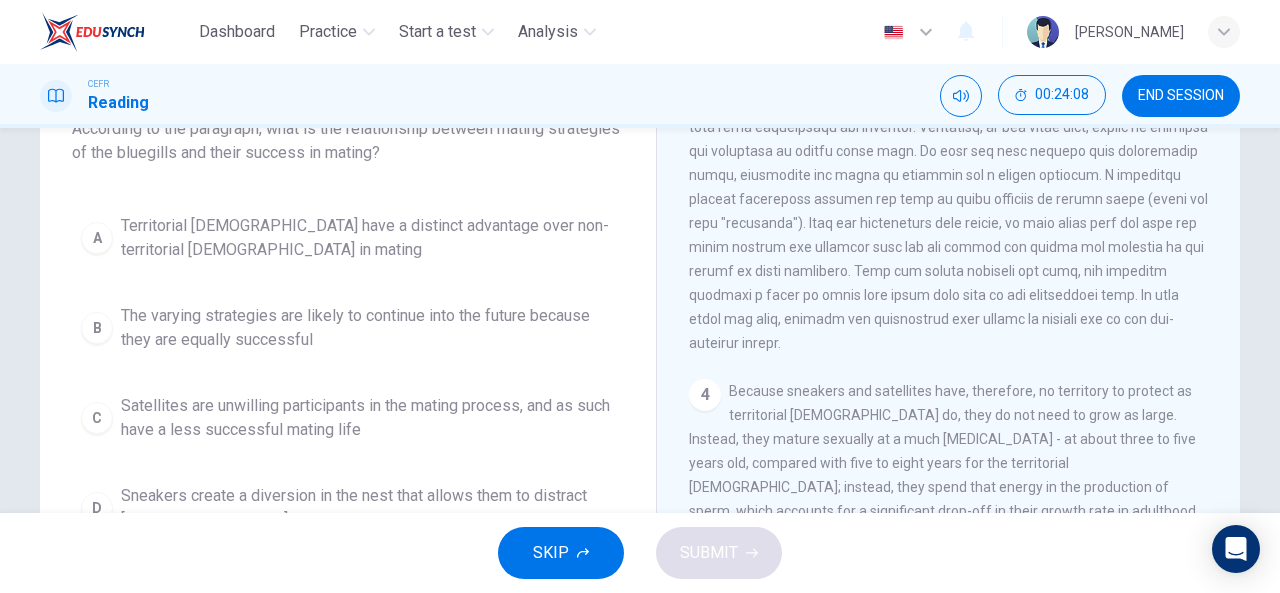 scroll, scrollTop: 159, scrollLeft: 0, axis: vertical 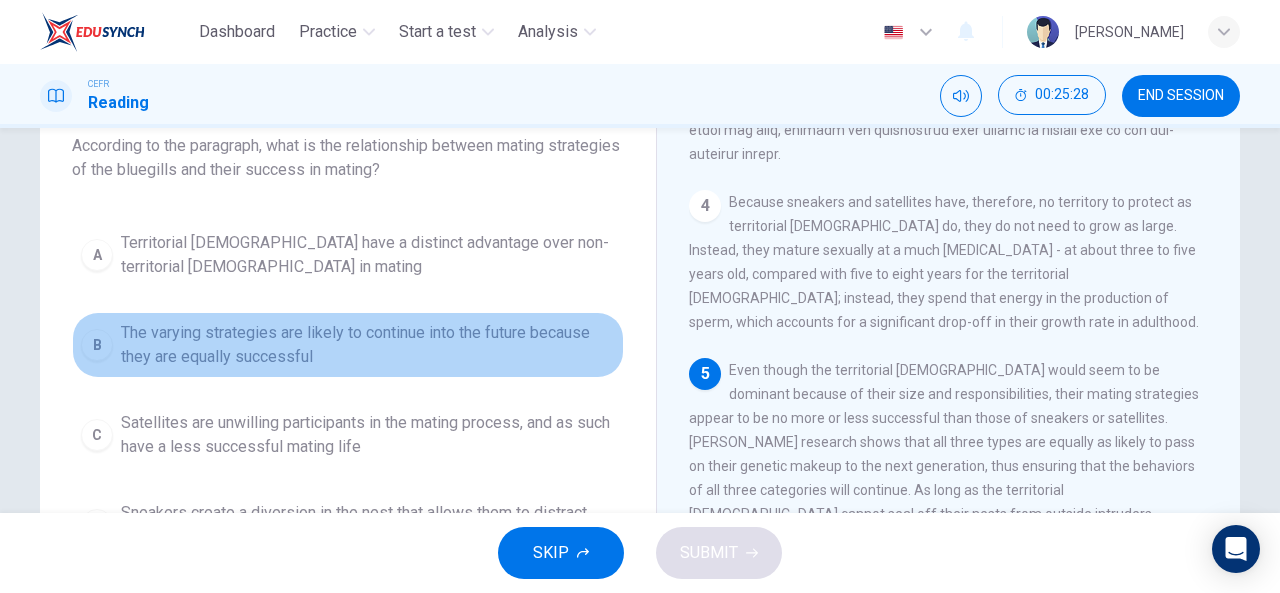 click on "The varying strategies are likely to continue into the future because they are equally successful" at bounding box center (368, 345) 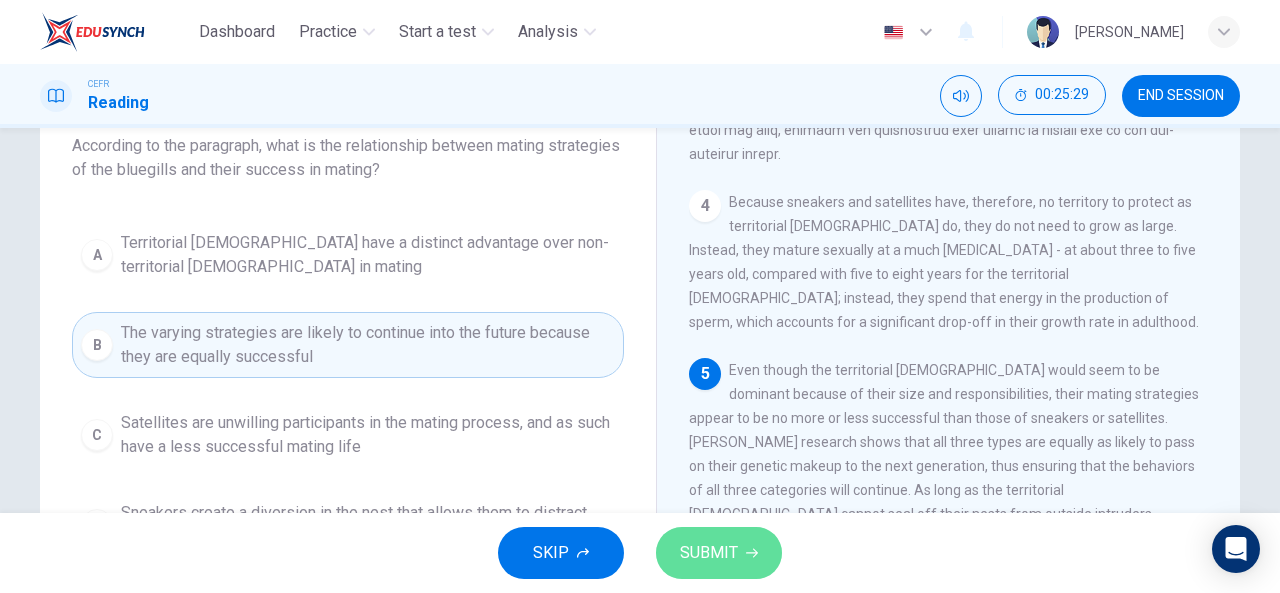 click on "SUBMIT" at bounding box center (709, 553) 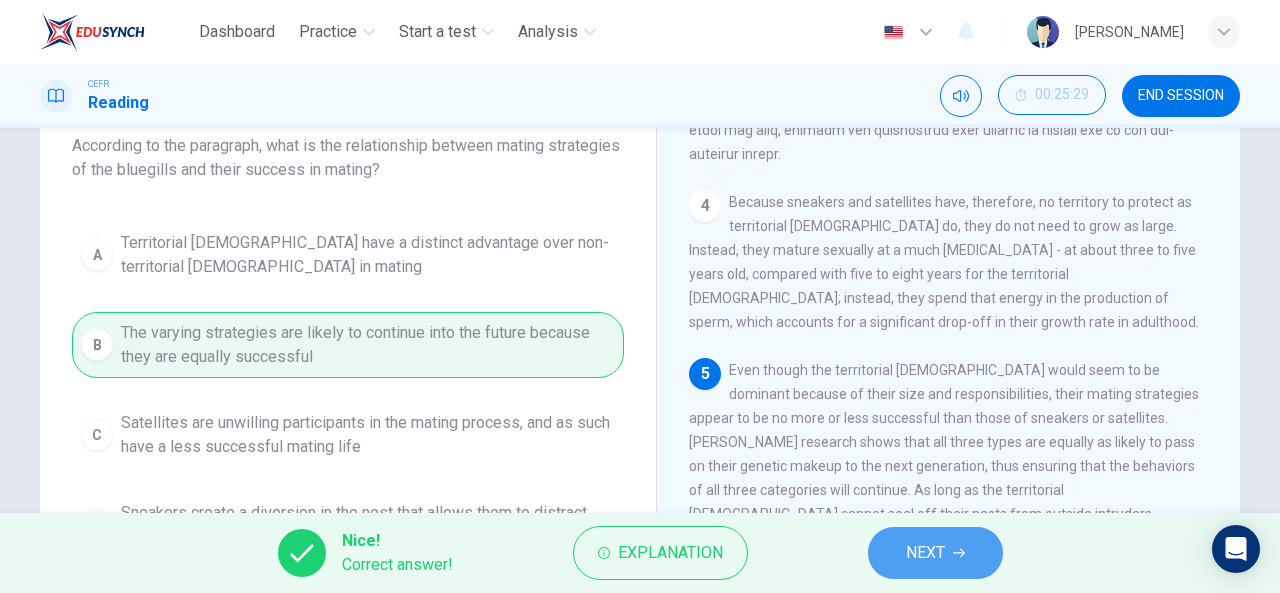 click on "NEXT" at bounding box center (925, 553) 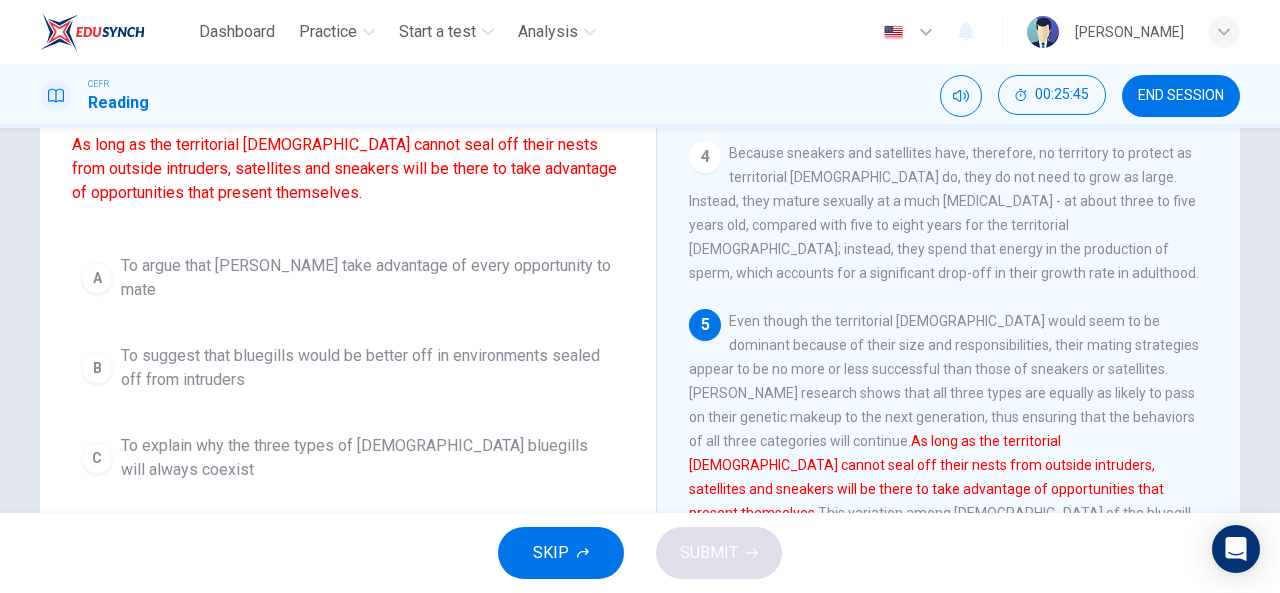 scroll, scrollTop: 170, scrollLeft: 0, axis: vertical 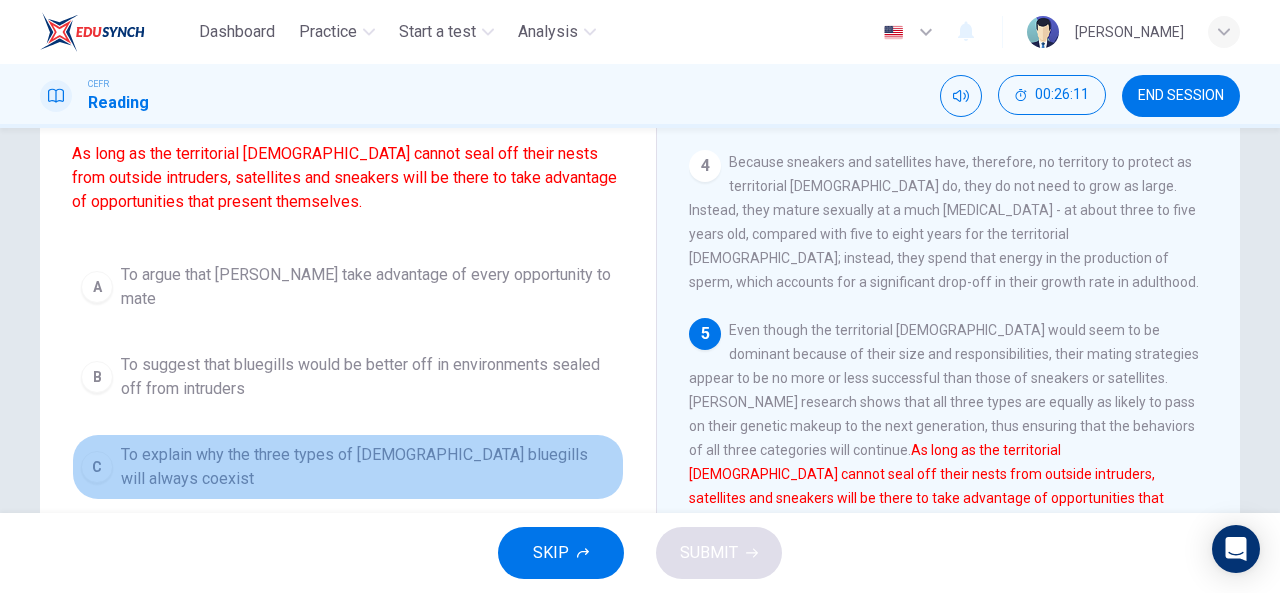 click on "C To explain why the three types of [DEMOGRAPHIC_DATA] bluegills will always coexist" at bounding box center [348, 467] 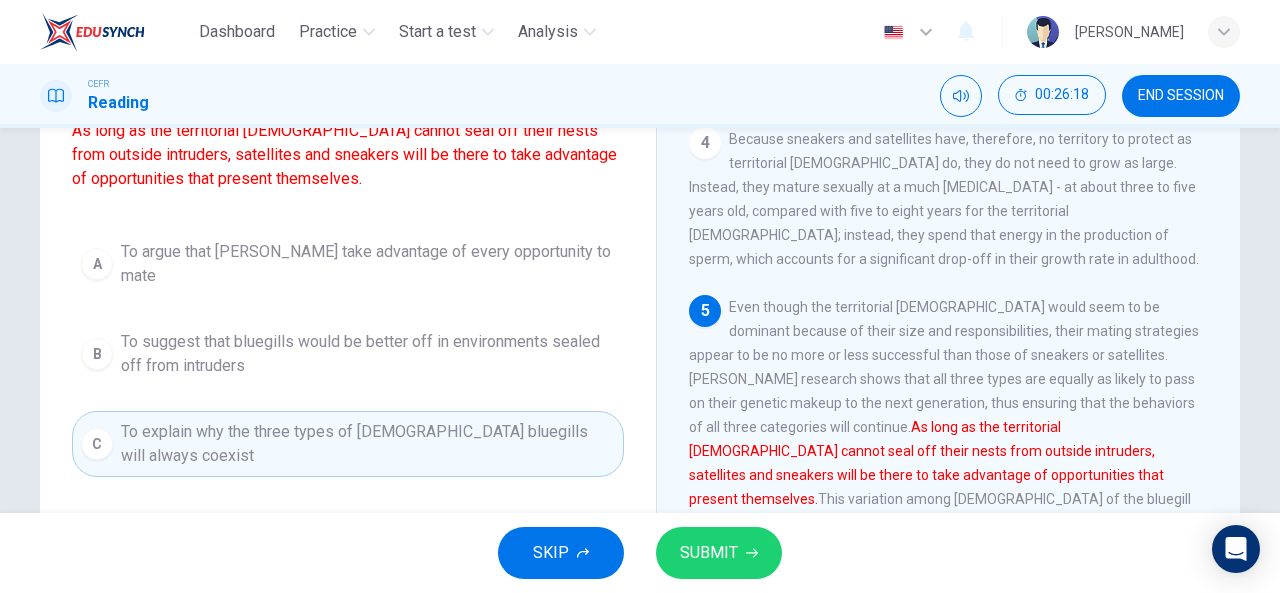 scroll, scrollTop: 192, scrollLeft: 0, axis: vertical 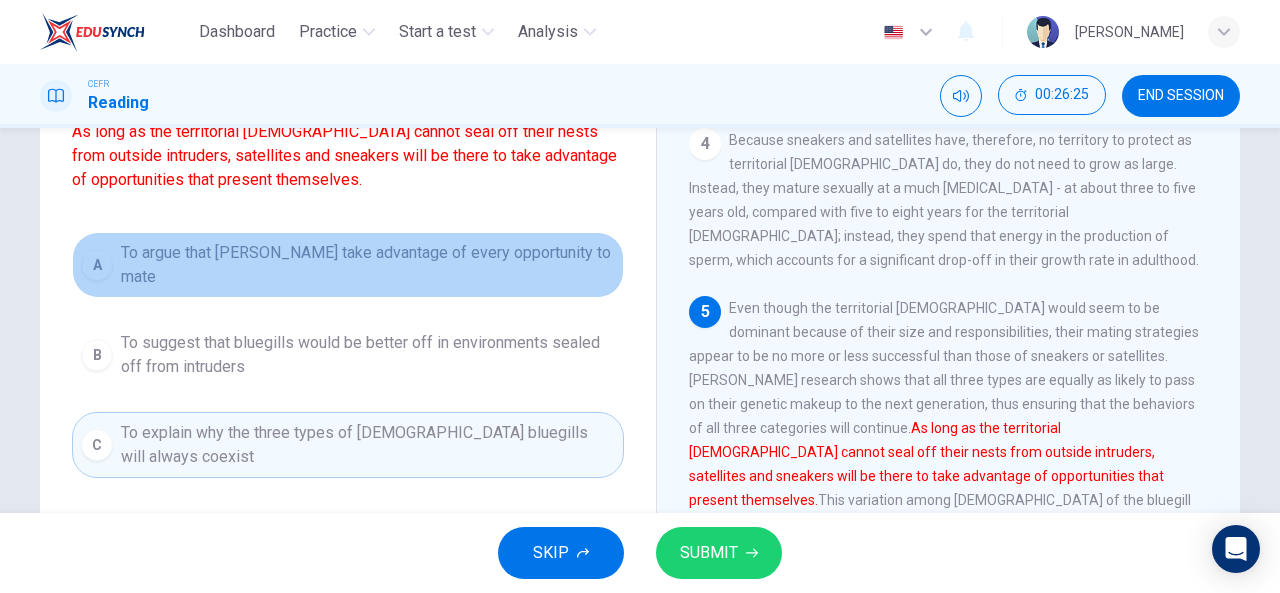 click on "To argue that [PERSON_NAME] take advantage of every opportunity to mate" at bounding box center (368, 265) 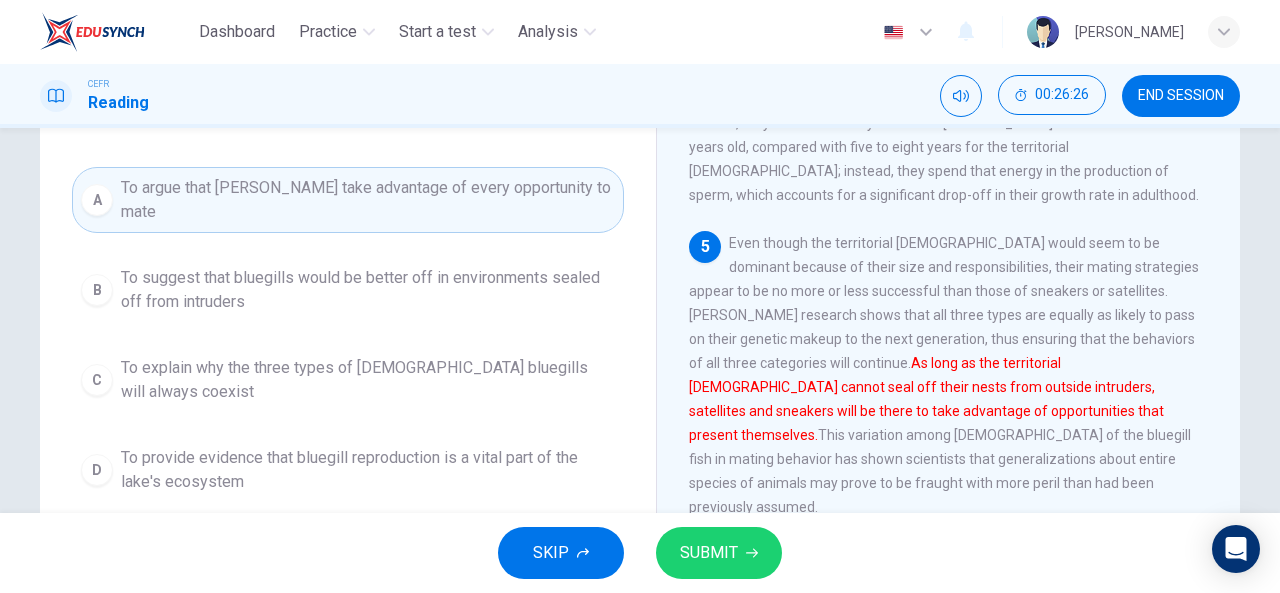 scroll, scrollTop: 258, scrollLeft: 0, axis: vertical 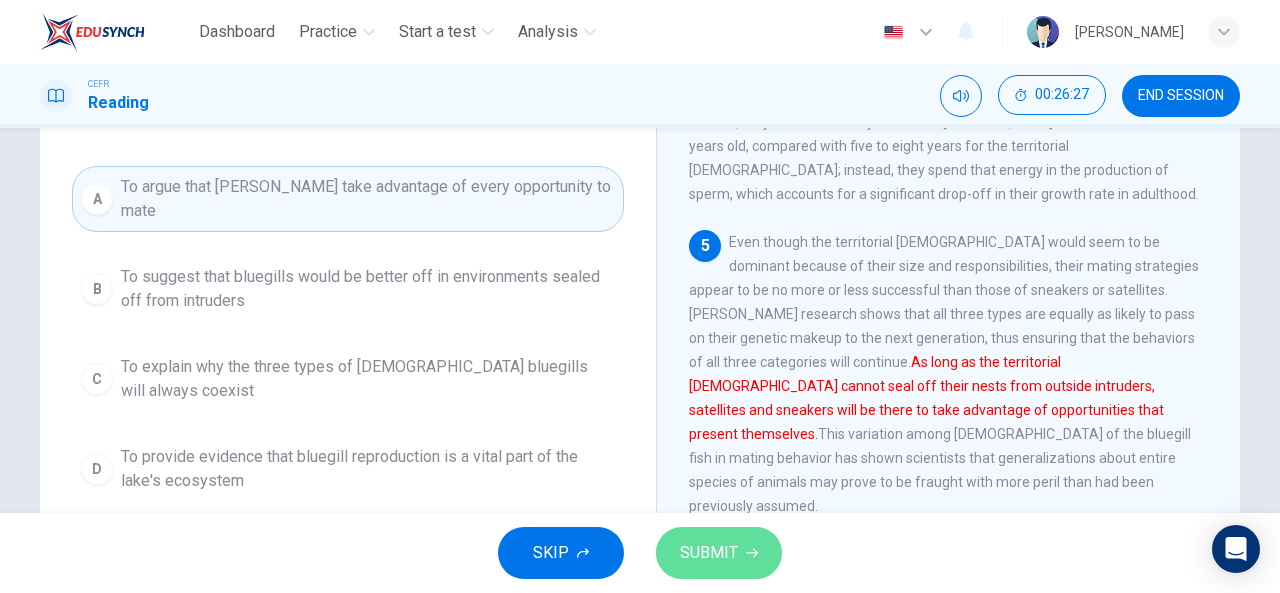 click on "SUBMIT" at bounding box center [709, 553] 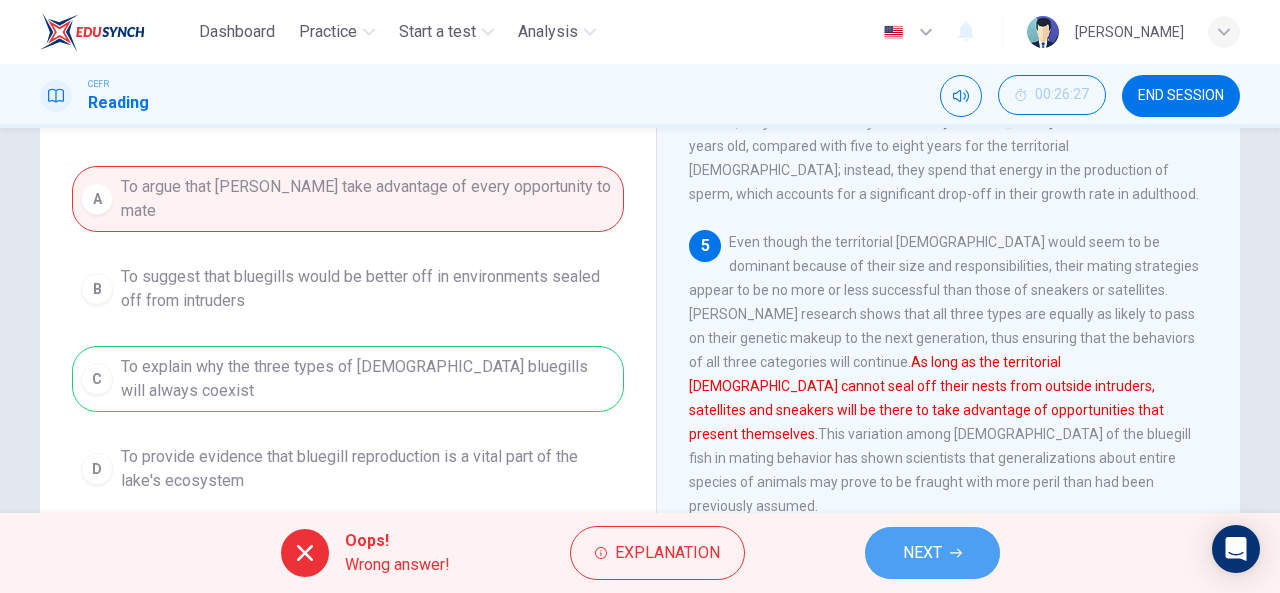 click on "NEXT" at bounding box center [932, 553] 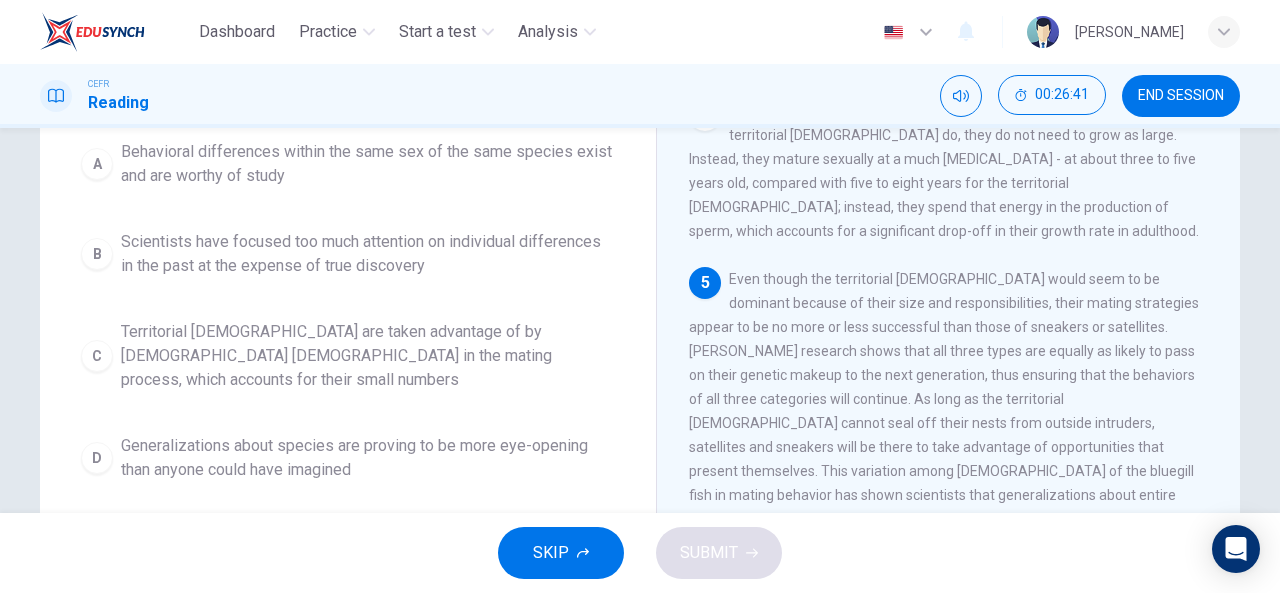 scroll, scrollTop: 222, scrollLeft: 0, axis: vertical 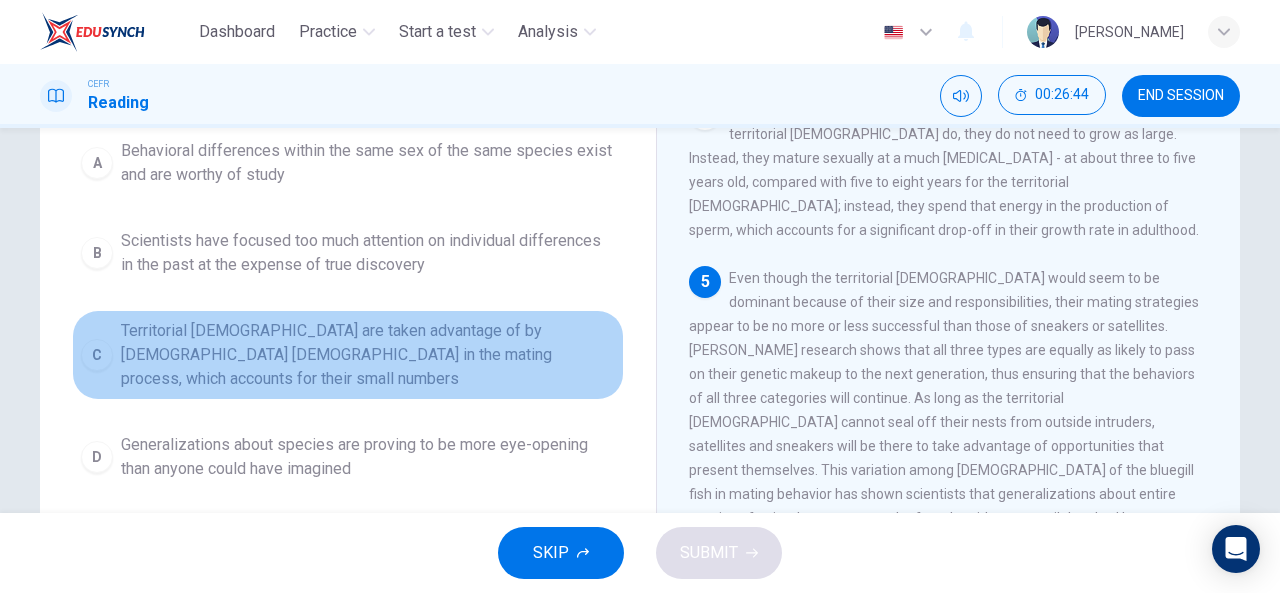 click on "Territorial [DEMOGRAPHIC_DATA] are taken advantage of by [DEMOGRAPHIC_DATA] [DEMOGRAPHIC_DATA] in the mating process, which accounts for their small numbers" at bounding box center [368, 355] 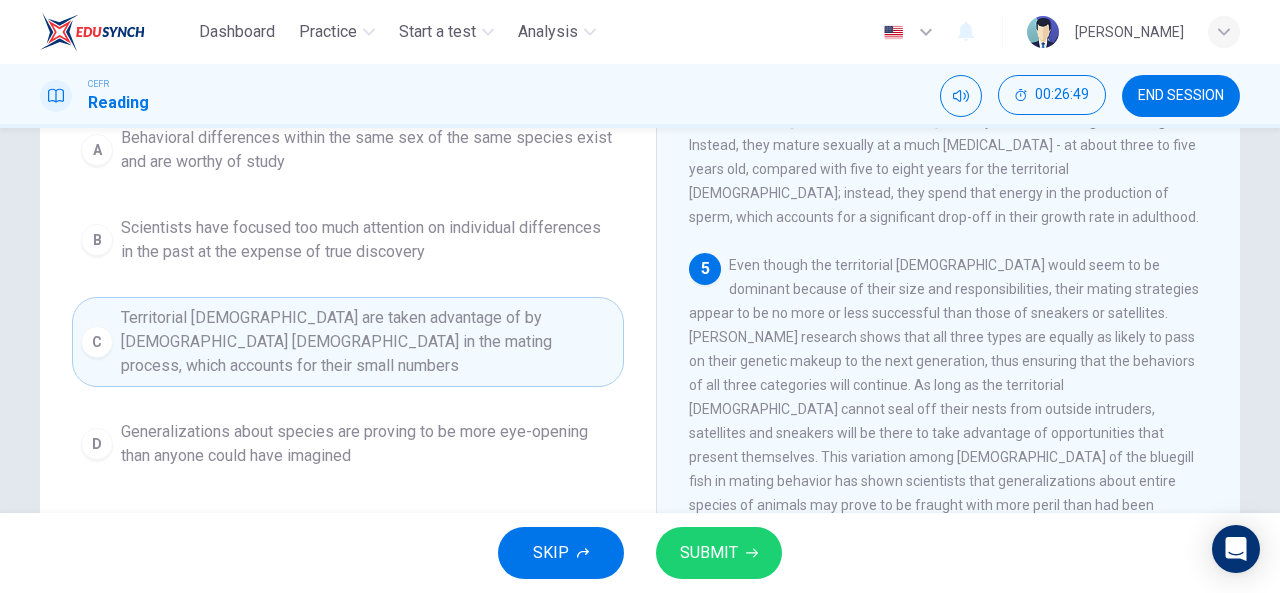 scroll, scrollTop: 236, scrollLeft: 0, axis: vertical 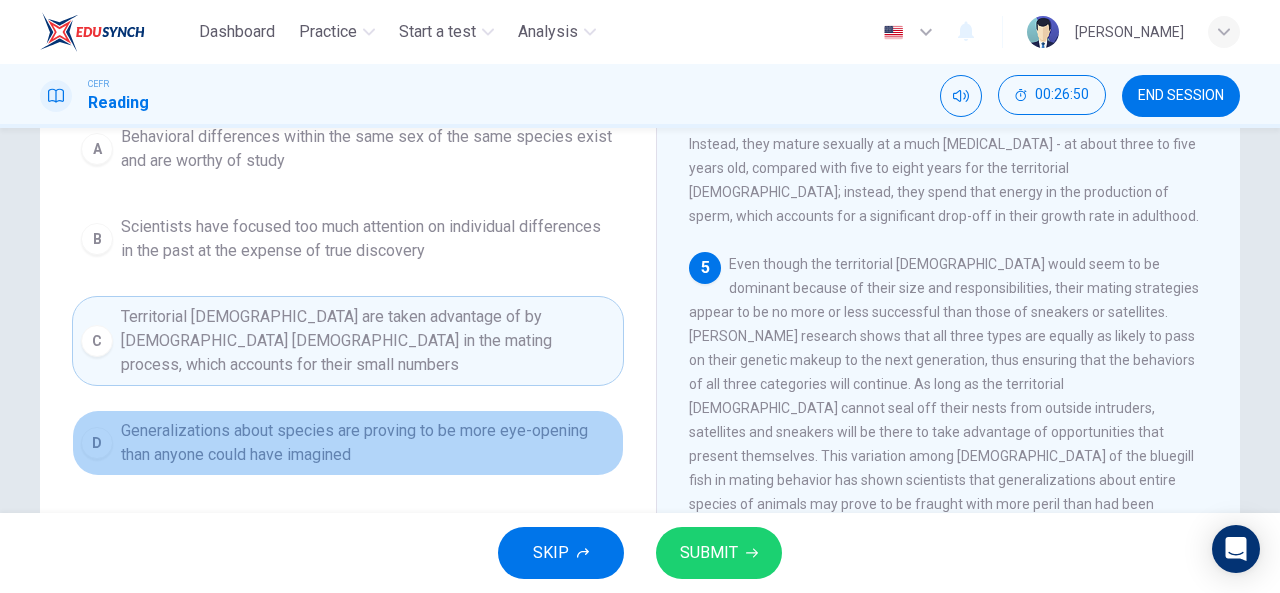 click on "D Generalizations about species are proving to be more eye-opening than anyone could have imagined" at bounding box center [348, 443] 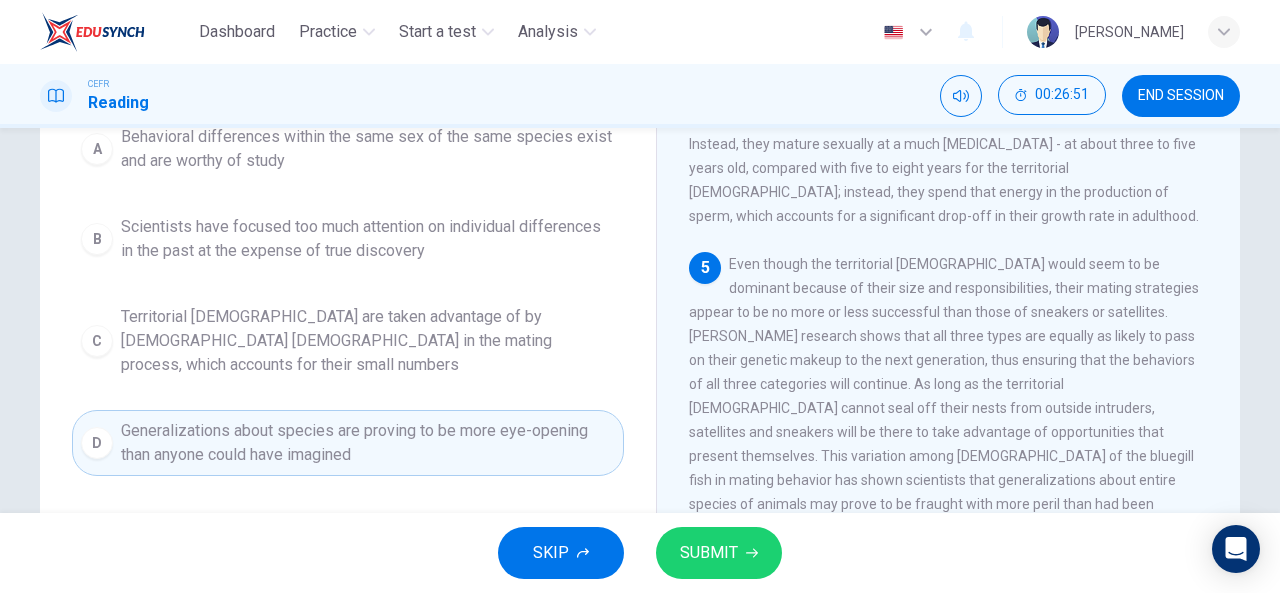 click on "SUBMIT" at bounding box center [719, 553] 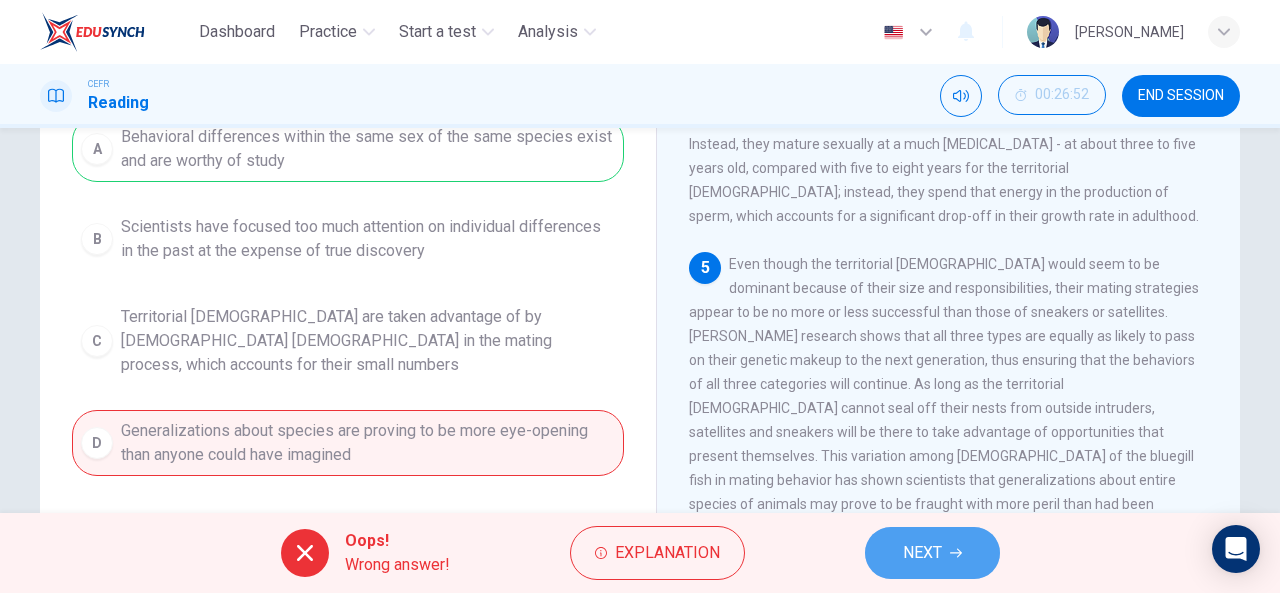 click on "NEXT" at bounding box center (932, 553) 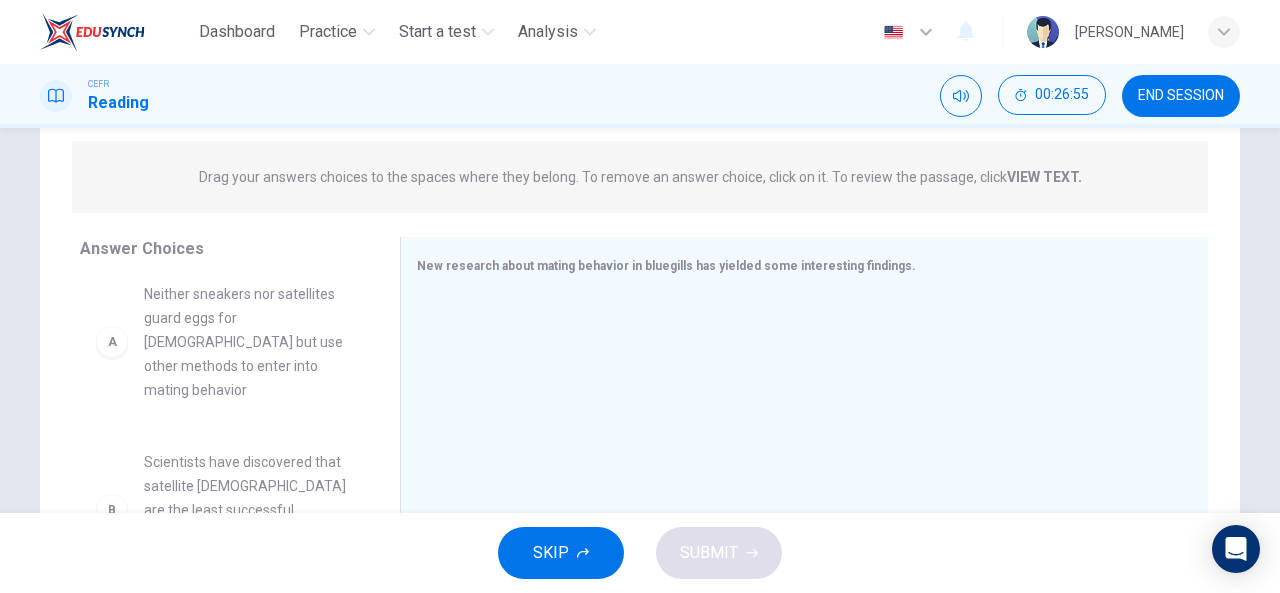 scroll, scrollTop: 12, scrollLeft: 0, axis: vertical 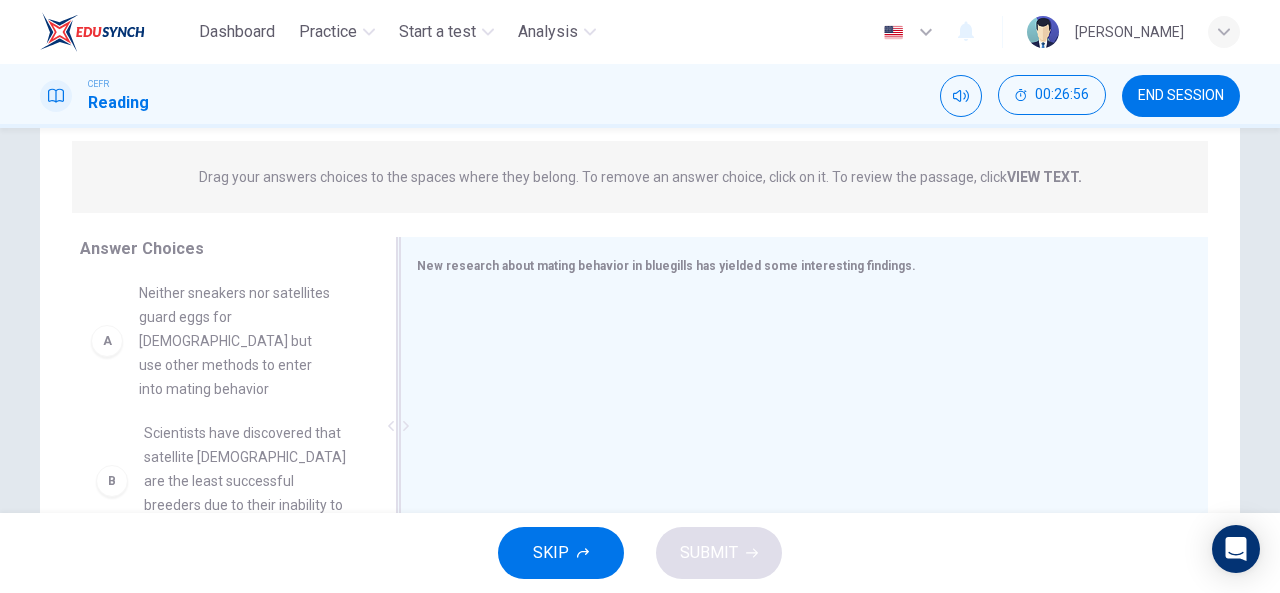 drag, startPoint x: 289, startPoint y: 367, endPoint x: 577, endPoint y: 386, distance: 288.62607 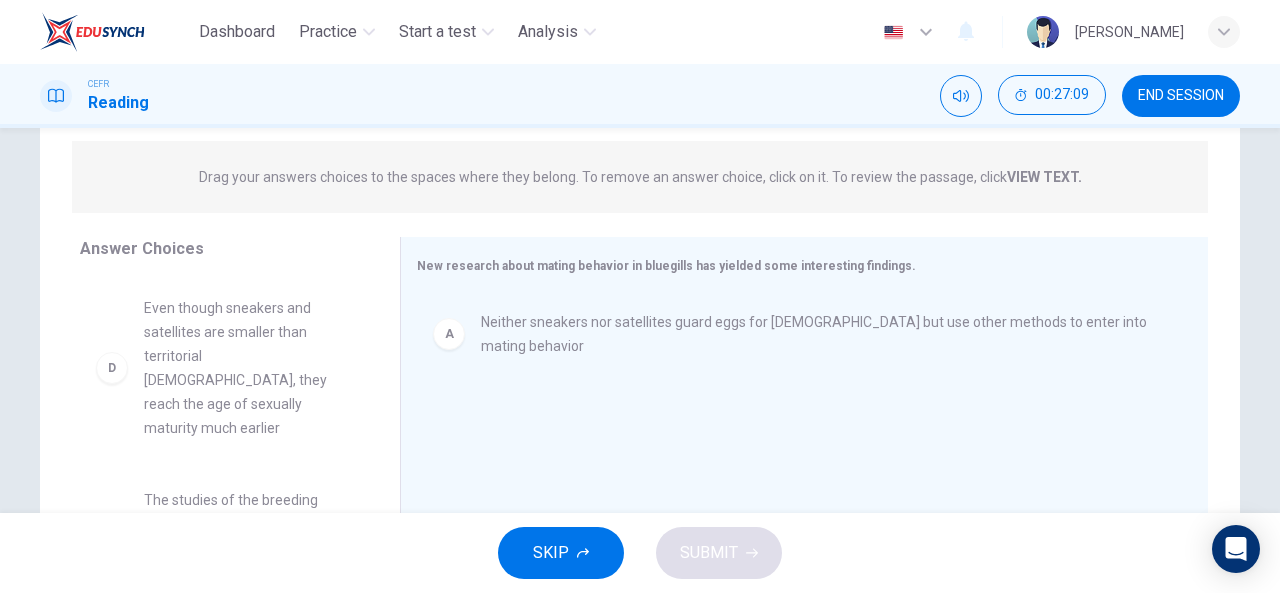 scroll, scrollTop: 383, scrollLeft: 0, axis: vertical 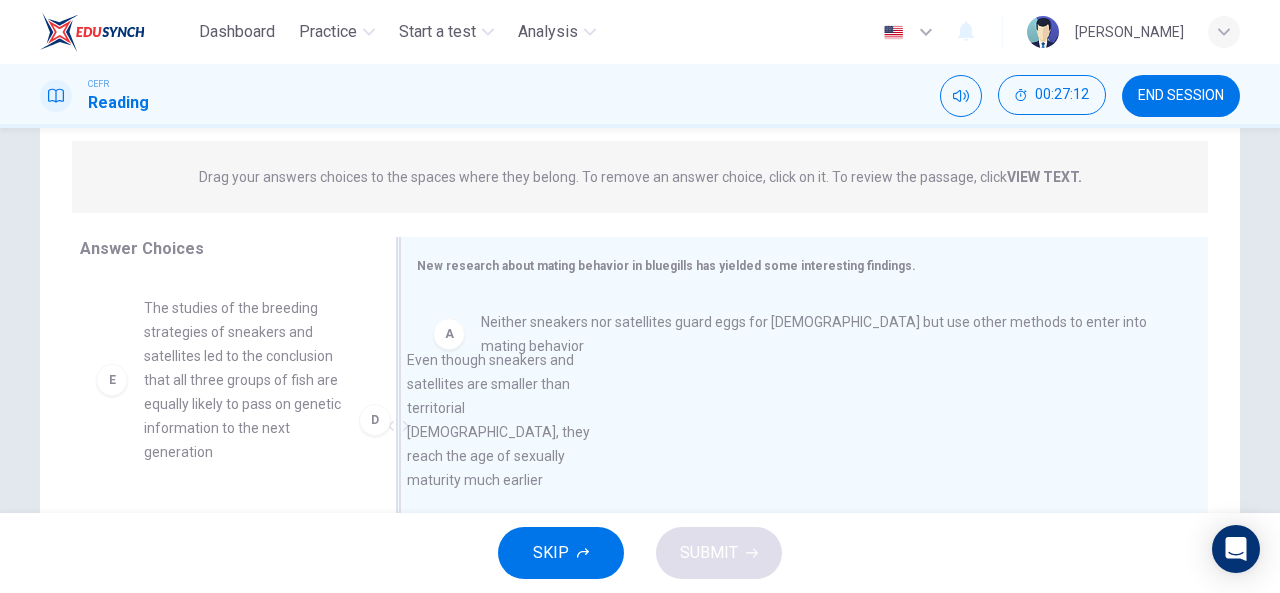 drag, startPoint x: 226, startPoint y: 343, endPoint x: 530, endPoint y: 433, distance: 317.04257 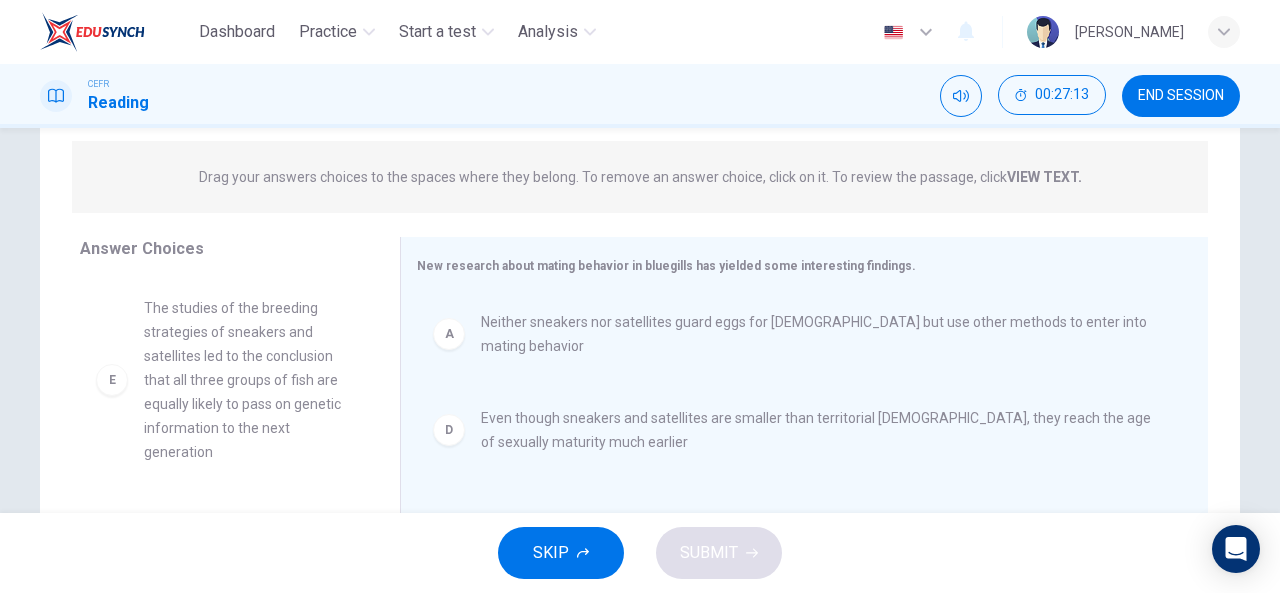 scroll, scrollTop: 420, scrollLeft: 0, axis: vertical 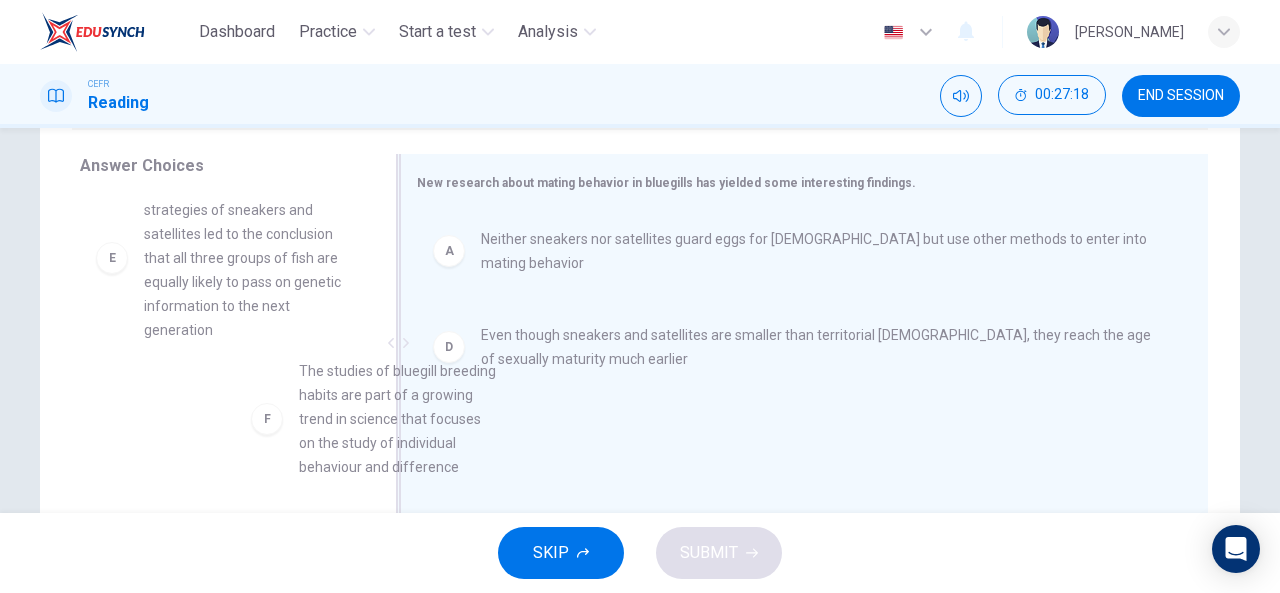 drag, startPoint x: 312, startPoint y: 413, endPoint x: 599, endPoint y: 431, distance: 287.5639 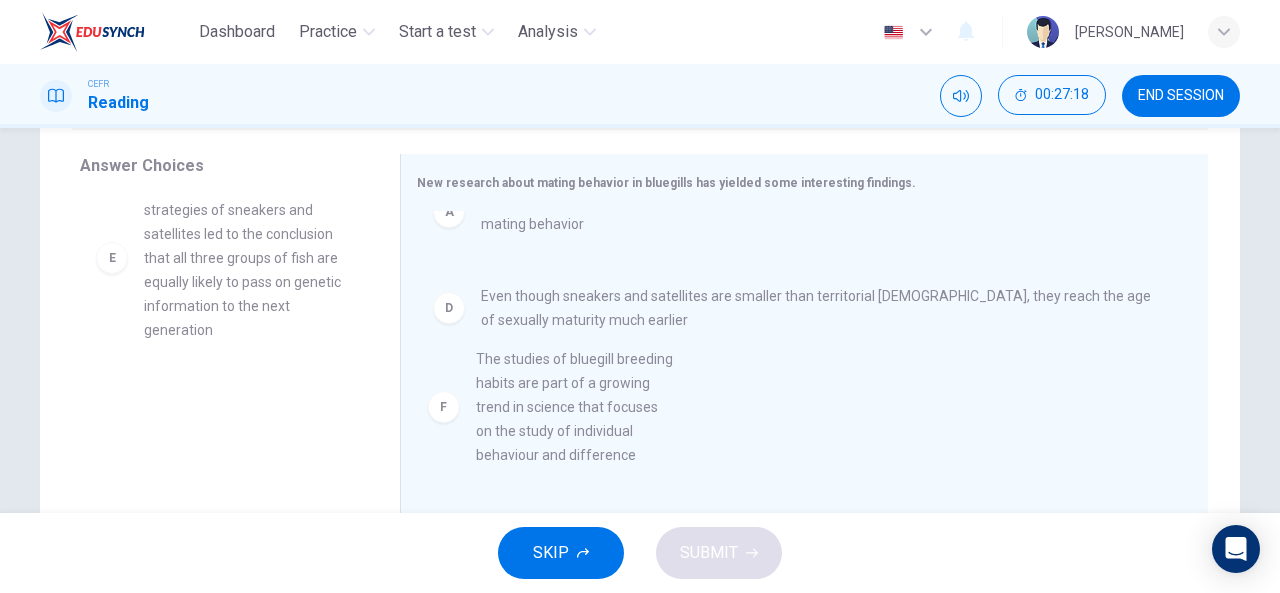 scroll, scrollTop: 0, scrollLeft: 0, axis: both 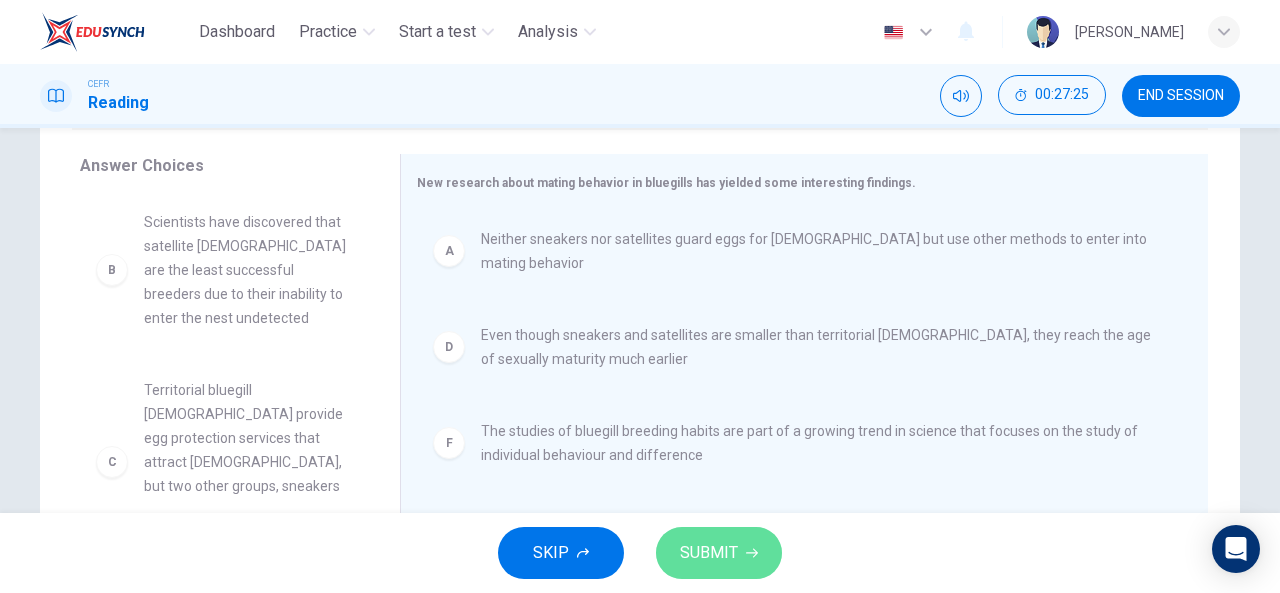 click on "SUBMIT" at bounding box center [719, 553] 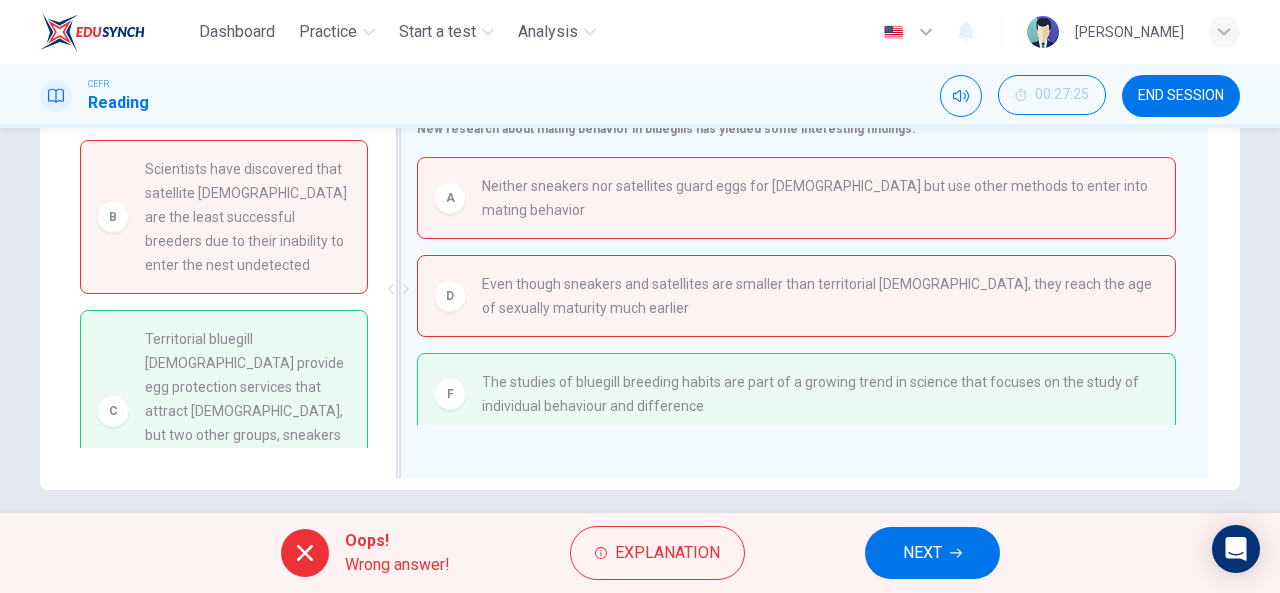 scroll, scrollTop: 390, scrollLeft: 0, axis: vertical 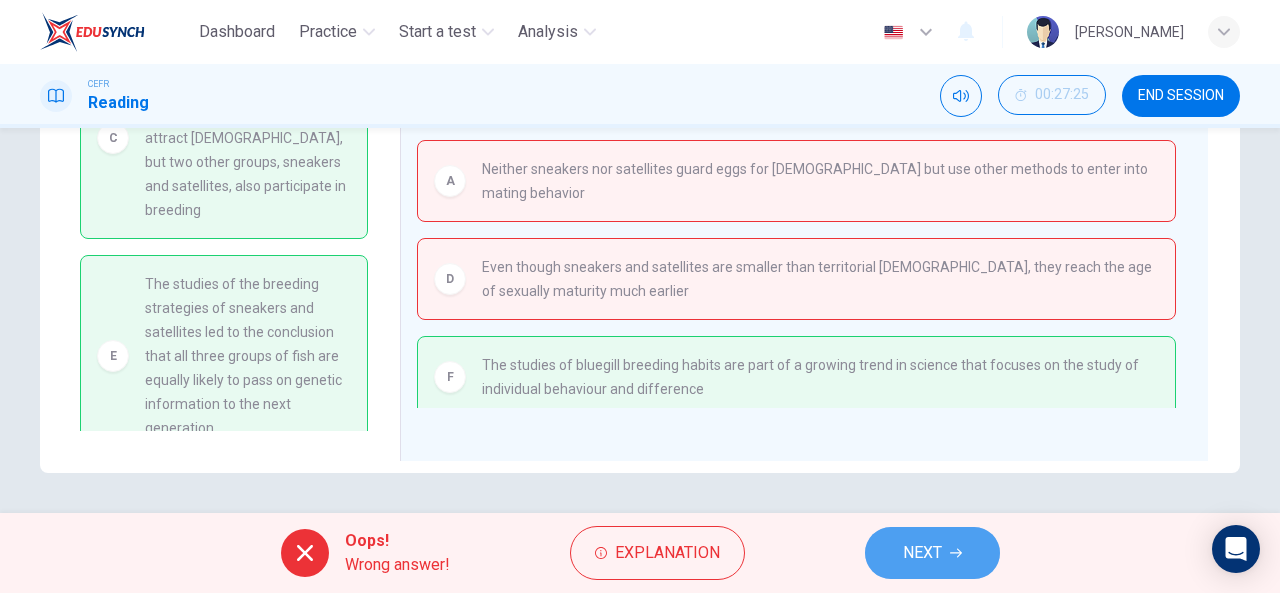 click on "NEXT" at bounding box center [922, 553] 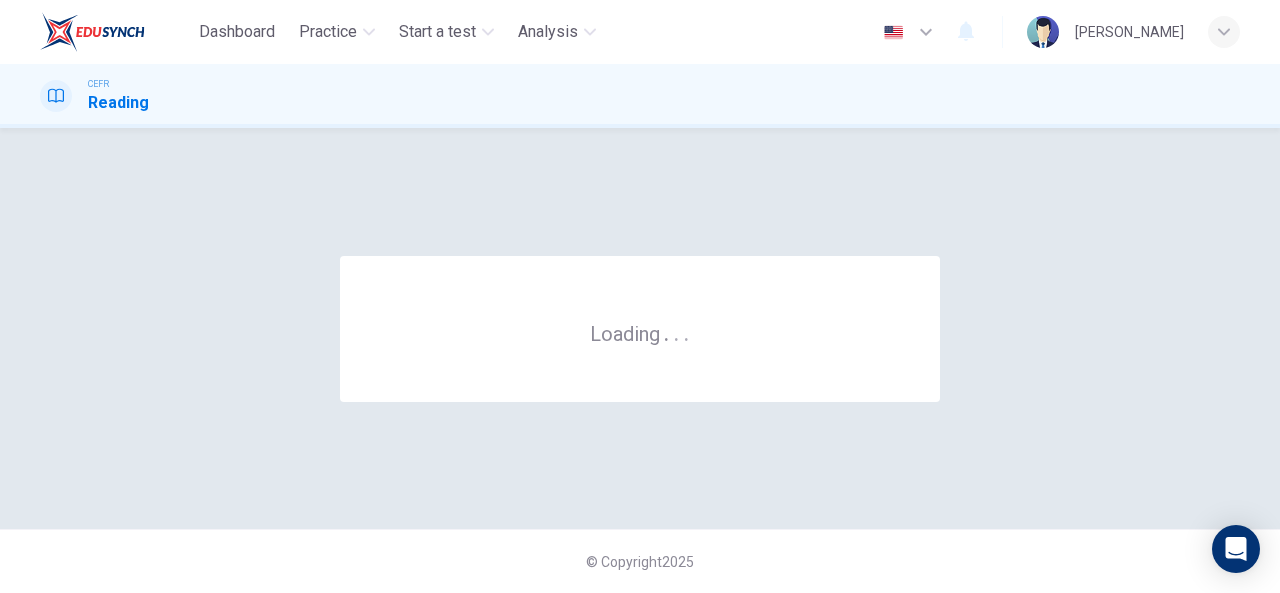 scroll, scrollTop: 0, scrollLeft: 0, axis: both 